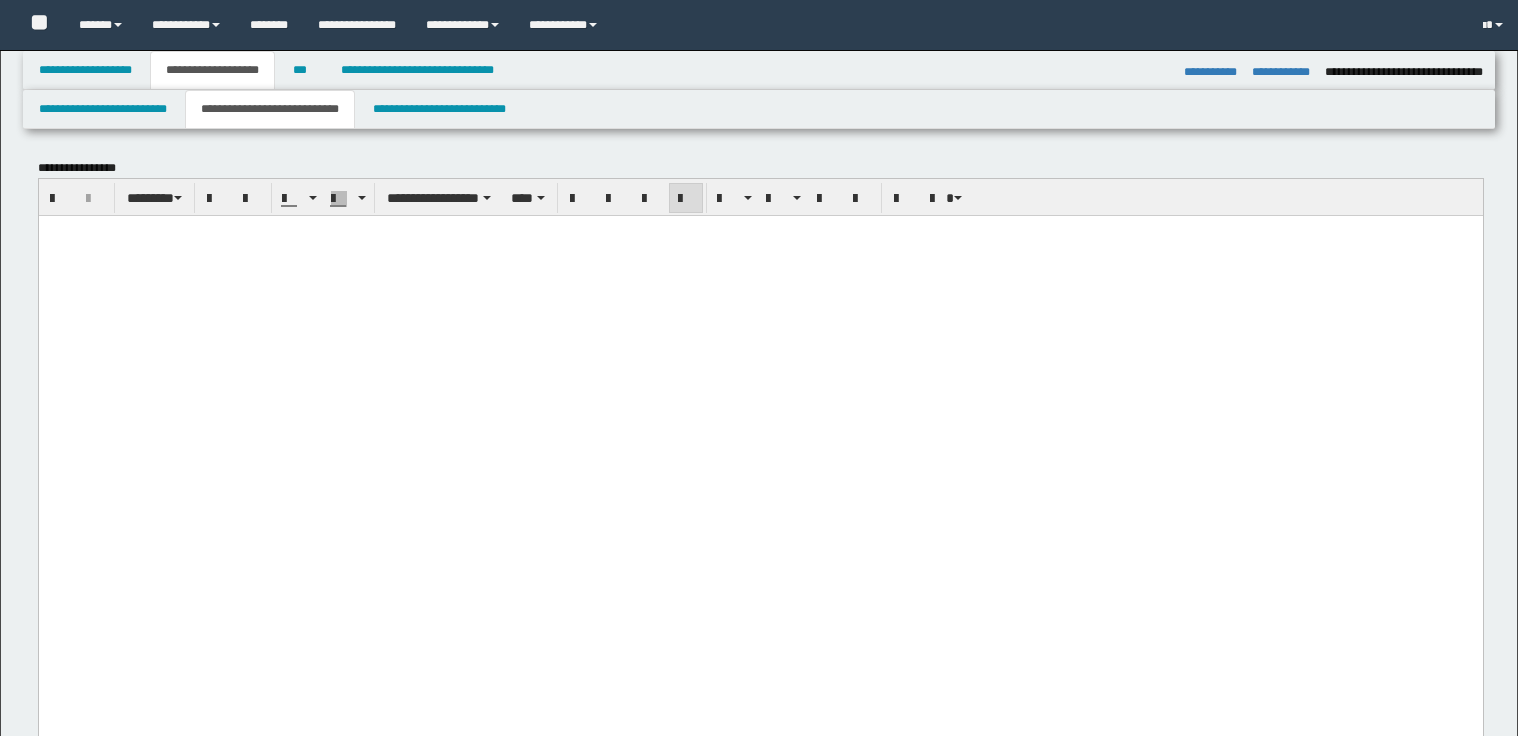 select on "*" 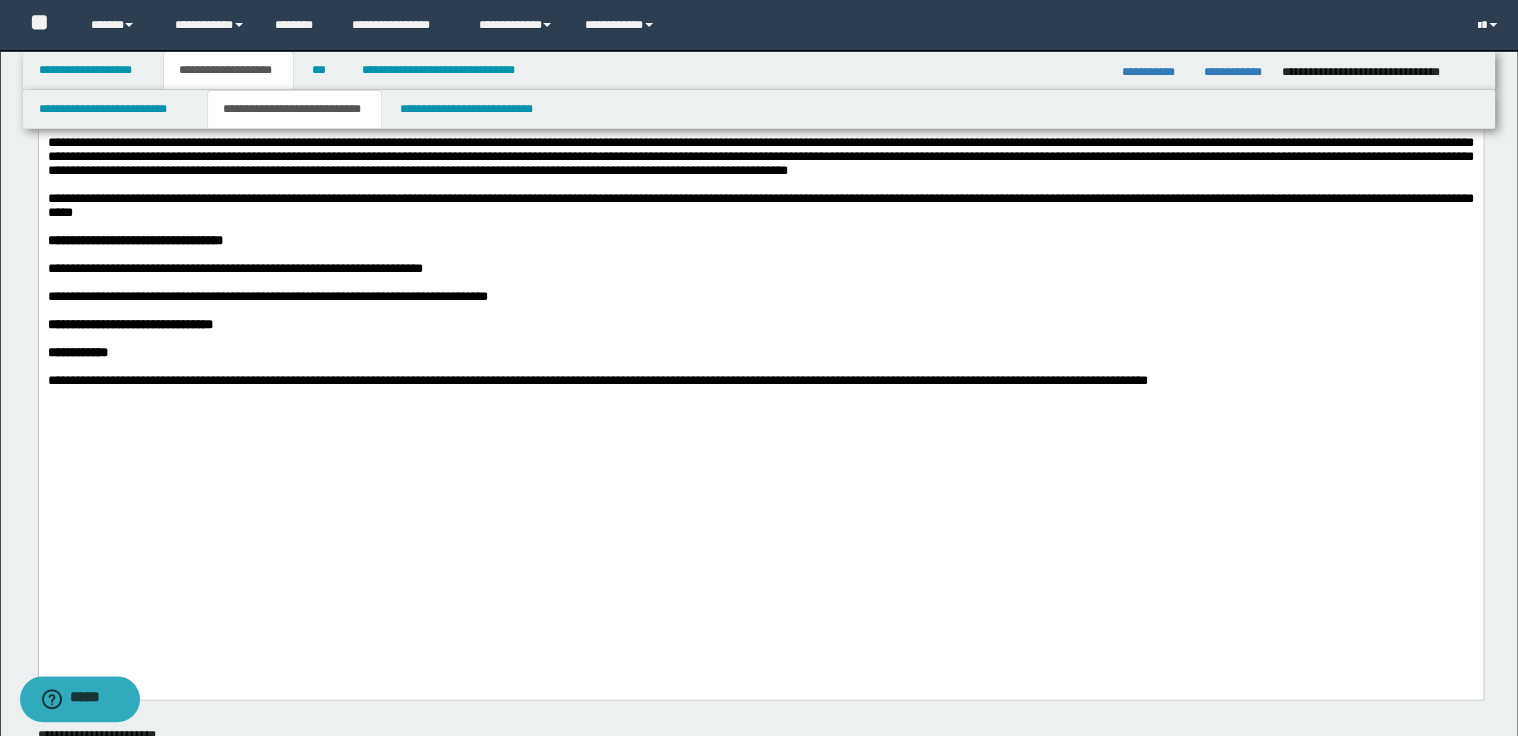 scroll, scrollTop: 0, scrollLeft: 0, axis: both 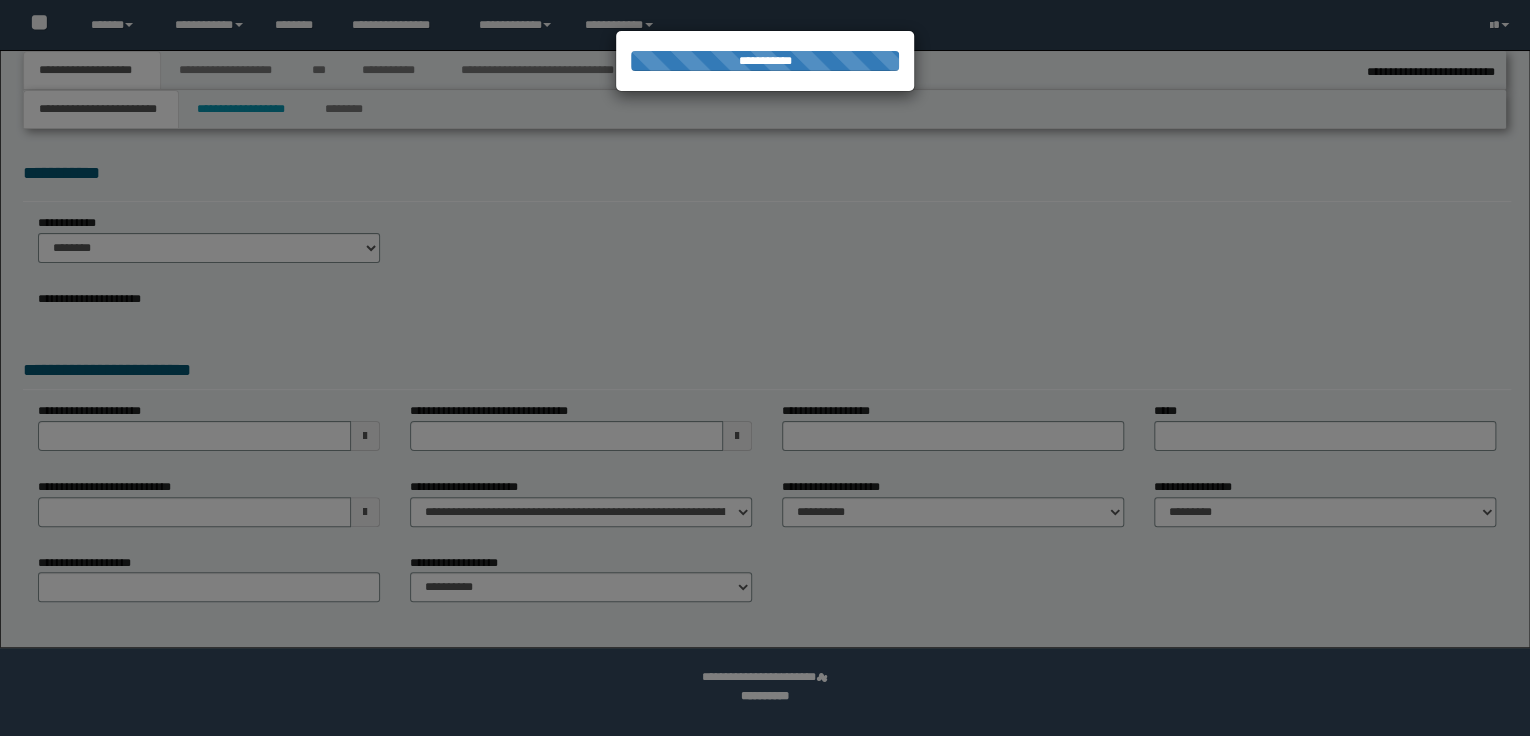 select on "*" 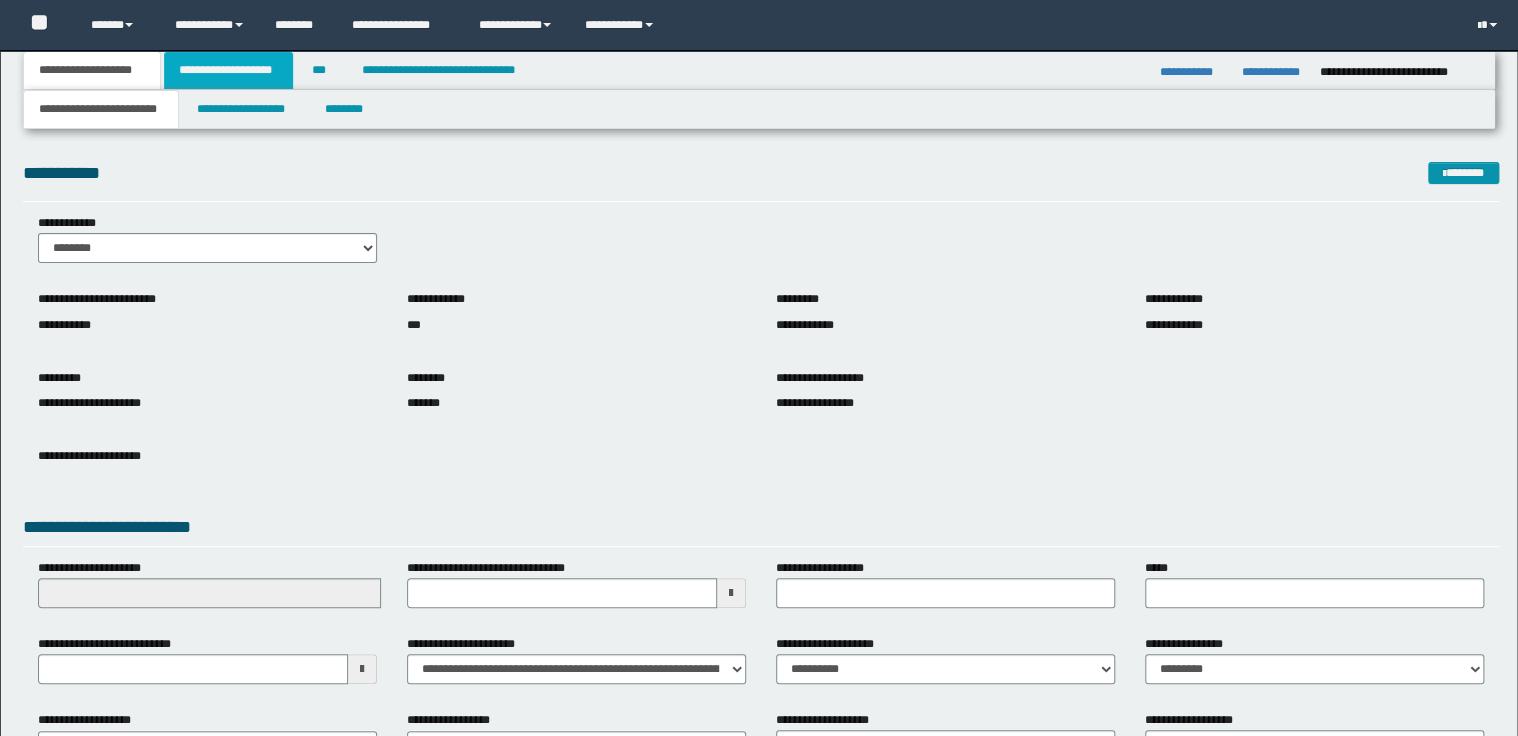 click on "**********" at bounding box center [228, 70] 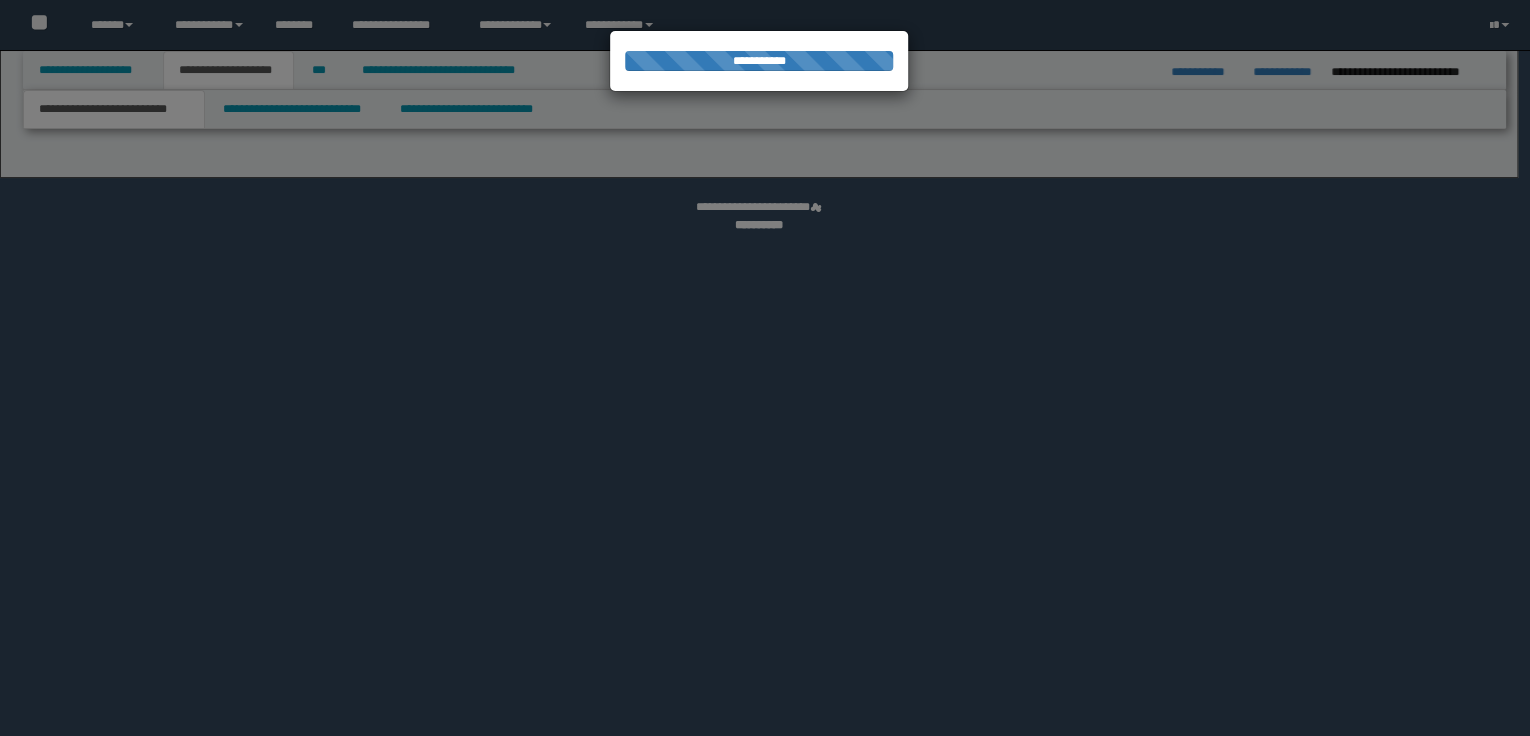 scroll, scrollTop: 0, scrollLeft: 0, axis: both 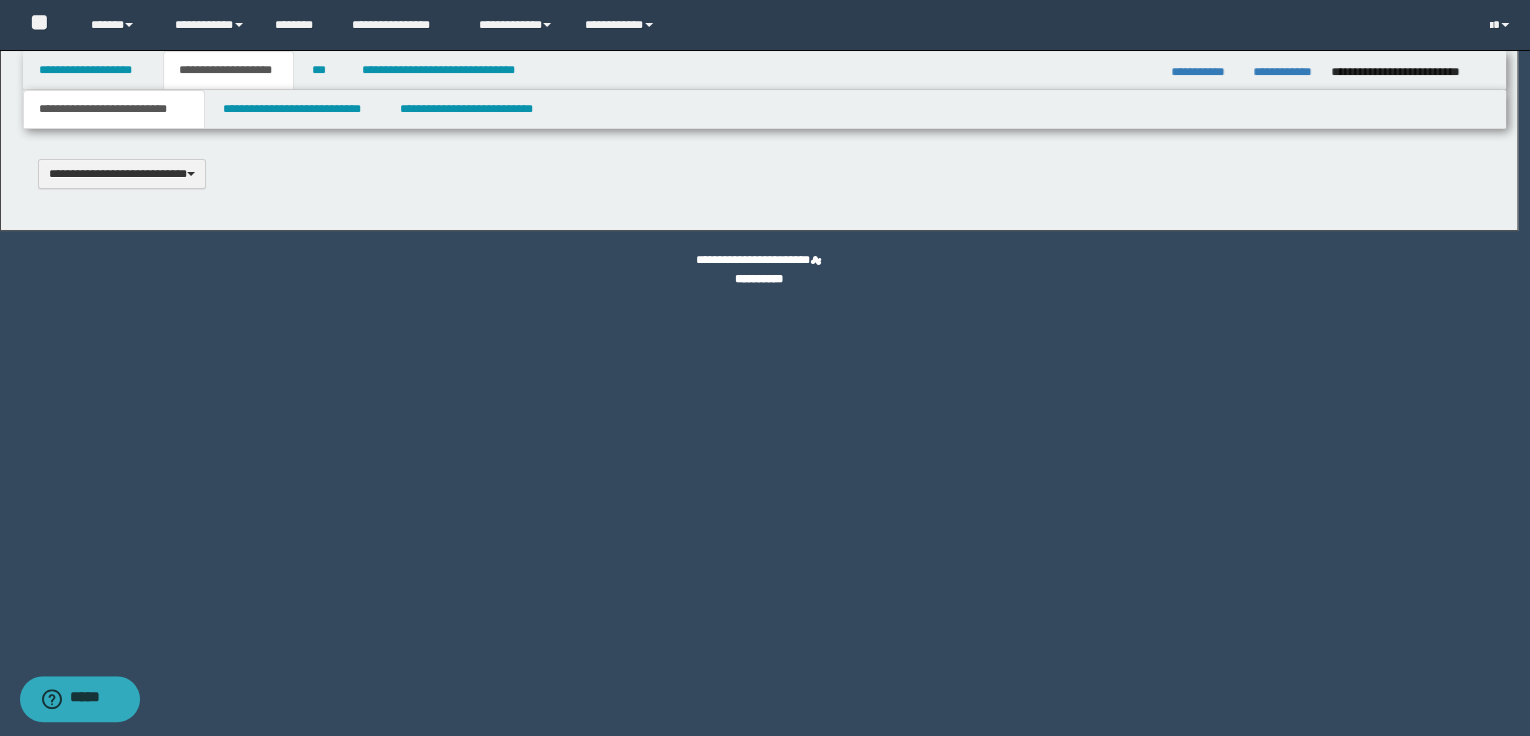type 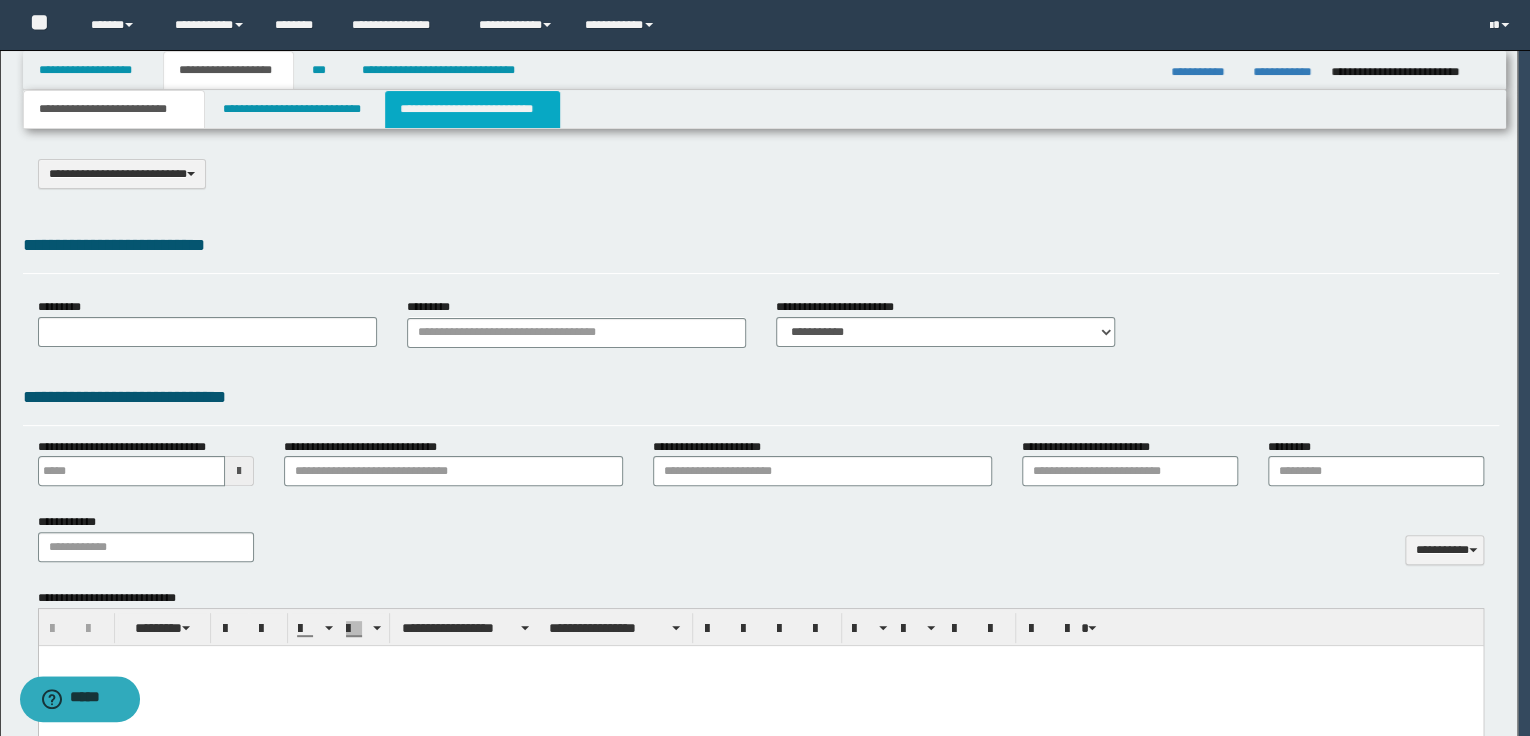 select on "*" 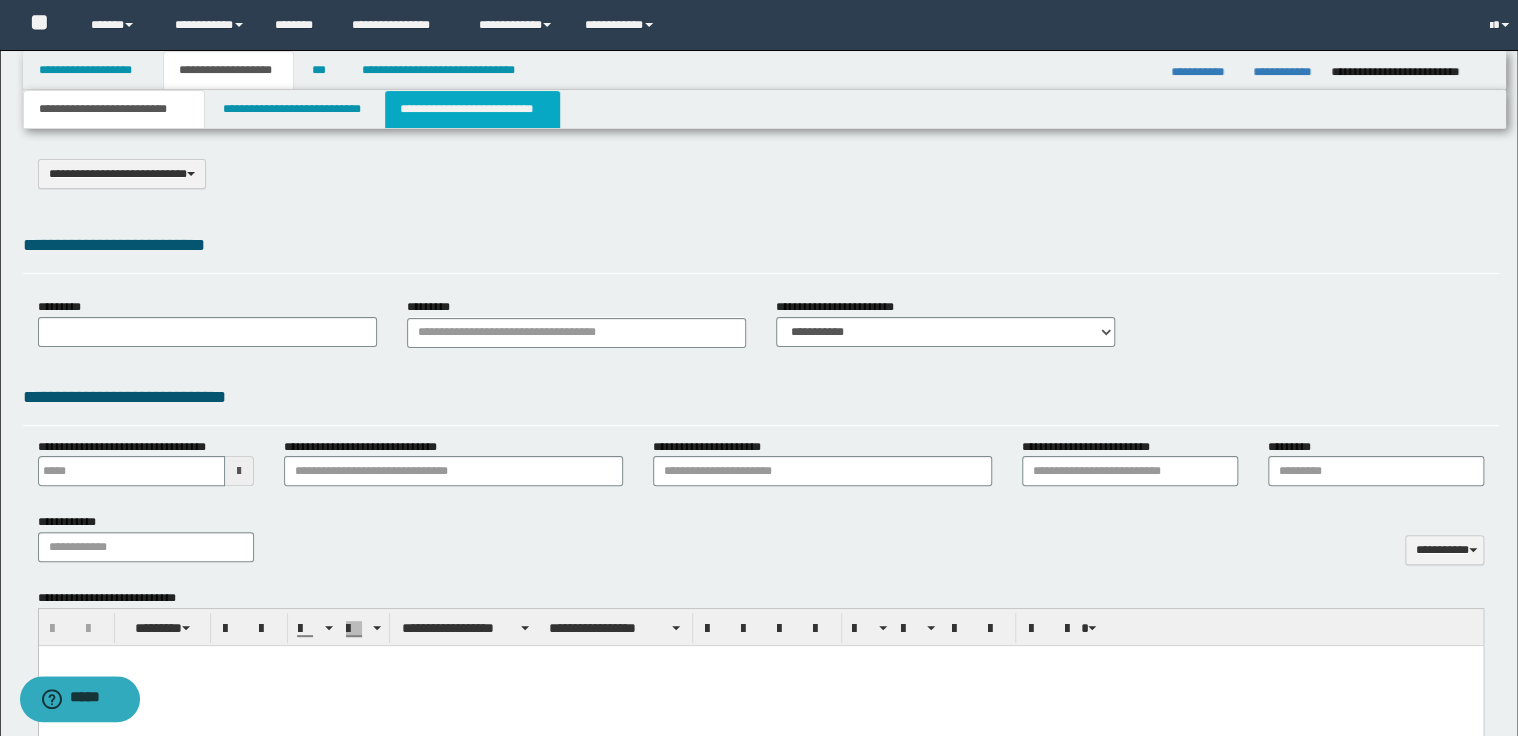 click on "**********" at bounding box center (472, 109) 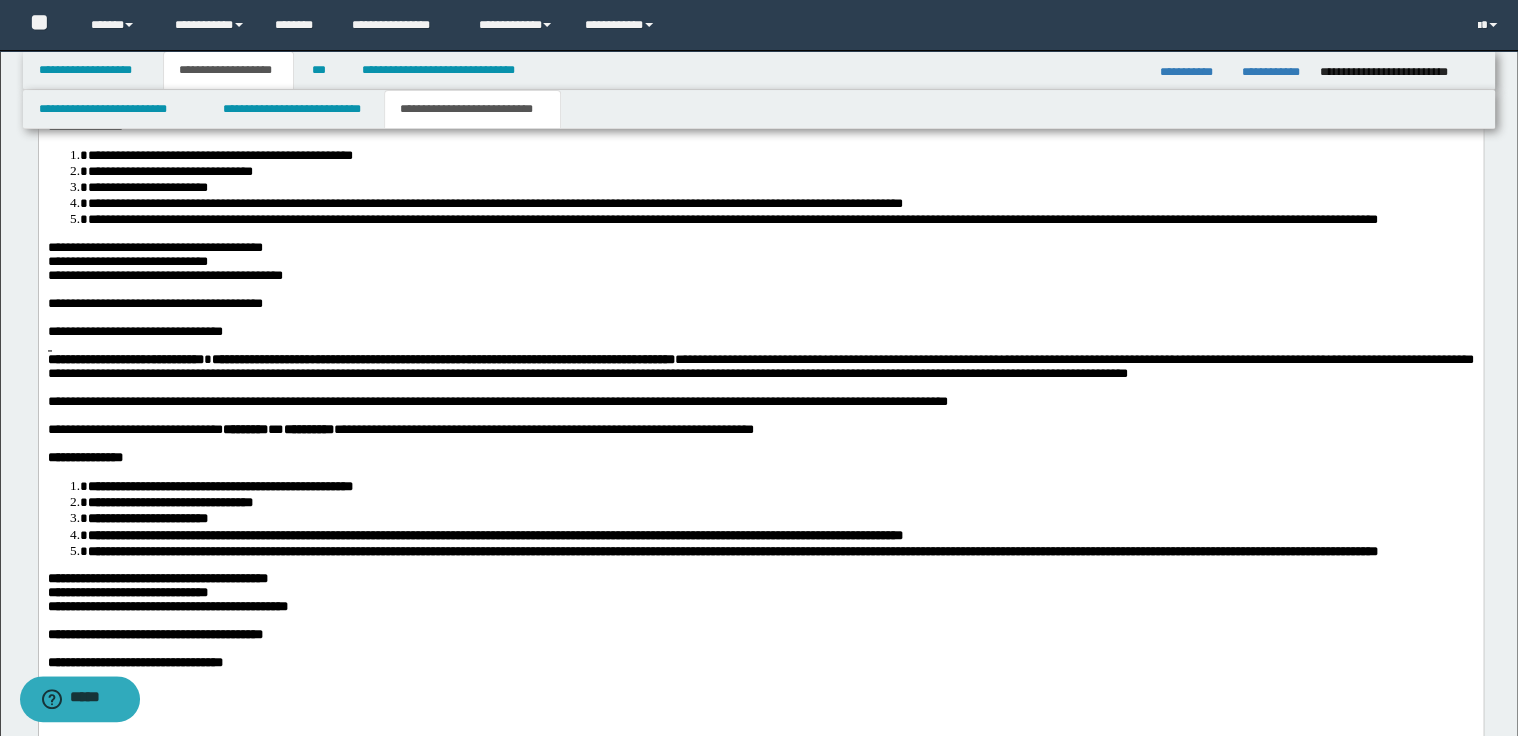 scroll, scrollTop: 1360, scrollLeft: 0, axis: vertical 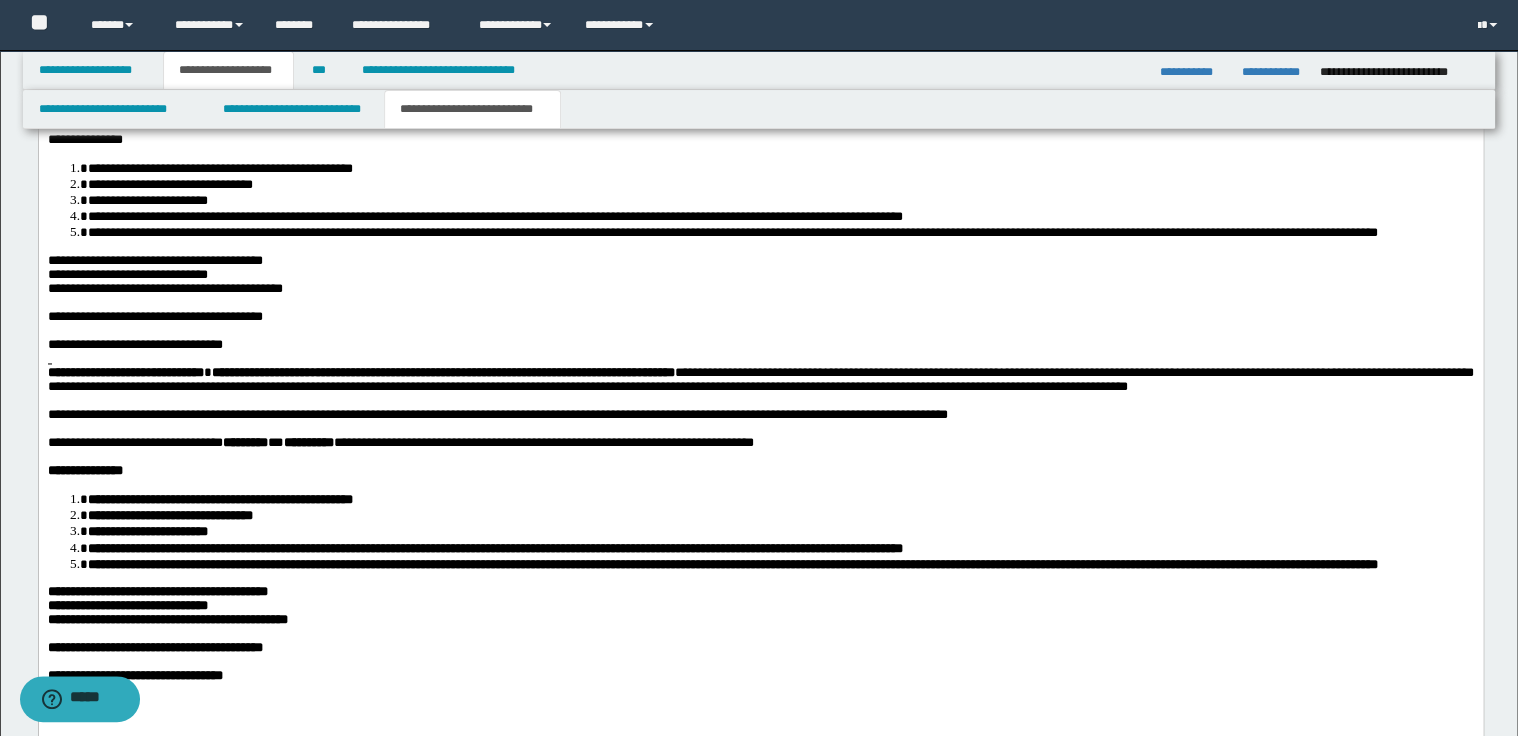 click on "**********" at bounding box center (760, 415) 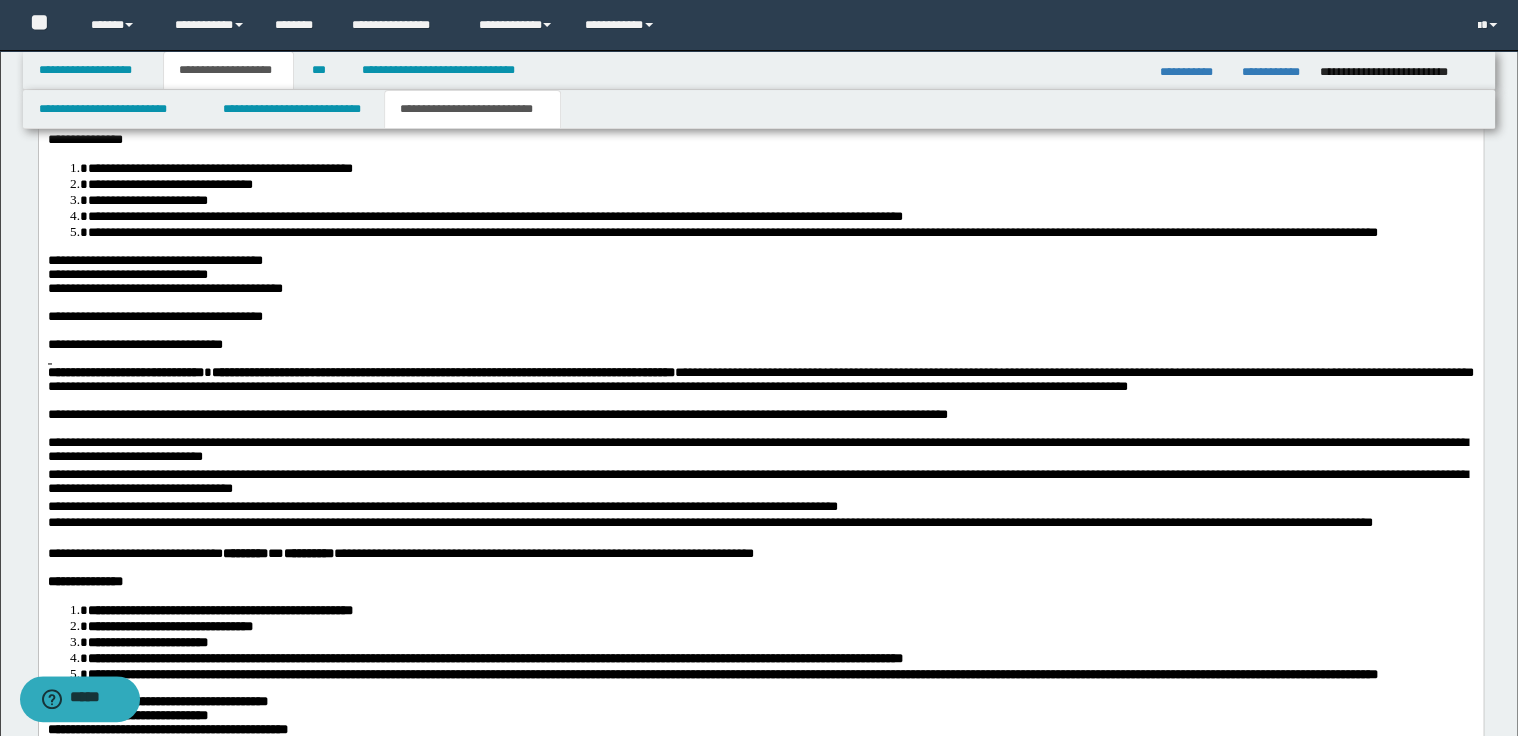 click on "**********" at bounding box center [760, 452] 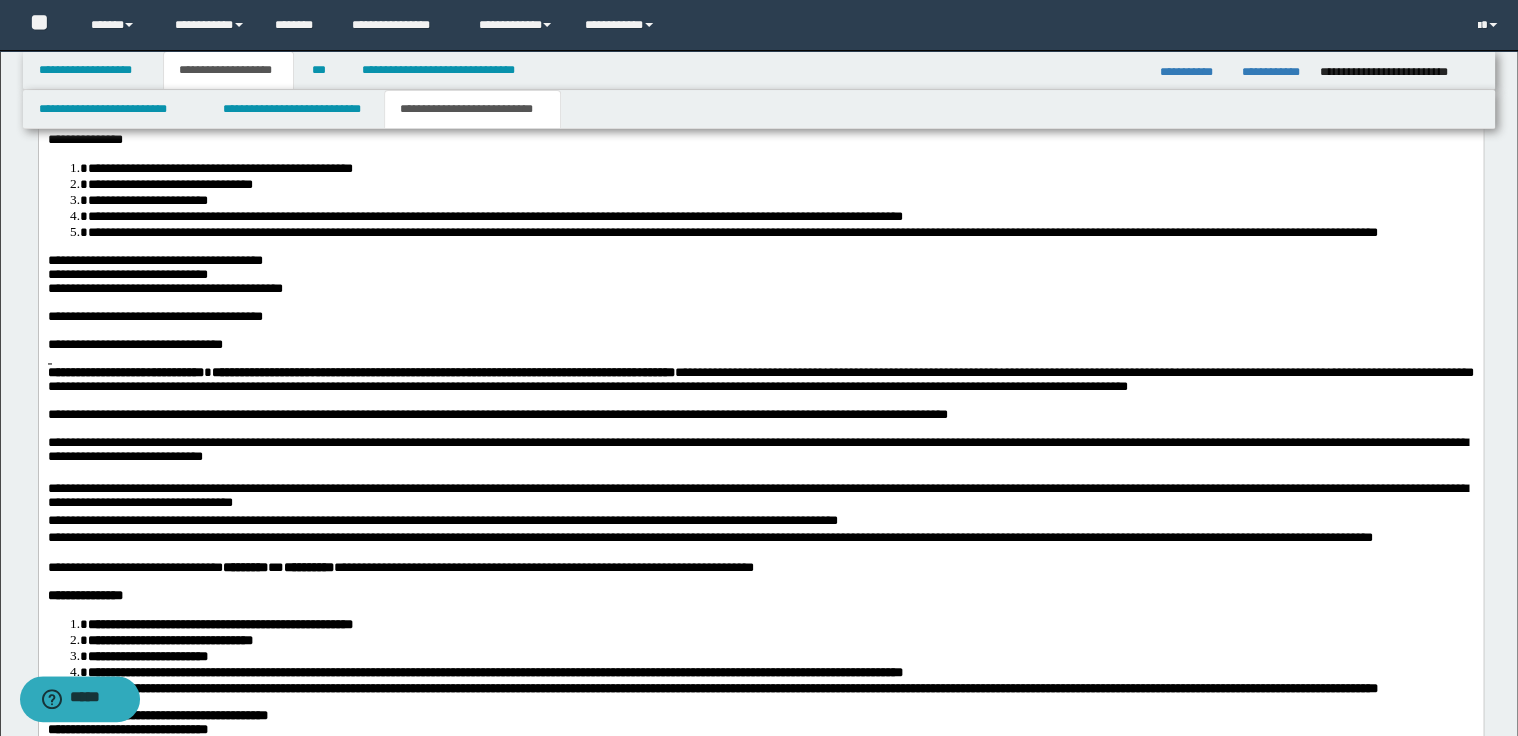 click on "**********" at bounding box center (760, 498) 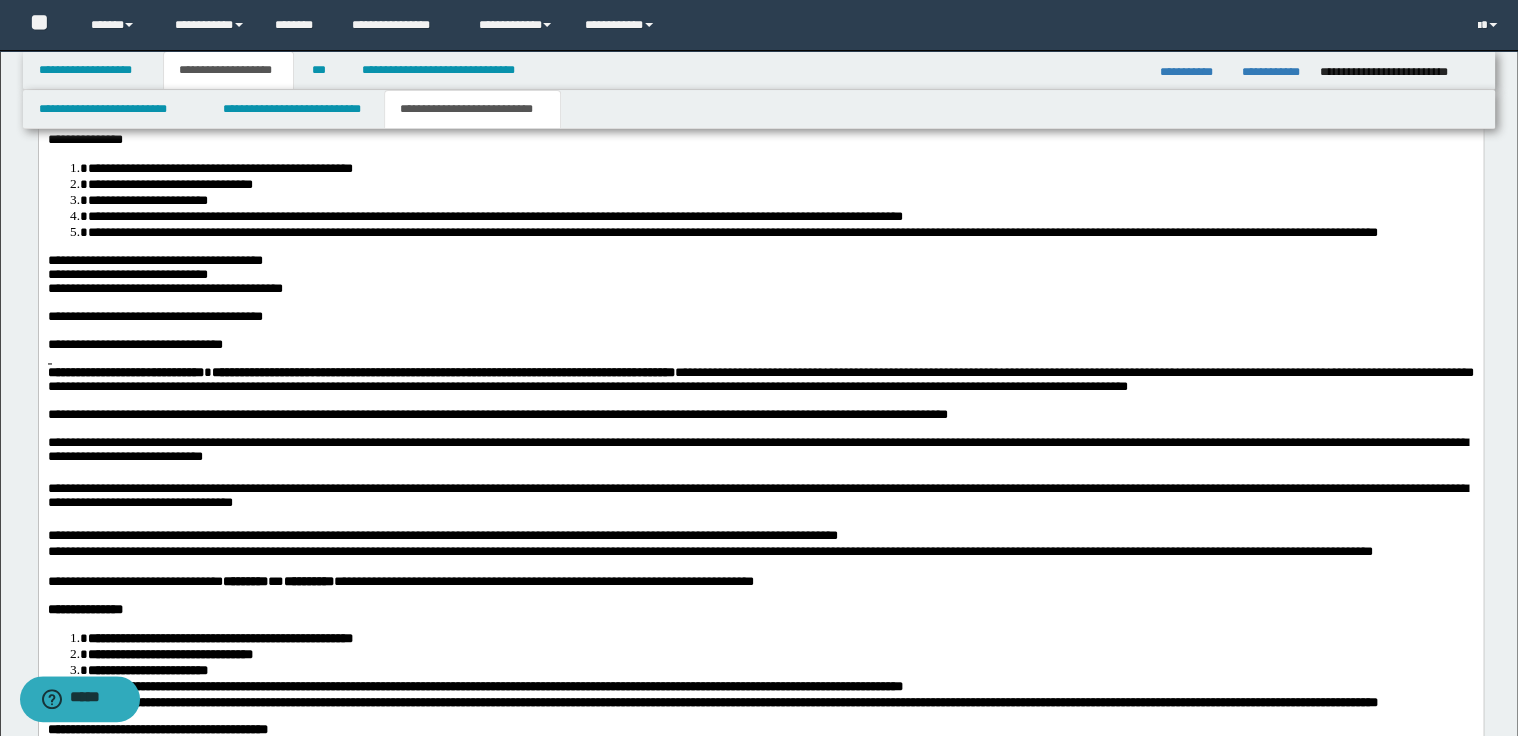 click on "**********" at bounding box center [760, 536] 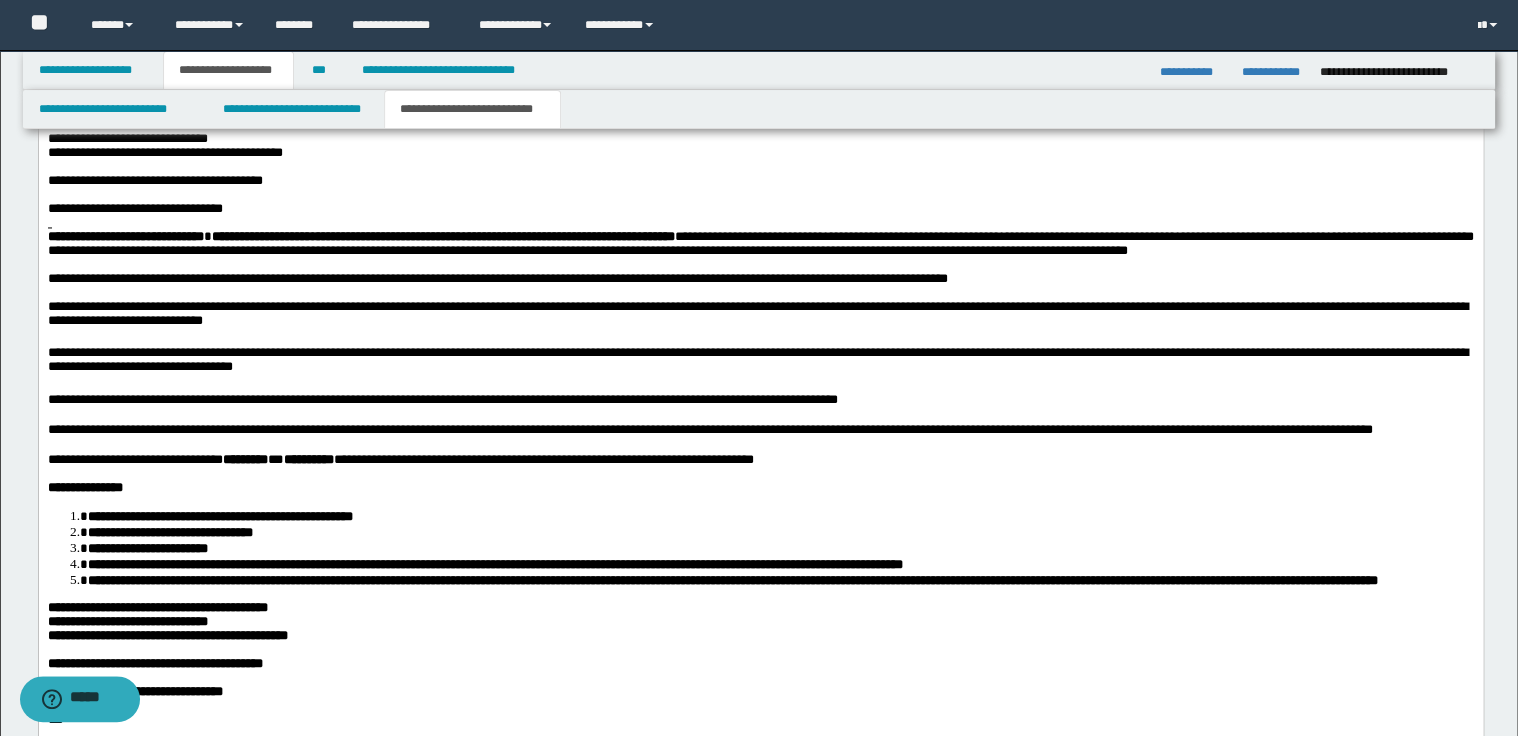 scroll, scrollTop: 1520, scrollLeft: 0, axis: vertical 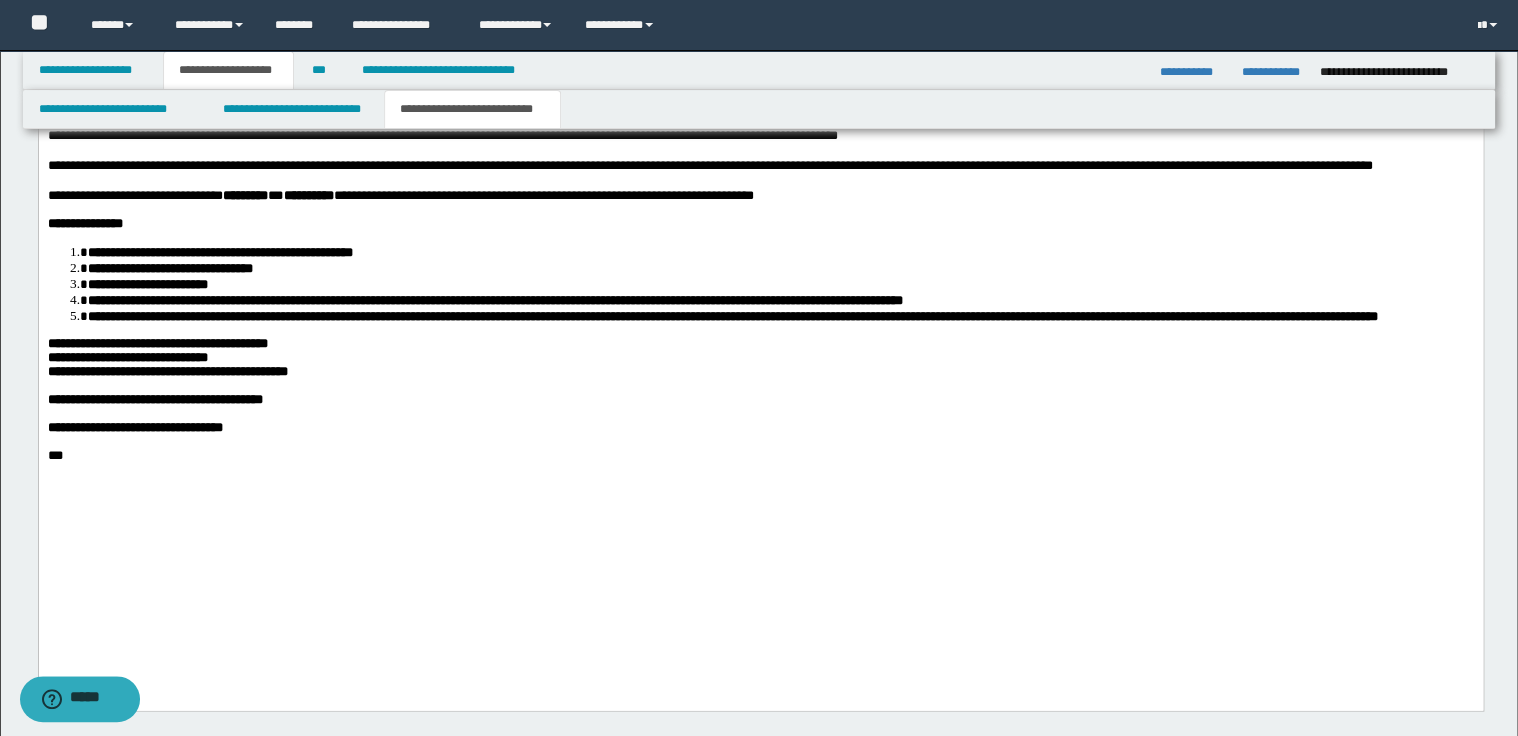 click on "**********" at bounding box center [760, 166] 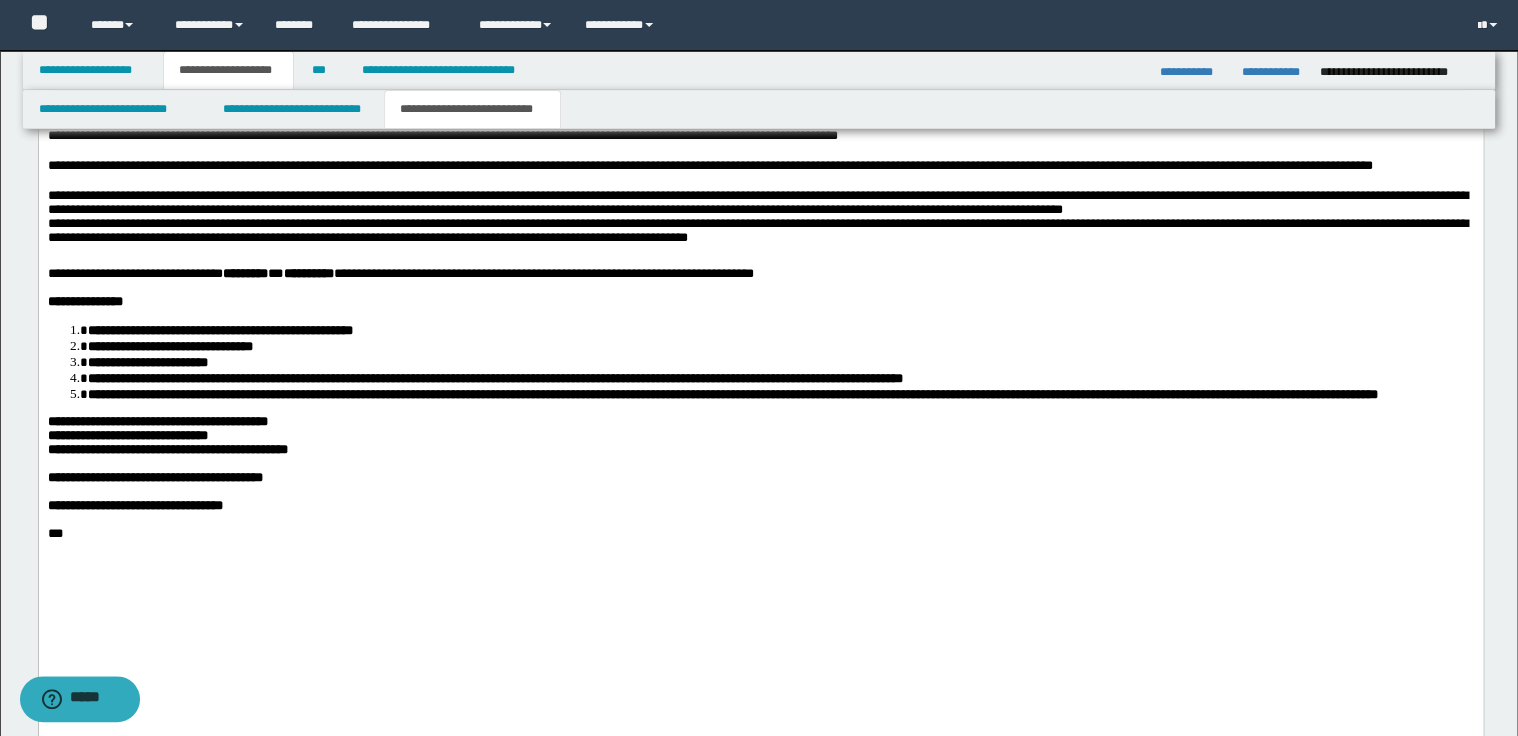 click on "**********" at bounding box center (760, 220) 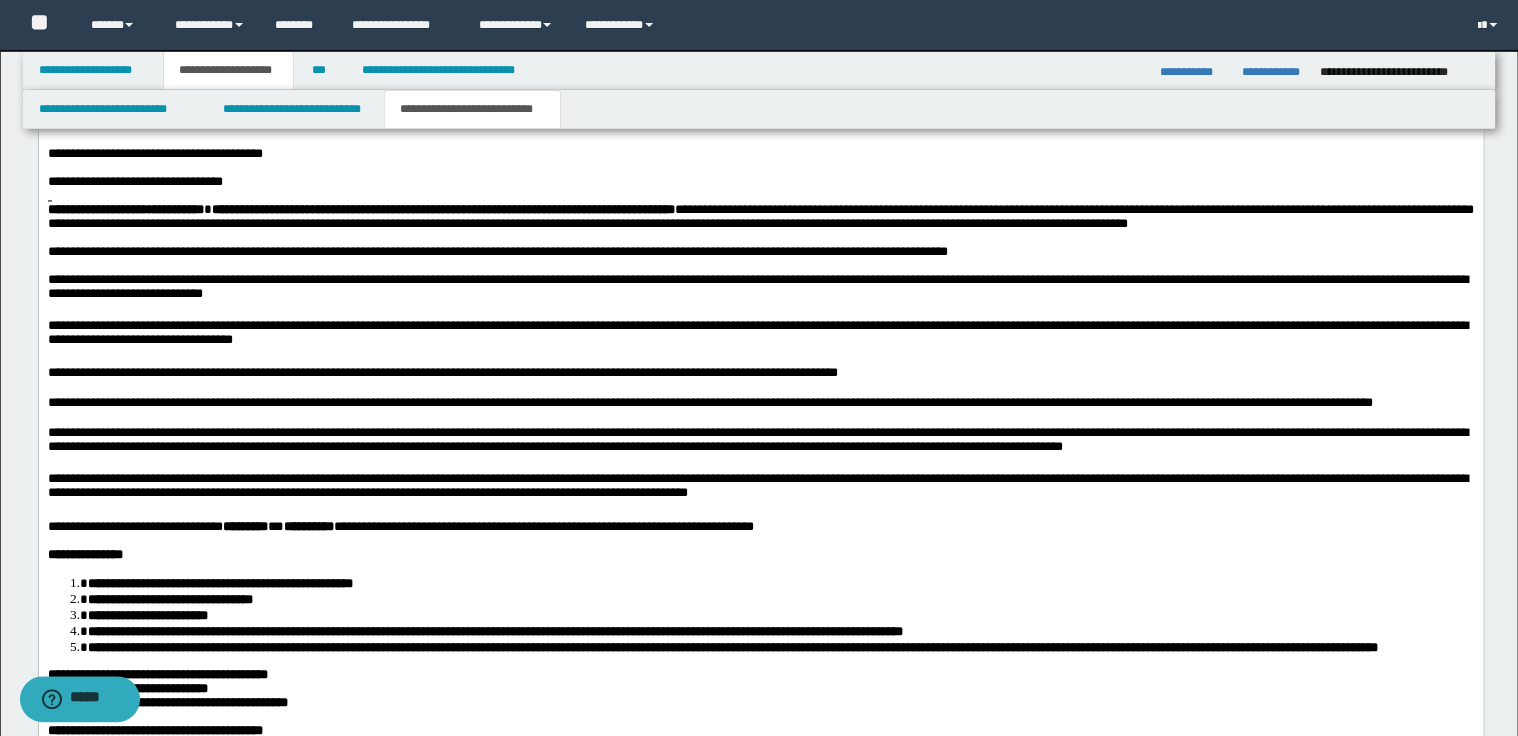 scroll, scrollTop: 1520, scrollLeft: 0, axis: vertical 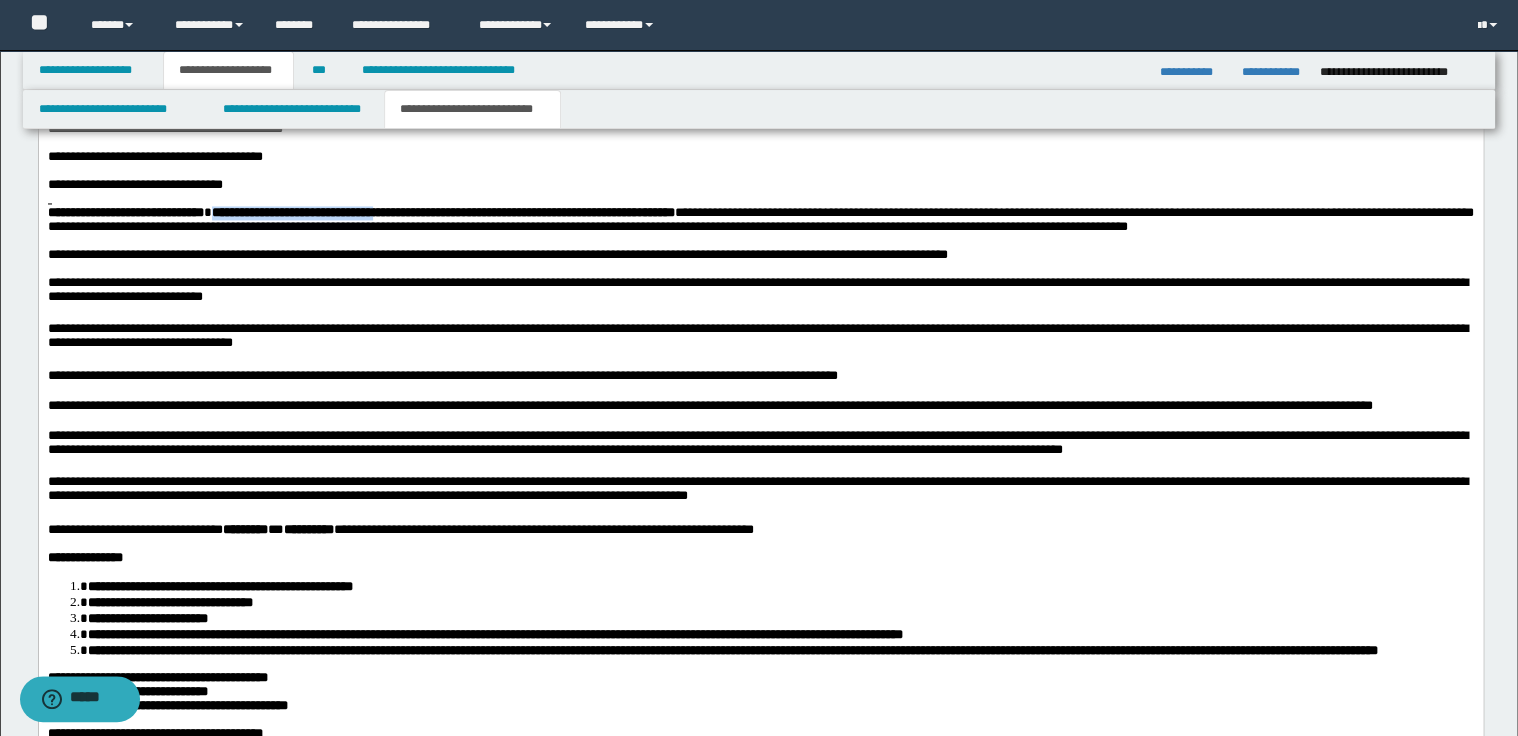 drag, startPoint x: 239, startPoint y: 280, endPoint x: 445, endPoint y: 276, distance: 206.03883 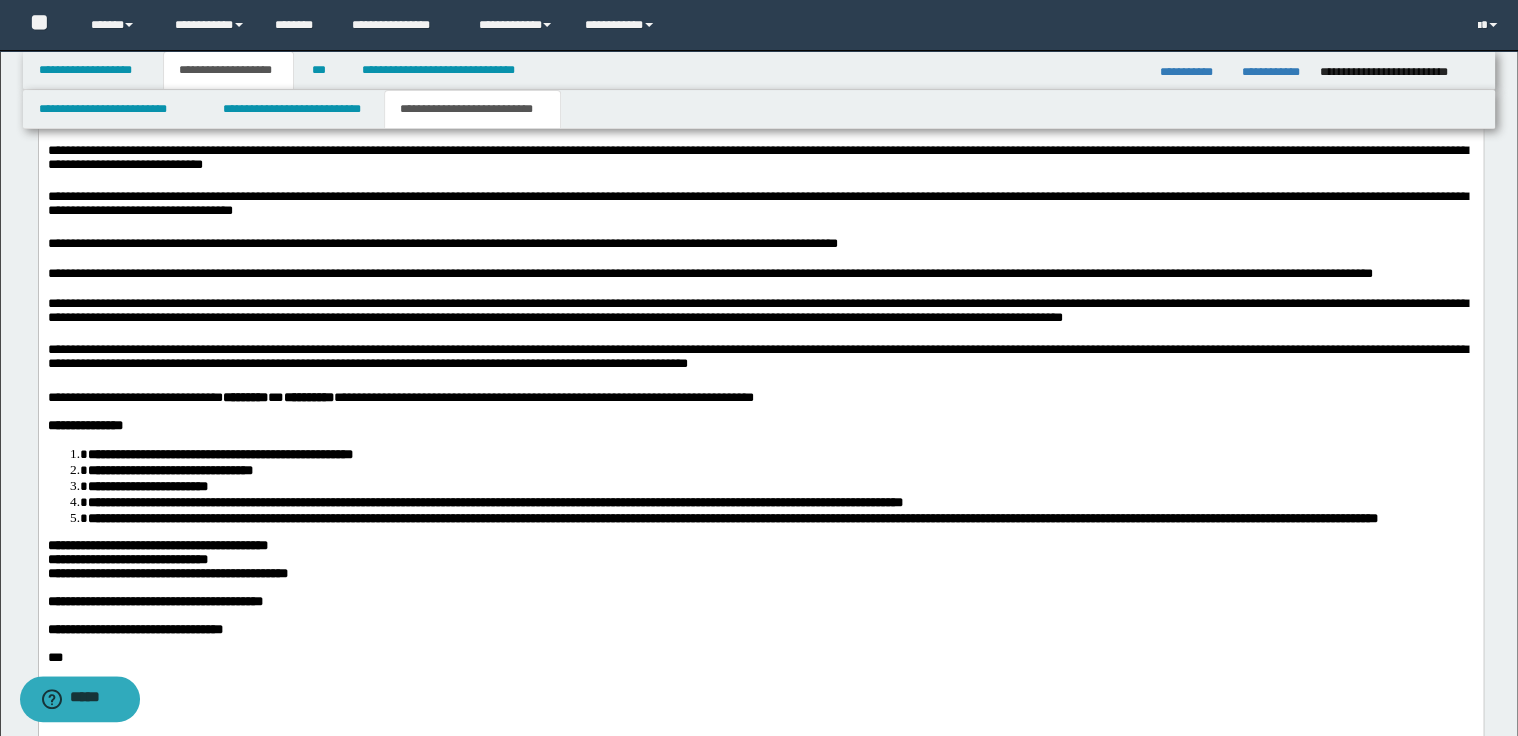 scroll, scrollTop: 1680, scrollLeft: 0, axis: vertical 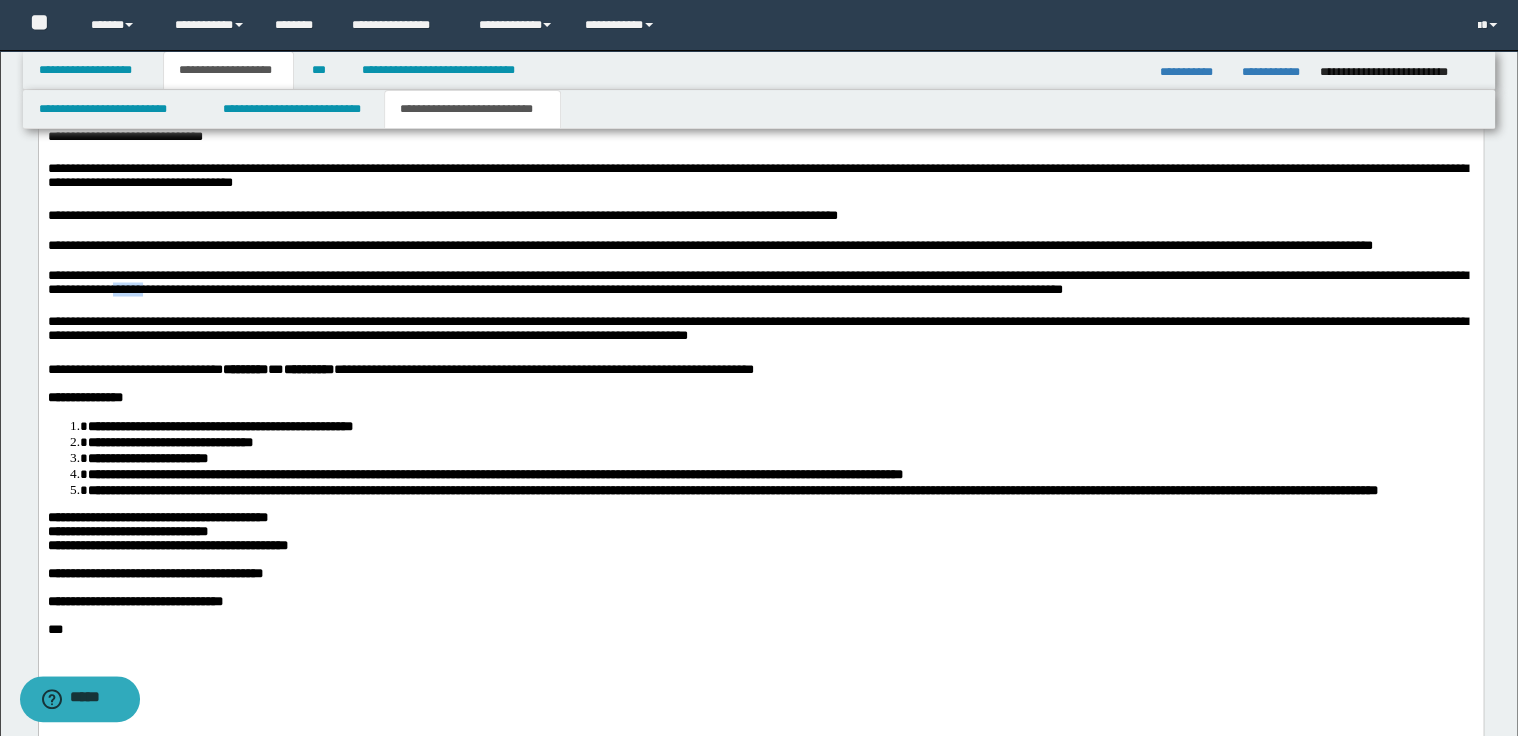 drag, startPoint x: 205, startPoint y: 375, endPoint x: 258, endPoint y: 371, distance: 53.15073 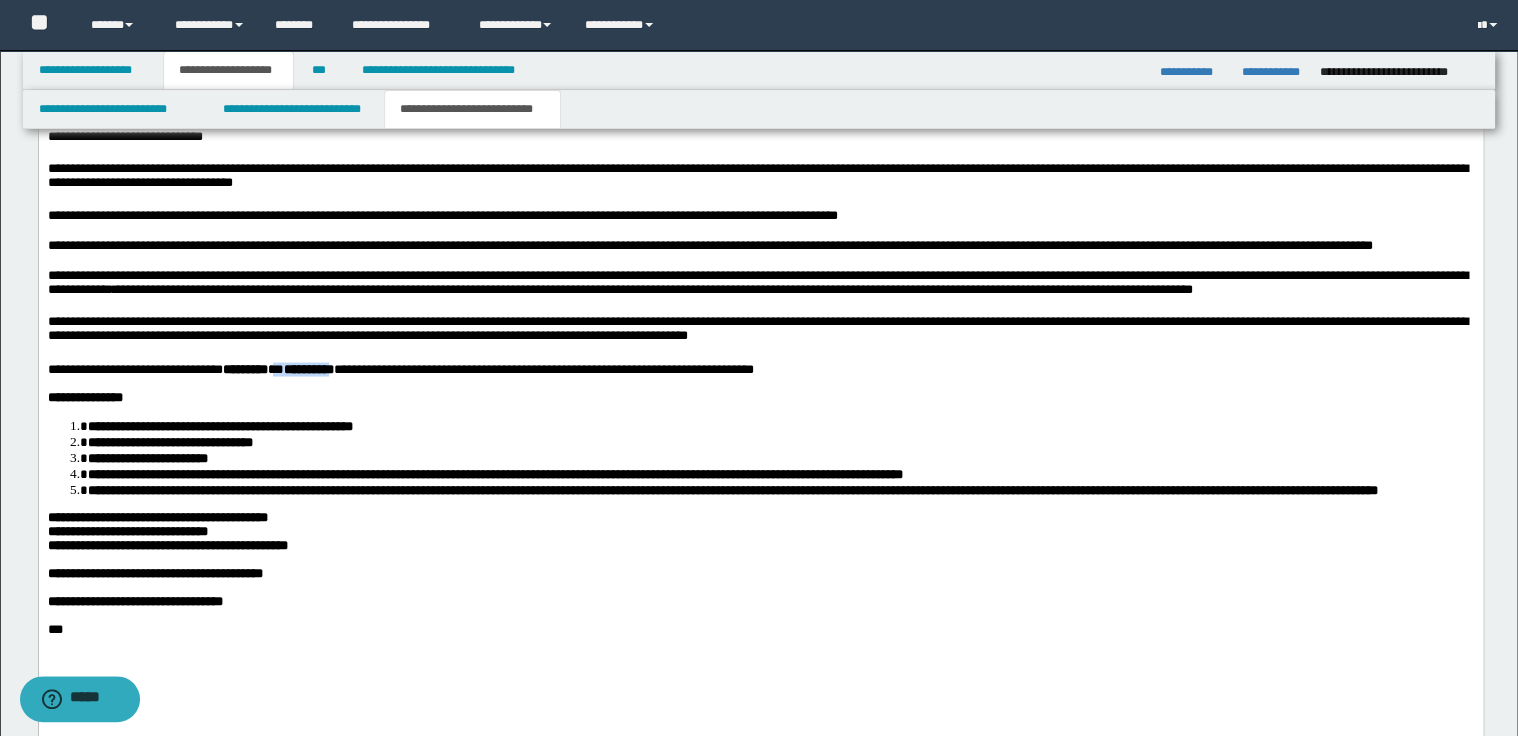 drag, startPoint x: 311, startPoint y: 453, endPoint x: 397, endPoint y: 448, distance: 86.145226 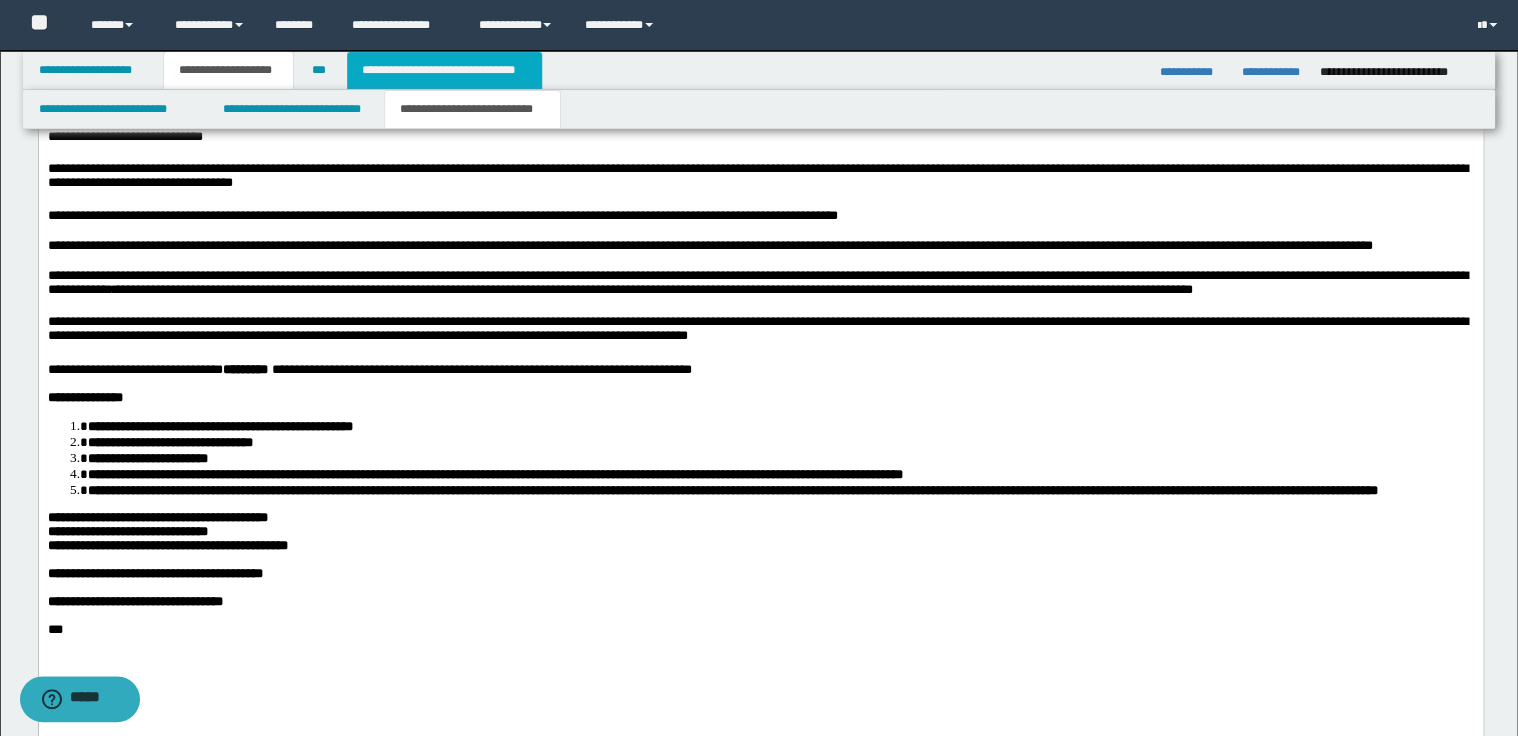click on "**********" at bounding box center [444, 70] 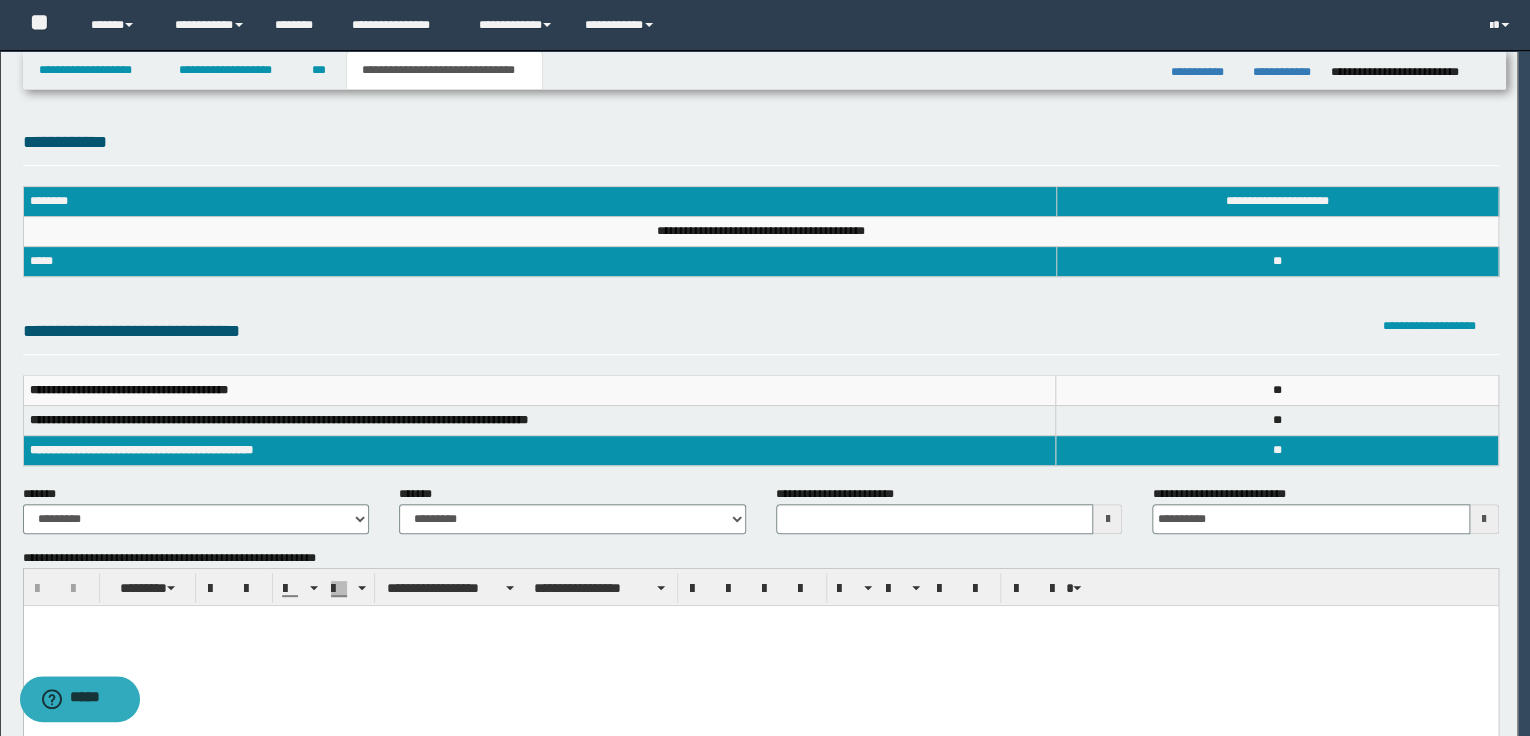 scroll, scrollTop: 0, scrollLeft: 0, axis: both 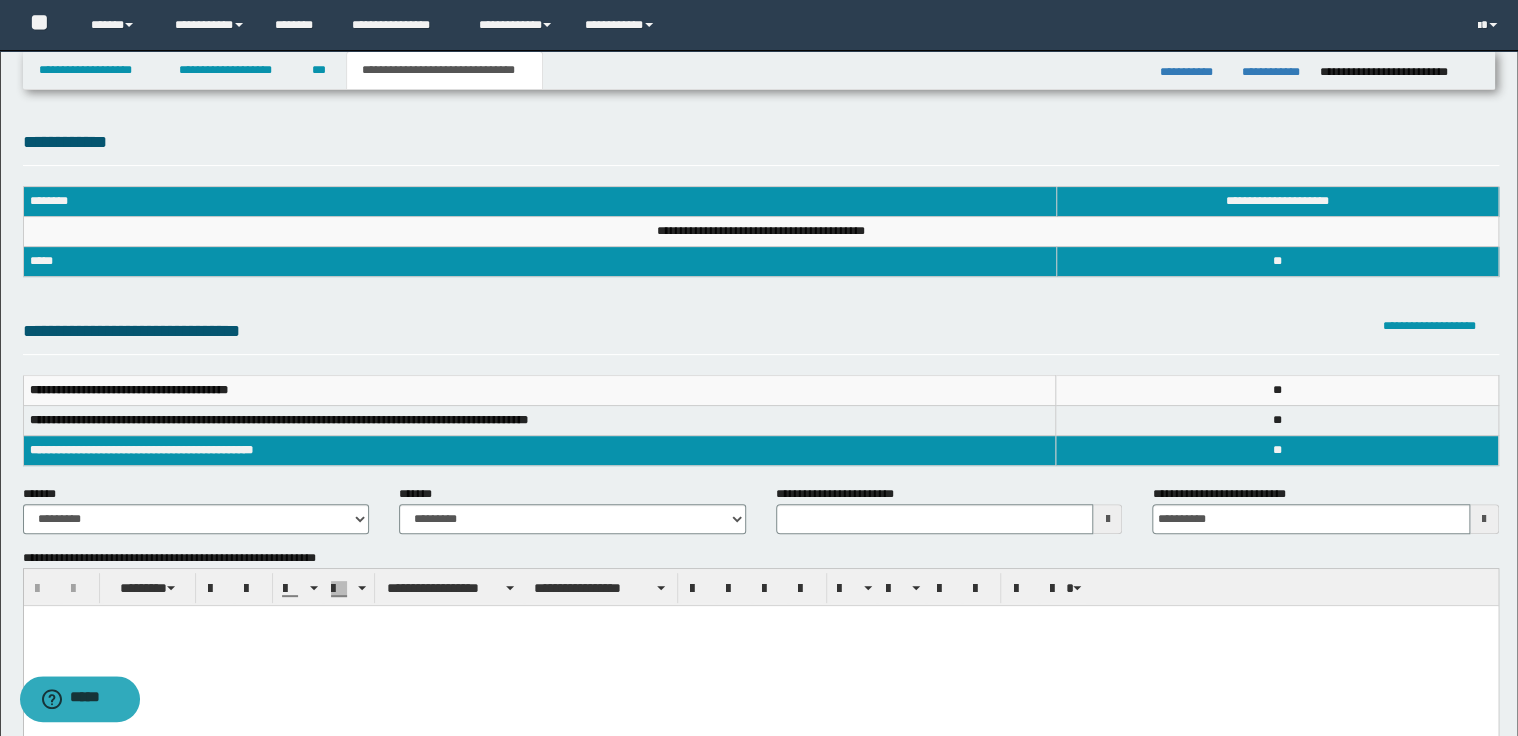 click on "**********" at bounding box center [1441, 326] 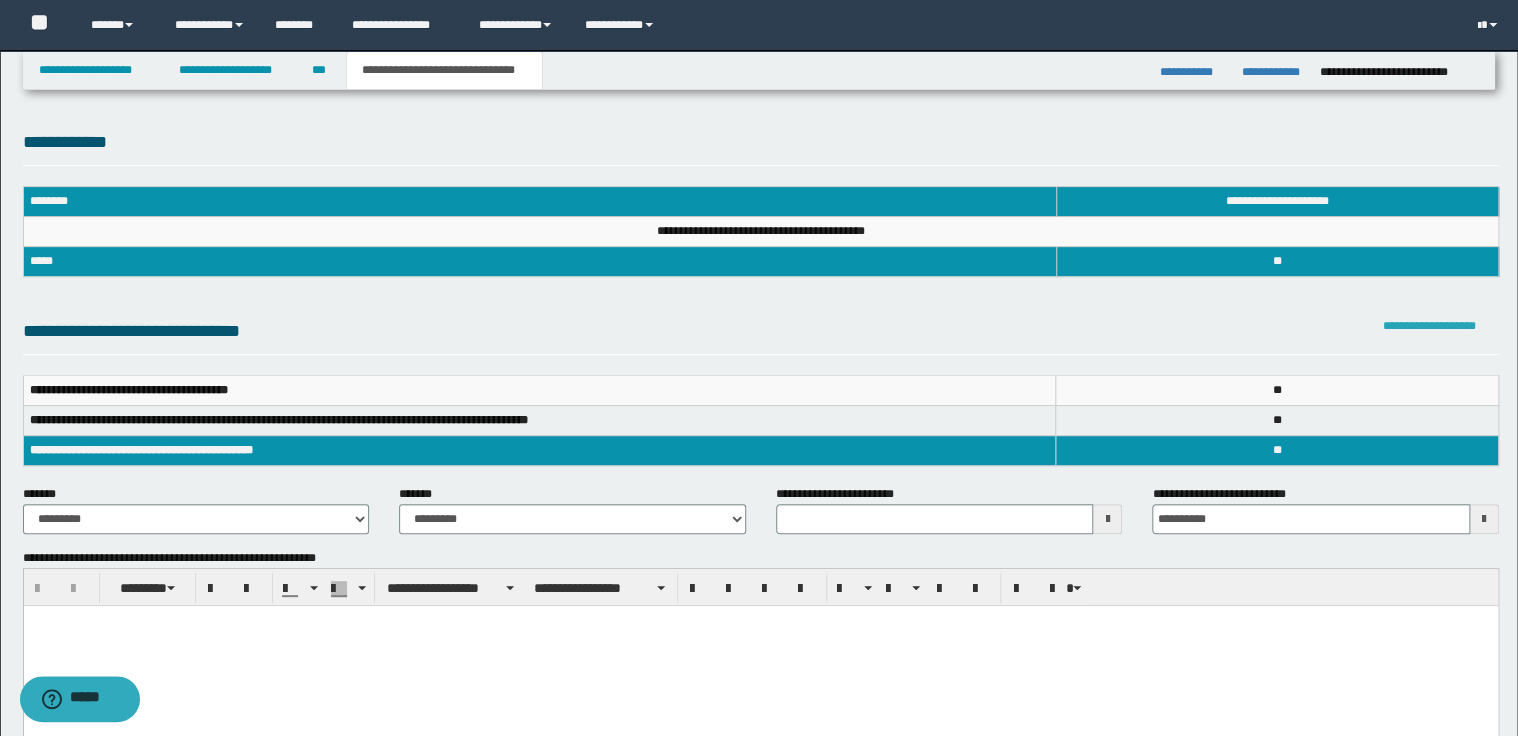 click on "**********" at bounding box center [1429, 326] 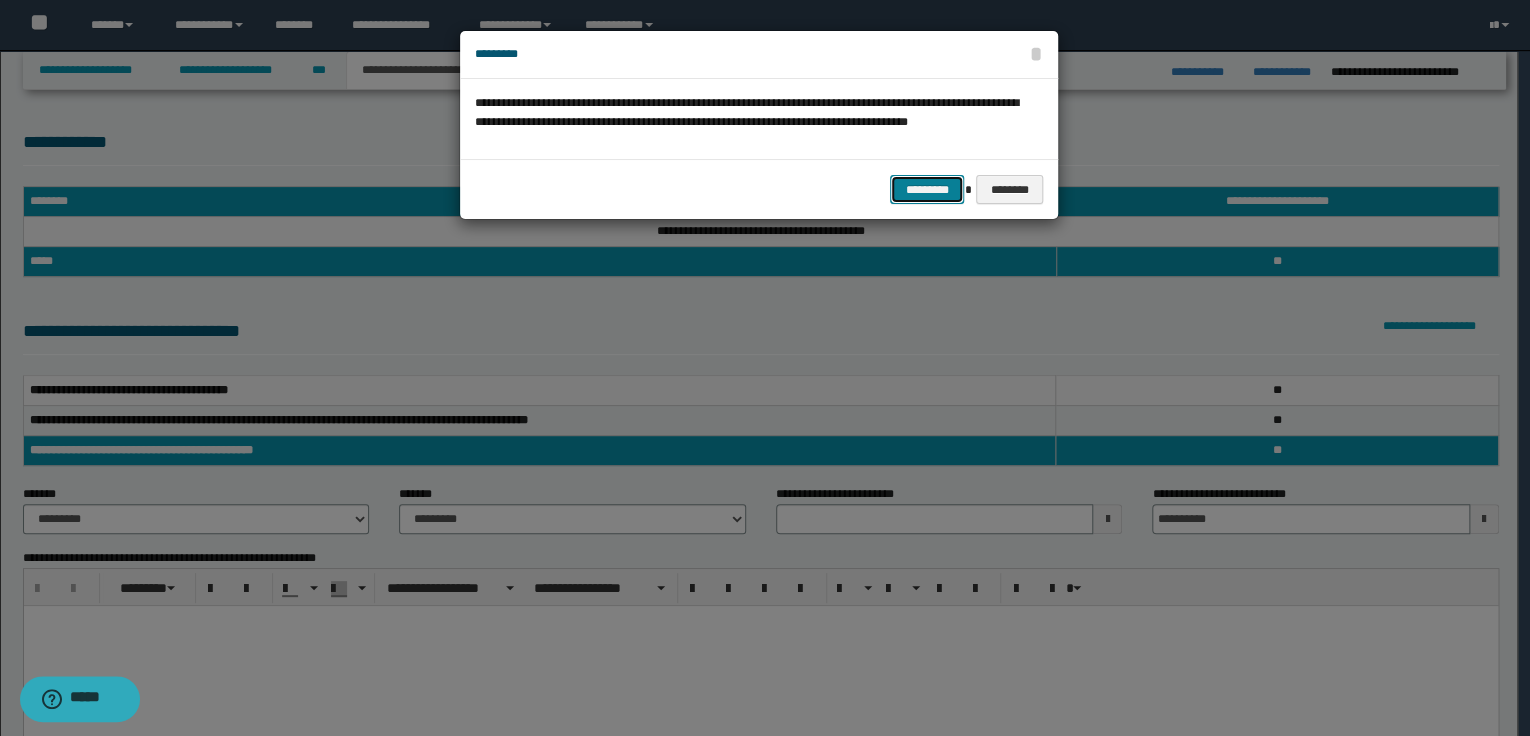 click on "*********" at bounding box center (927, 190) 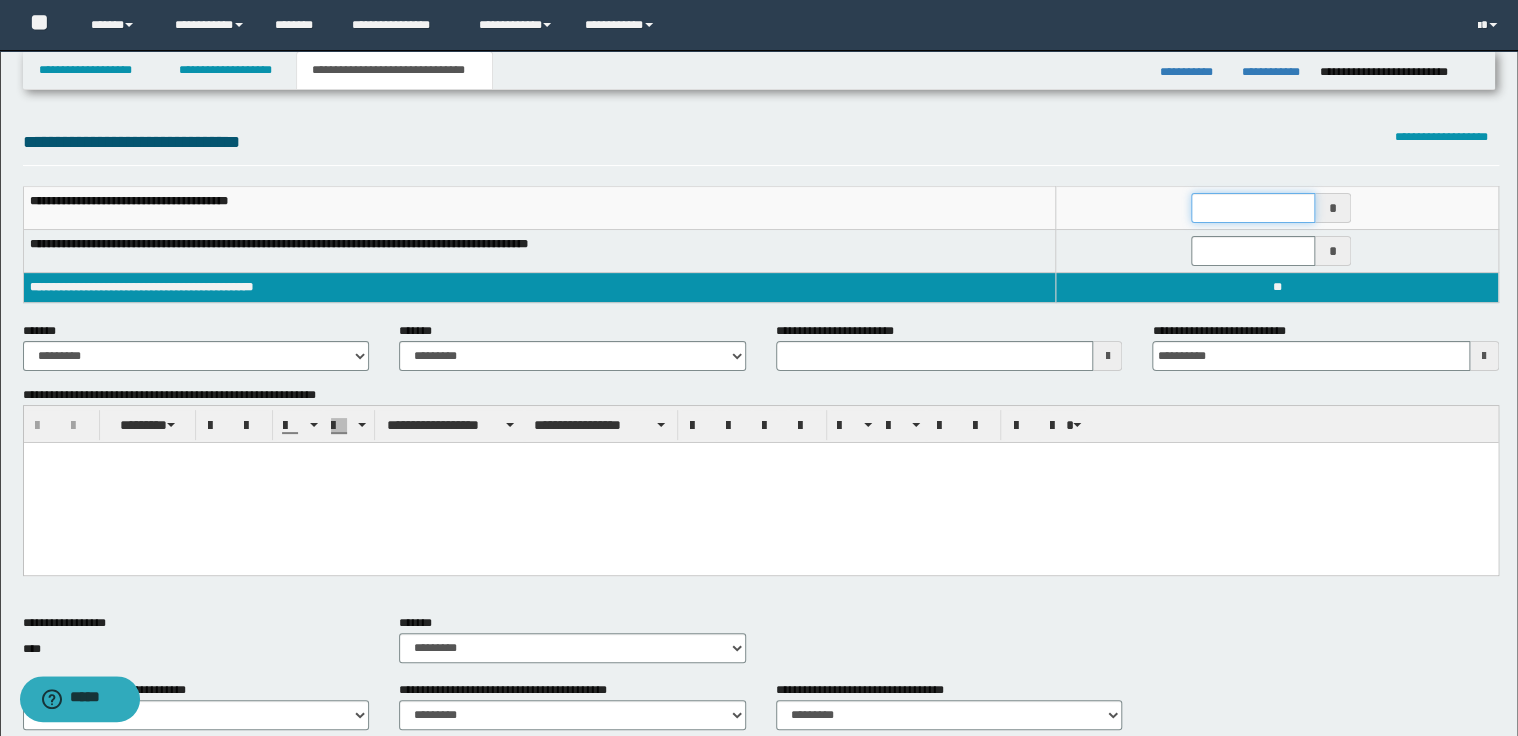 click at bounding box center [1253, 208] 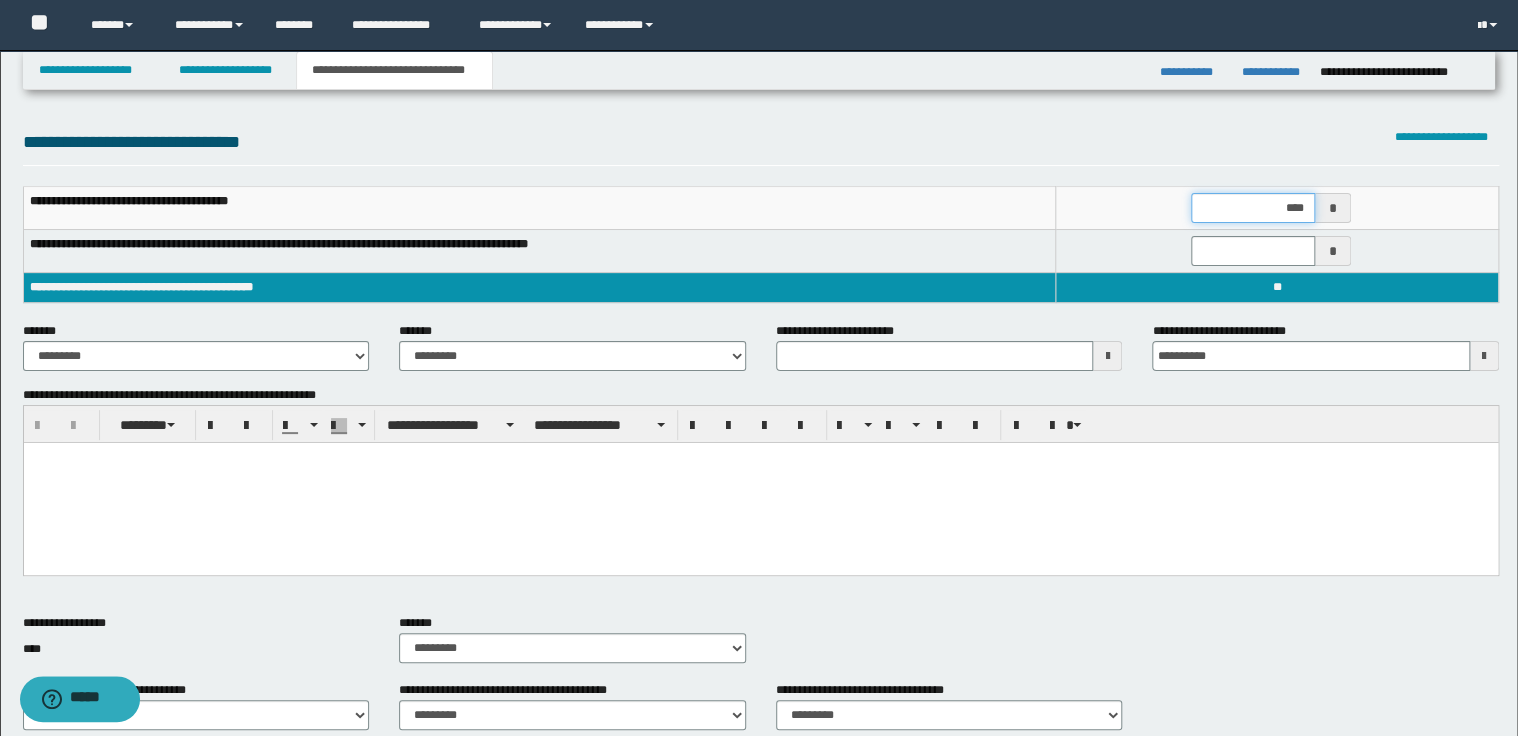 type on "*****" 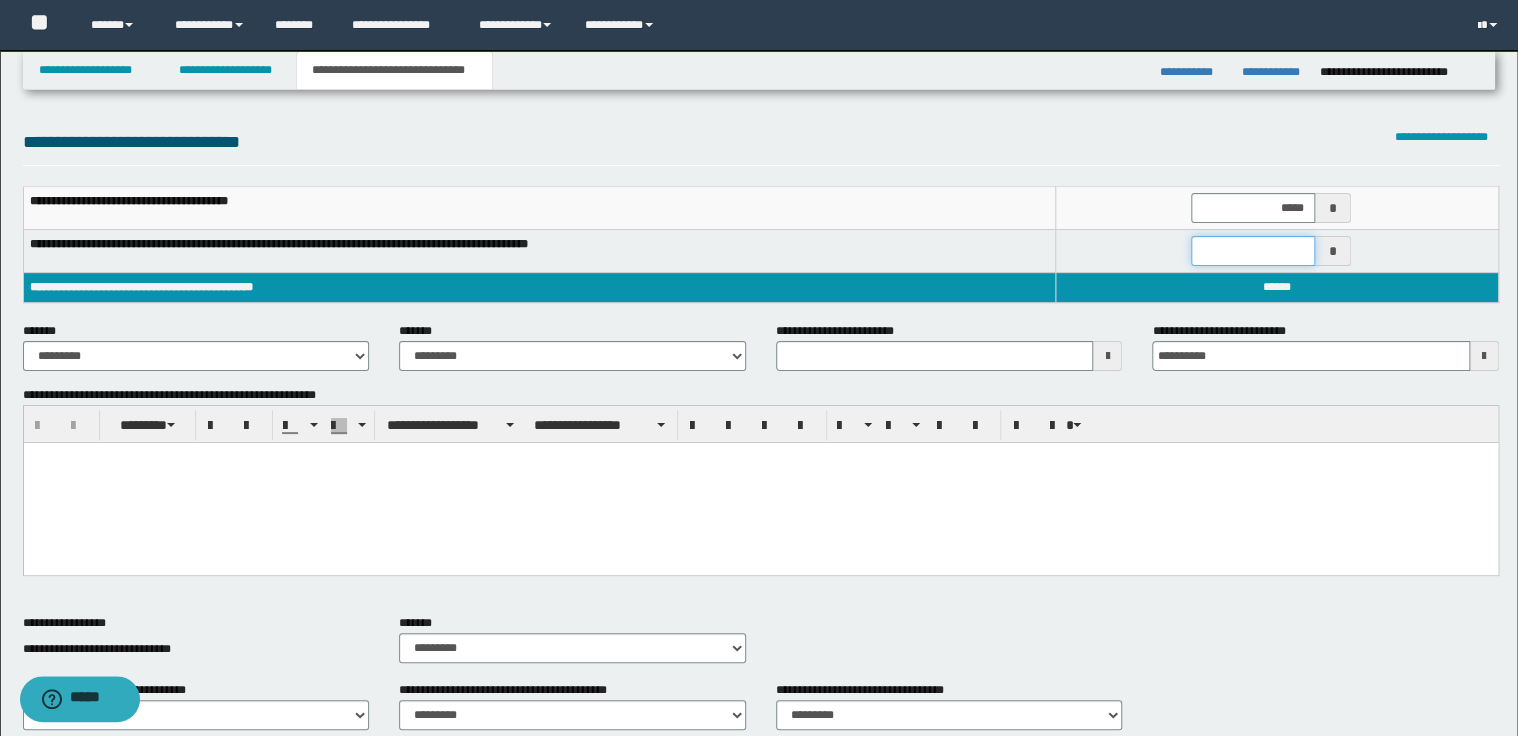 click at bounding box center (1253, 251) 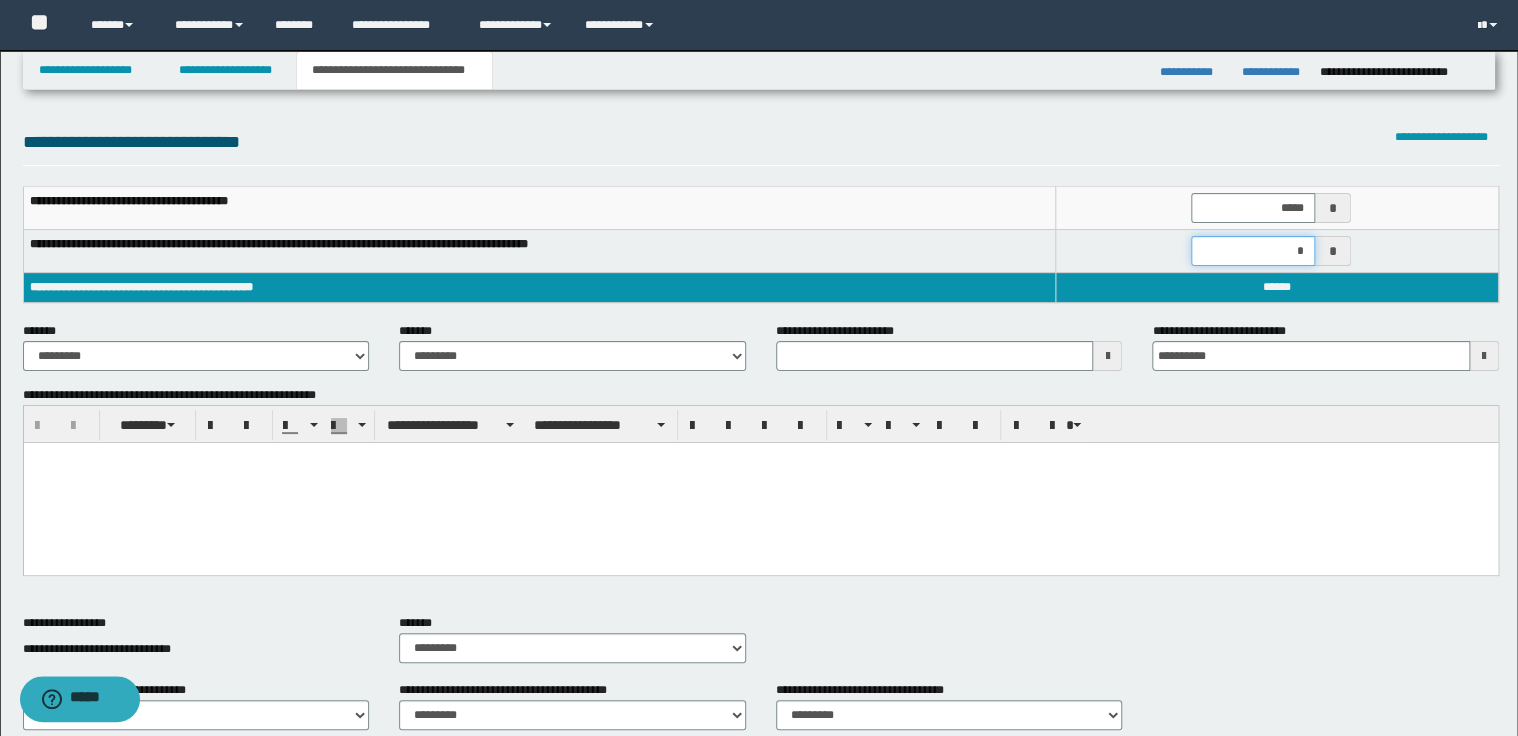 type on "**" 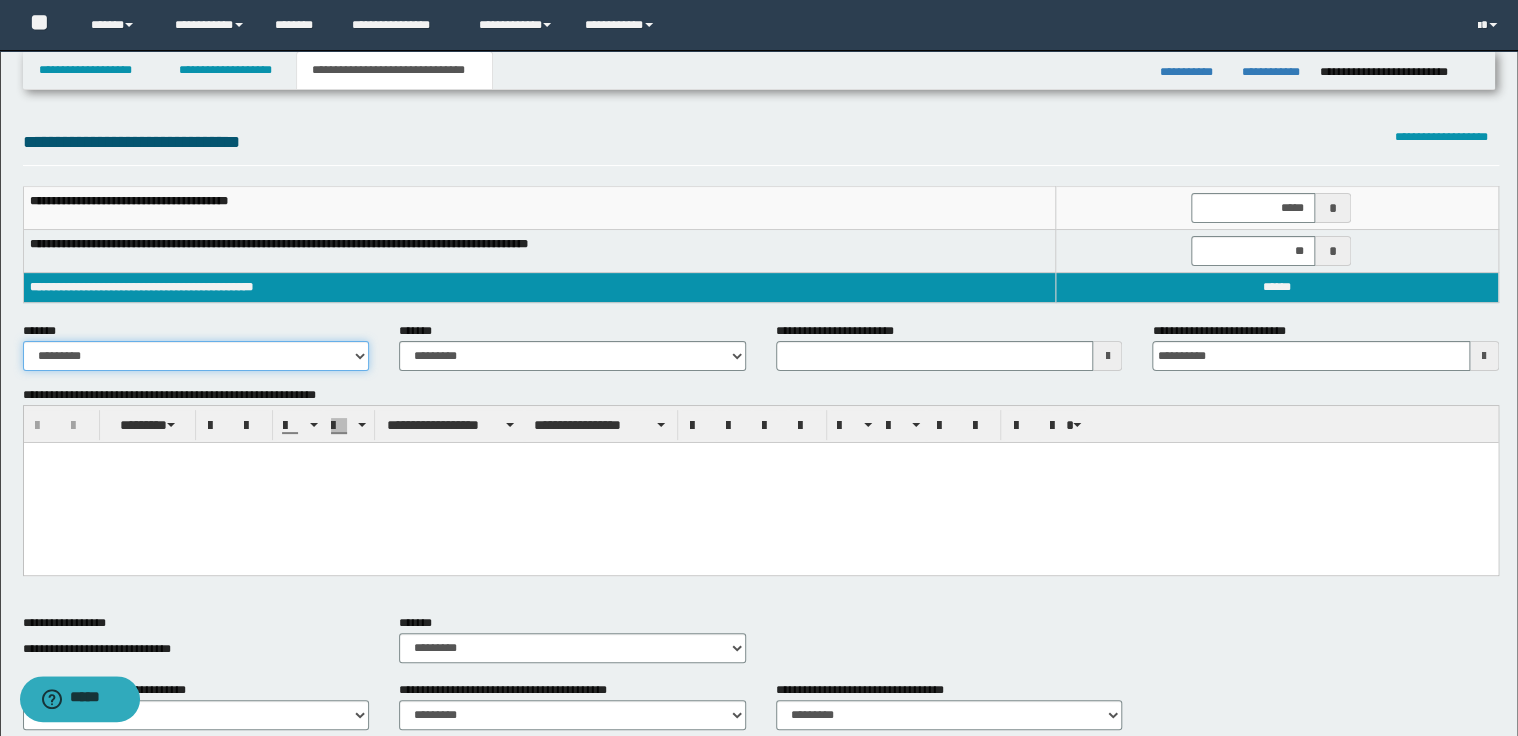 click on "**********" at bounding box center (196, 356) 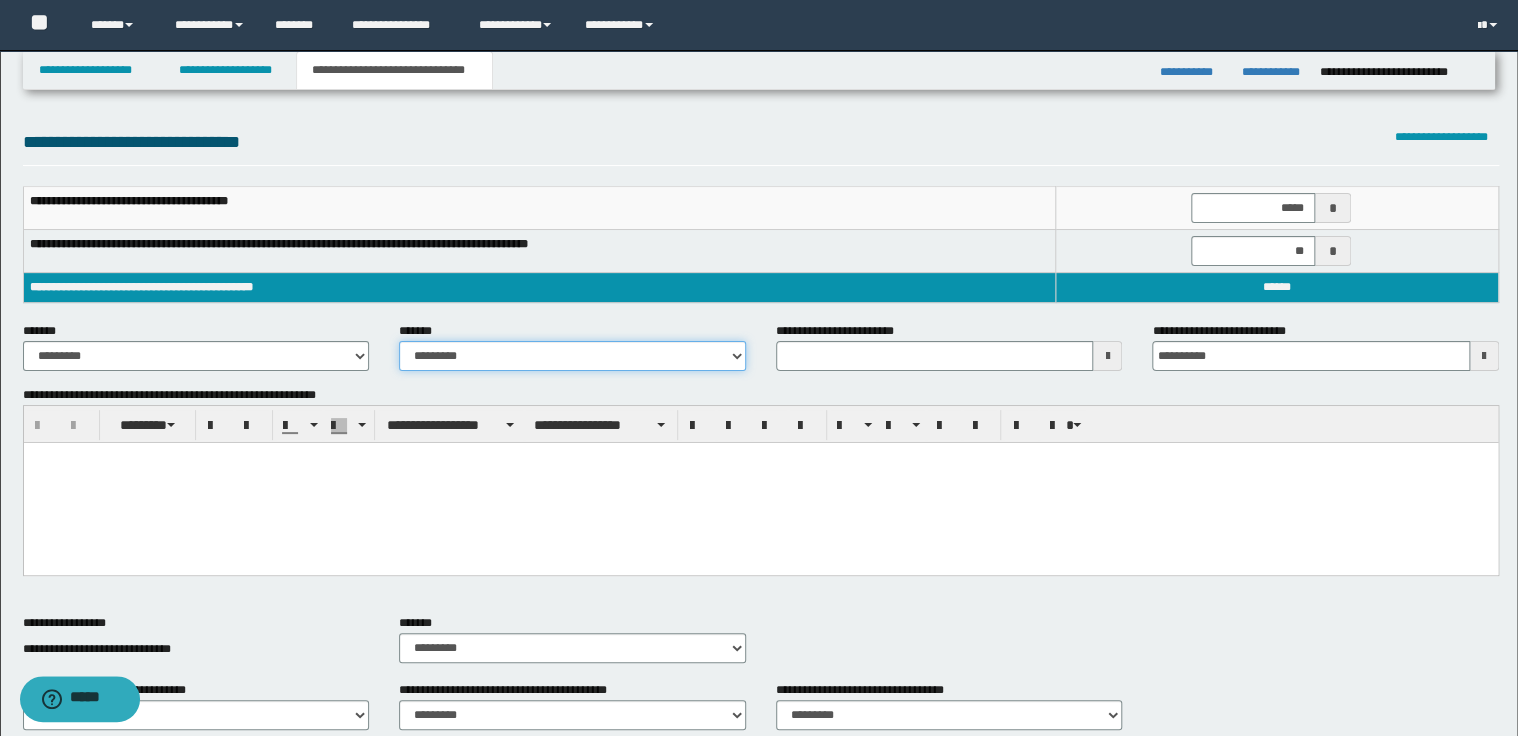 click on "**********" at bounding box center (572, 356) 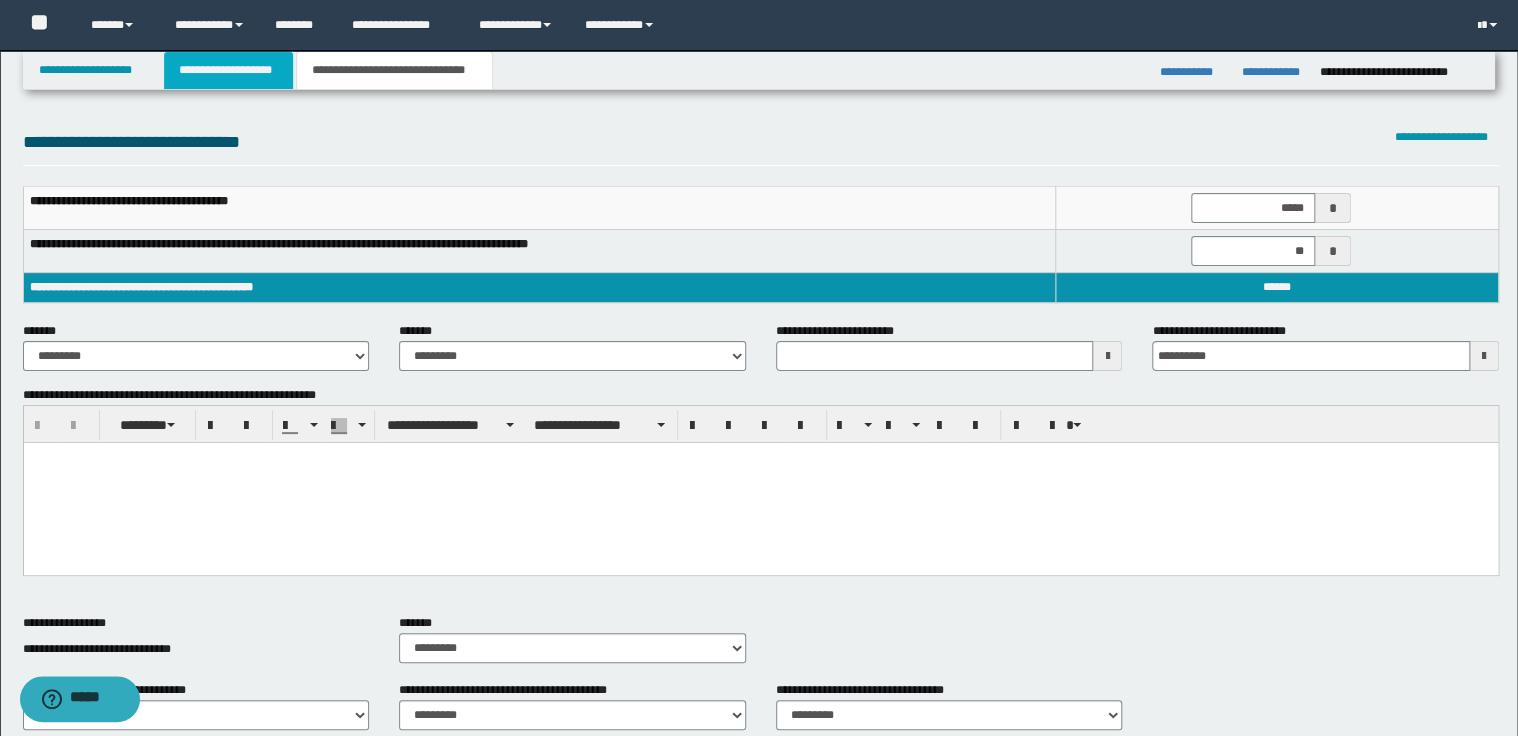 click on "**********" at bounding box center (228, 70) 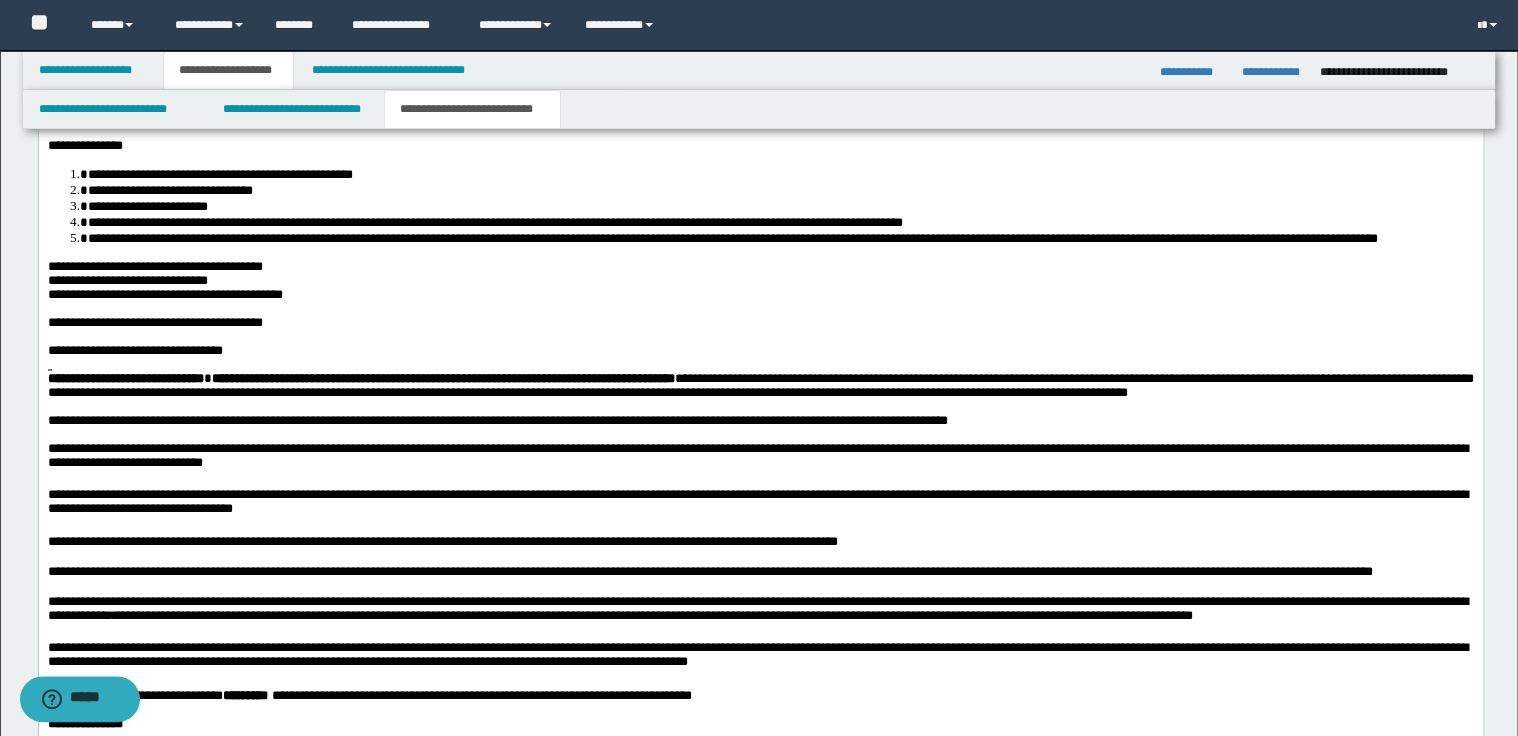 scroll, scrollTop: 1360, scrollLeft: 0, axis: vertical 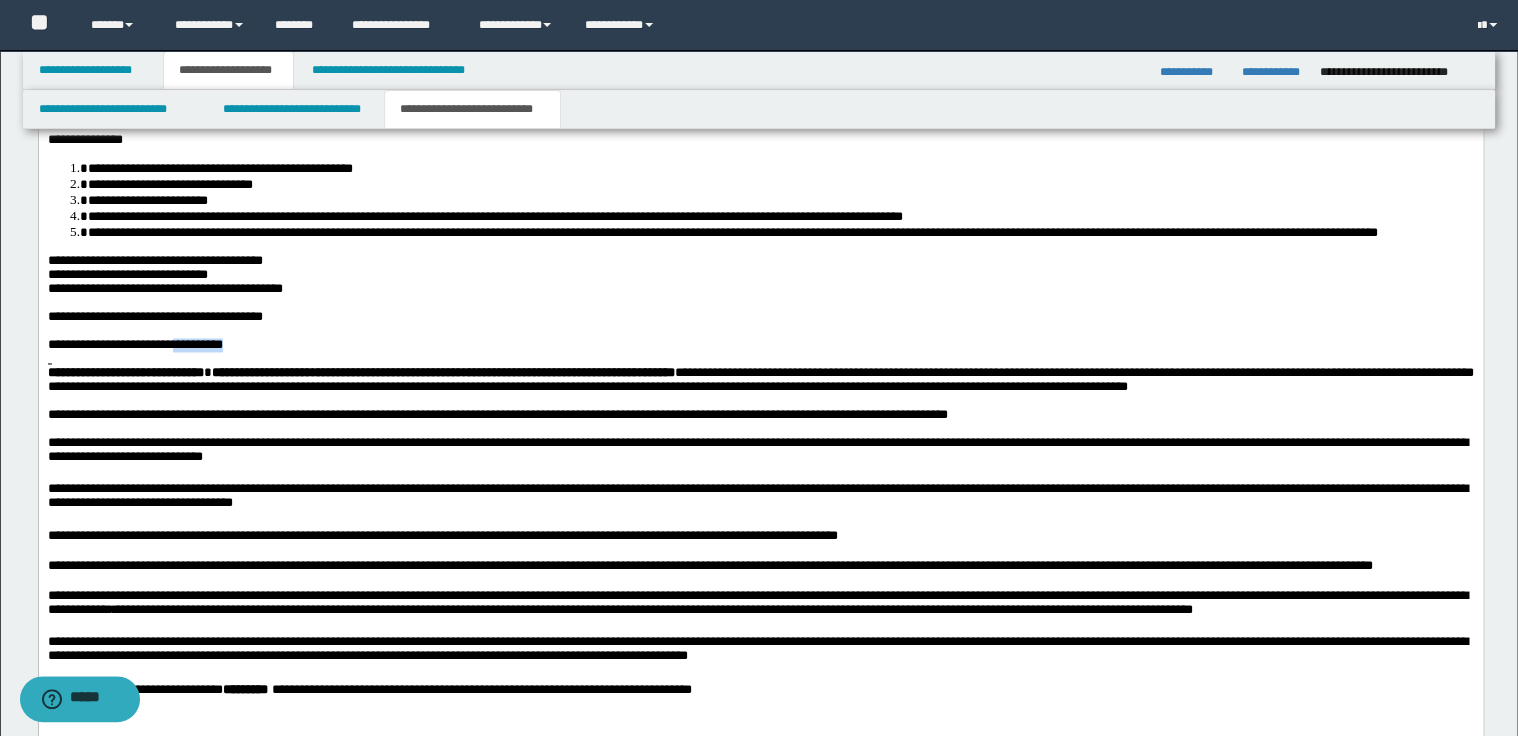 drag, startPoint x: 243, startPoint y: 404, endPoint x: 306, endPoint y: 404, distance: 63 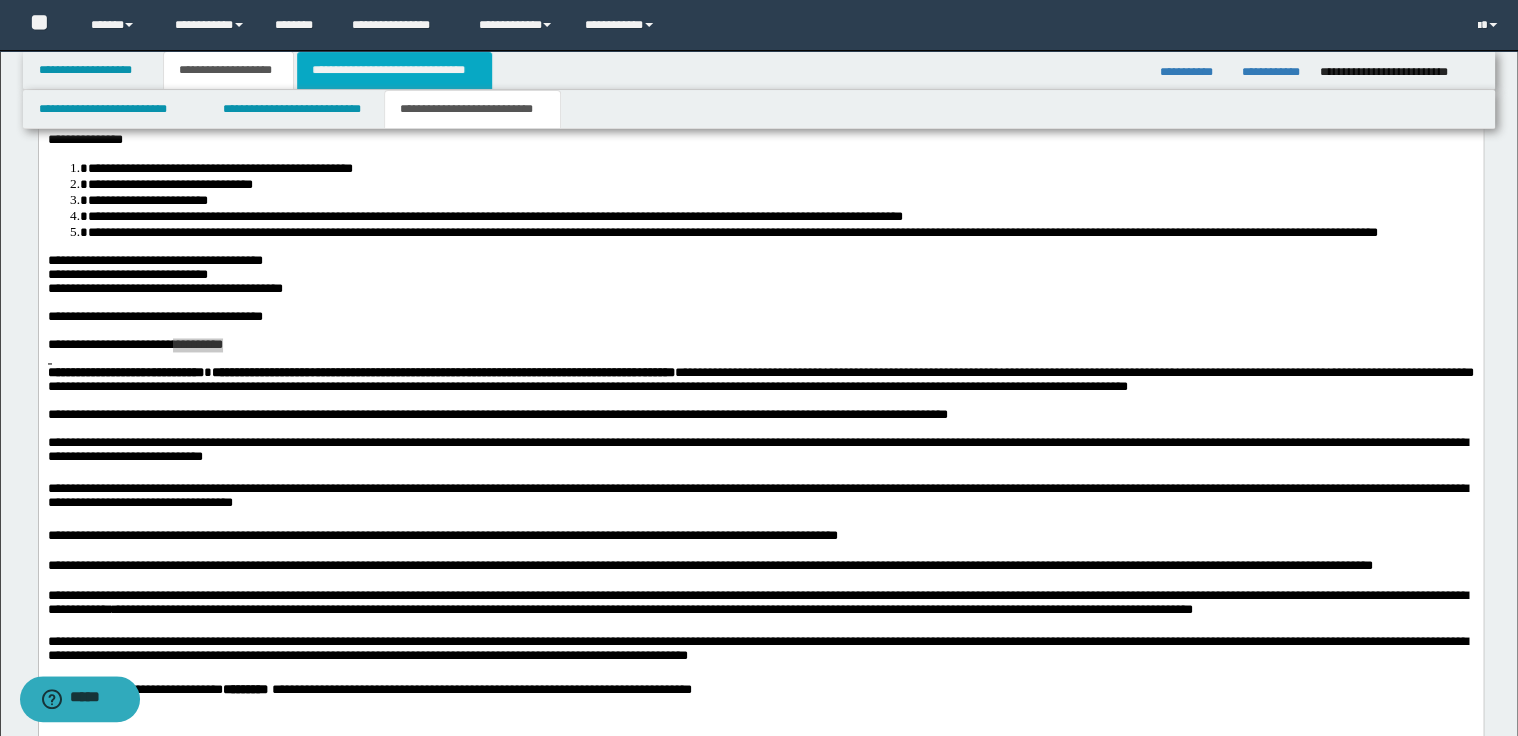 click on "**********" at bounding box center (394, 70) 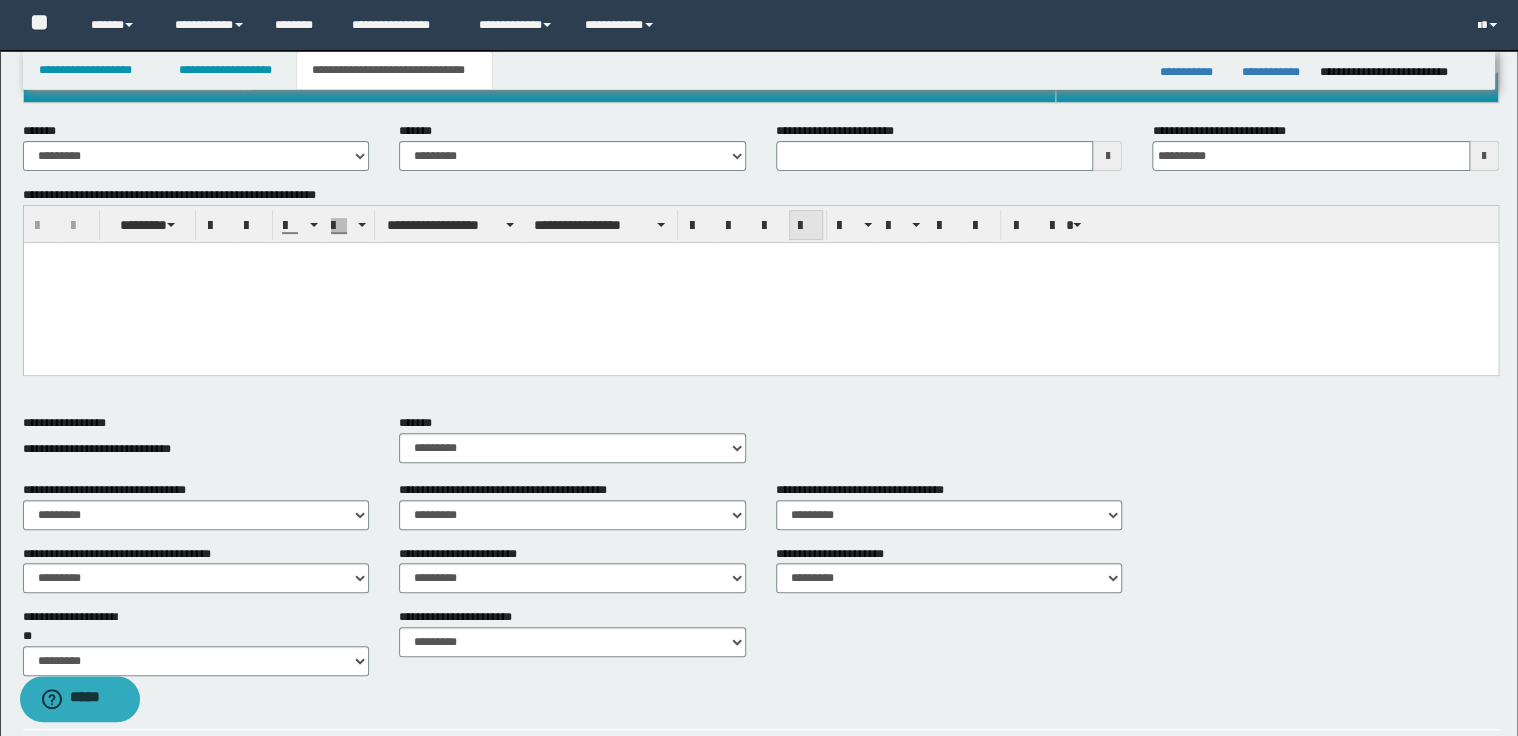 scroll, scrollTop: 129, scrollLeft: 0, axis: vertical 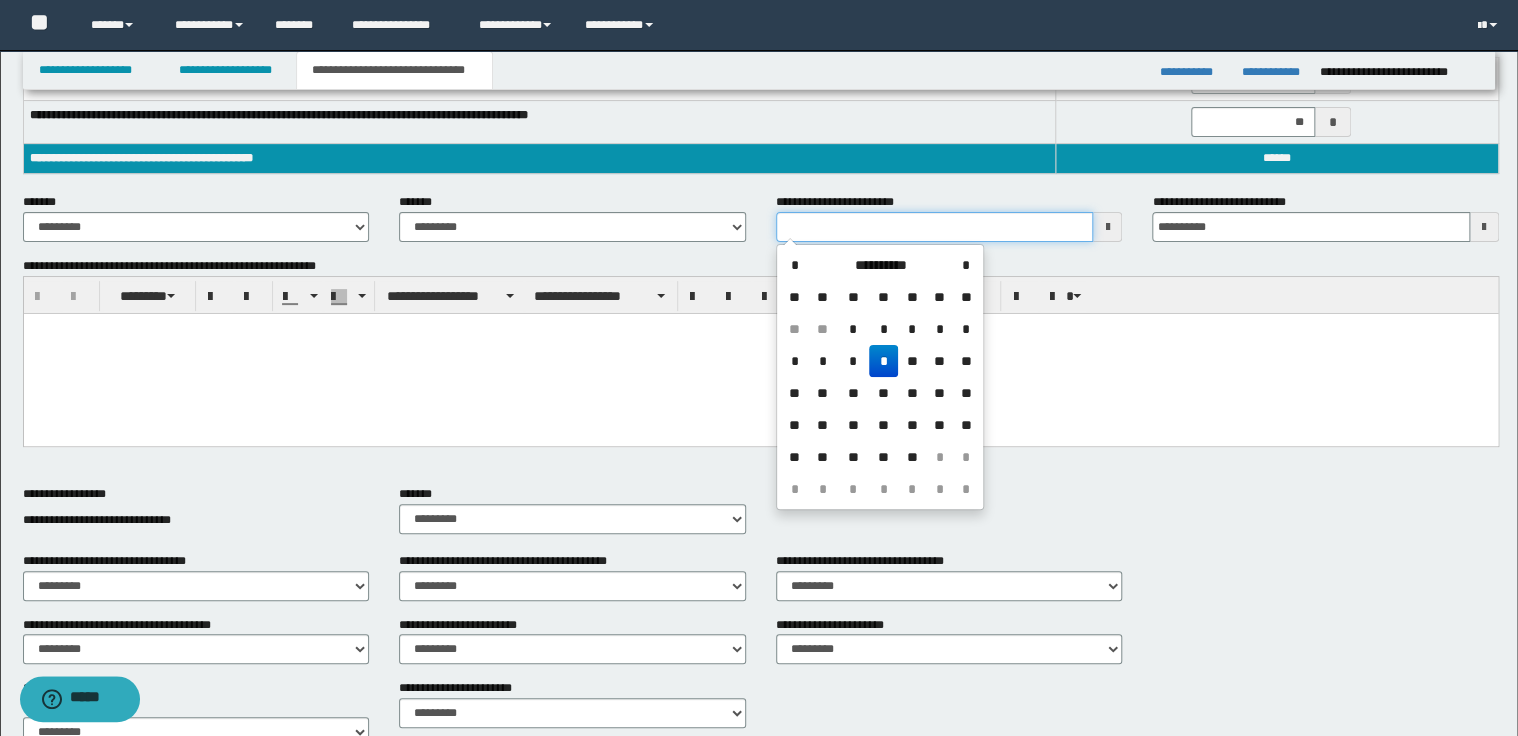 click on "**********" at bounding box center [935, 227] 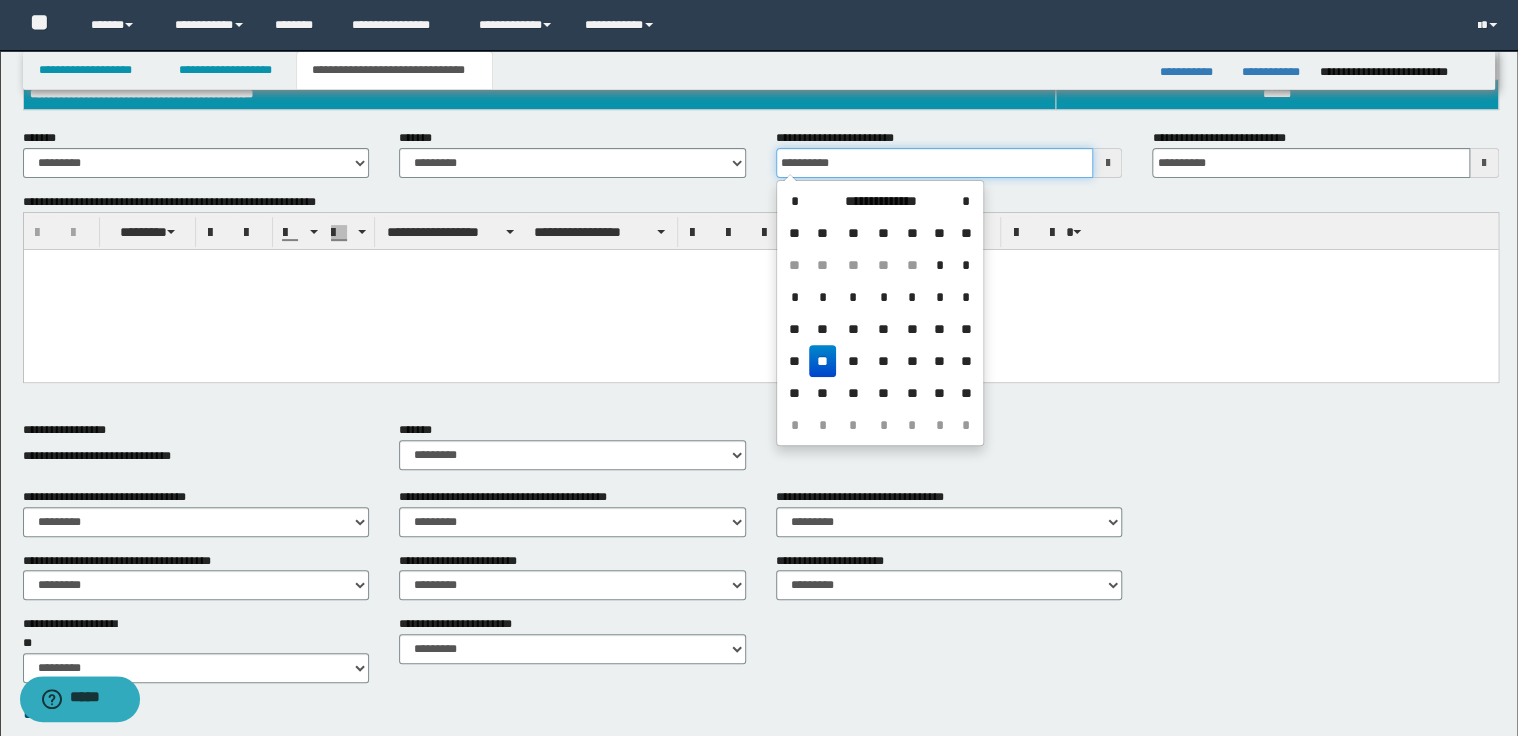 scroll, scrollTop: 289, scrollLeft: 0, axis: vertical 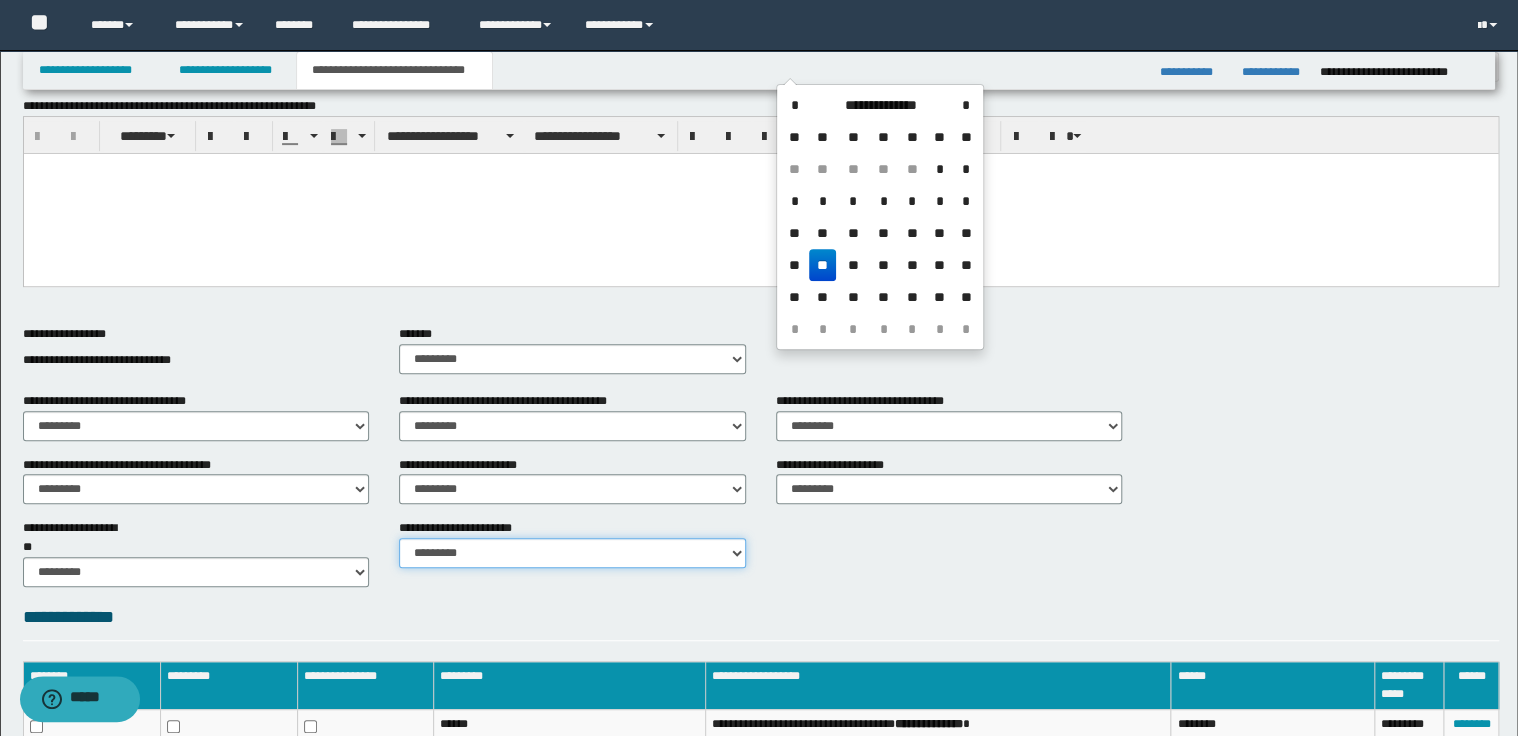 type on "**********" 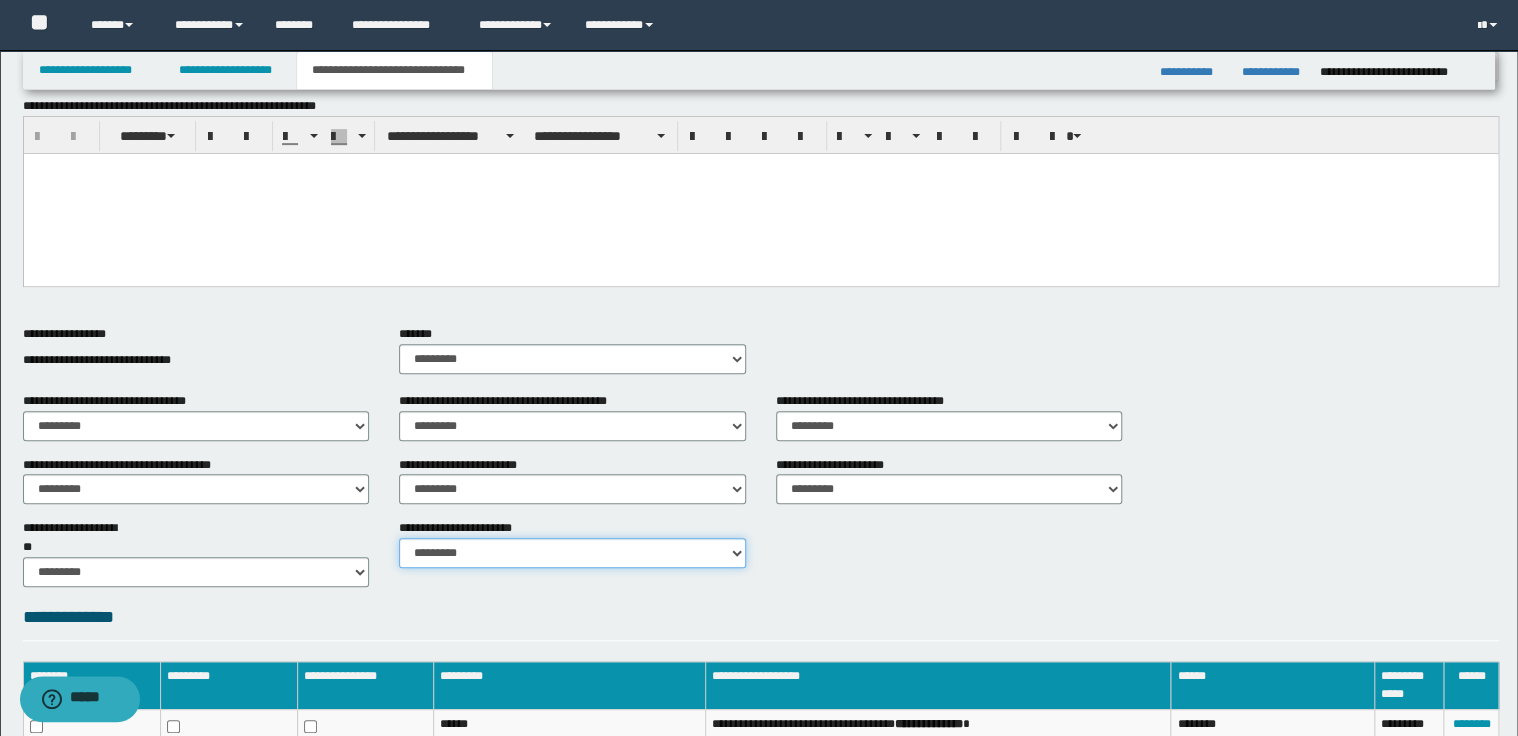click on "*********
*********
*********" at bounding box center [572, 553] 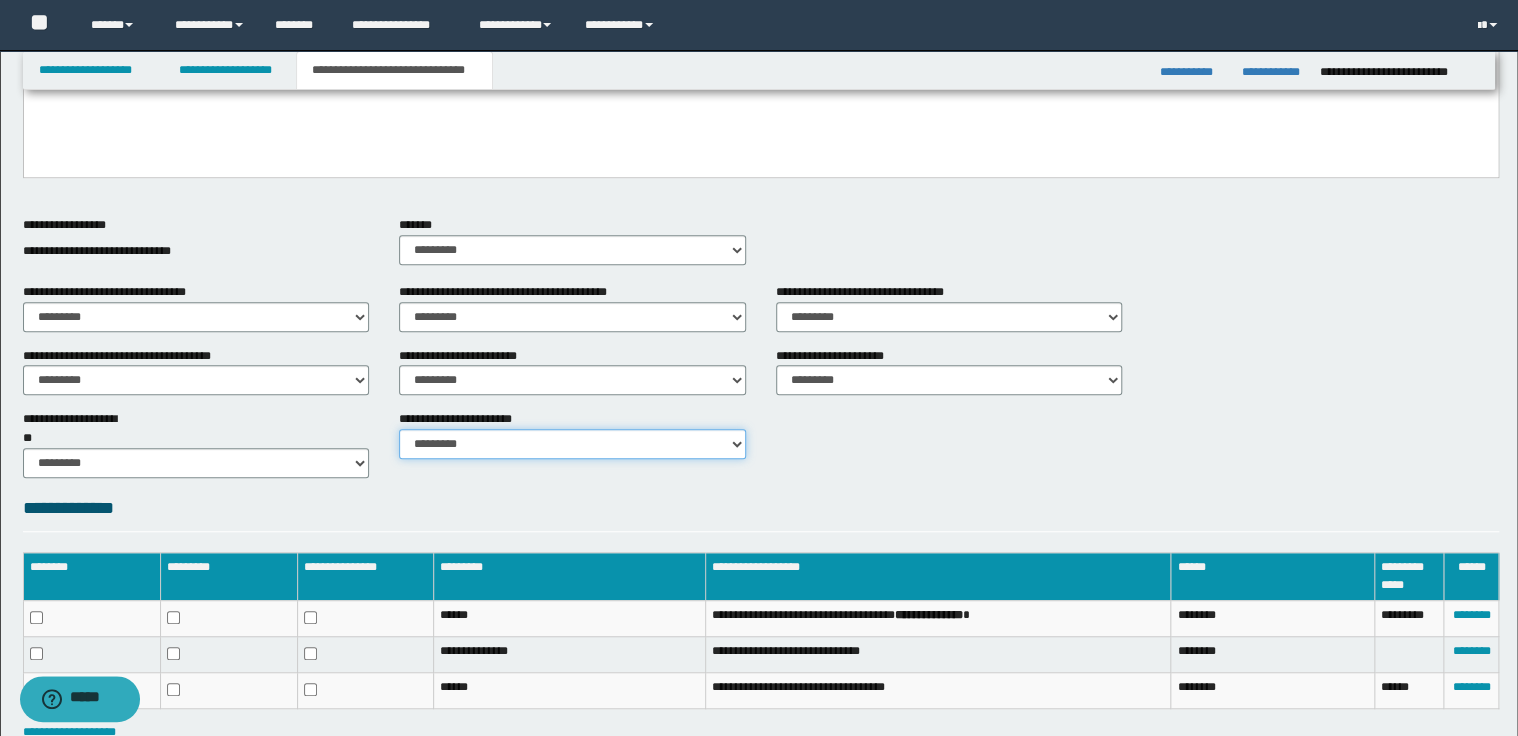 scroll, scrollTop: 529, scrollLeft: 0, axis: vertical 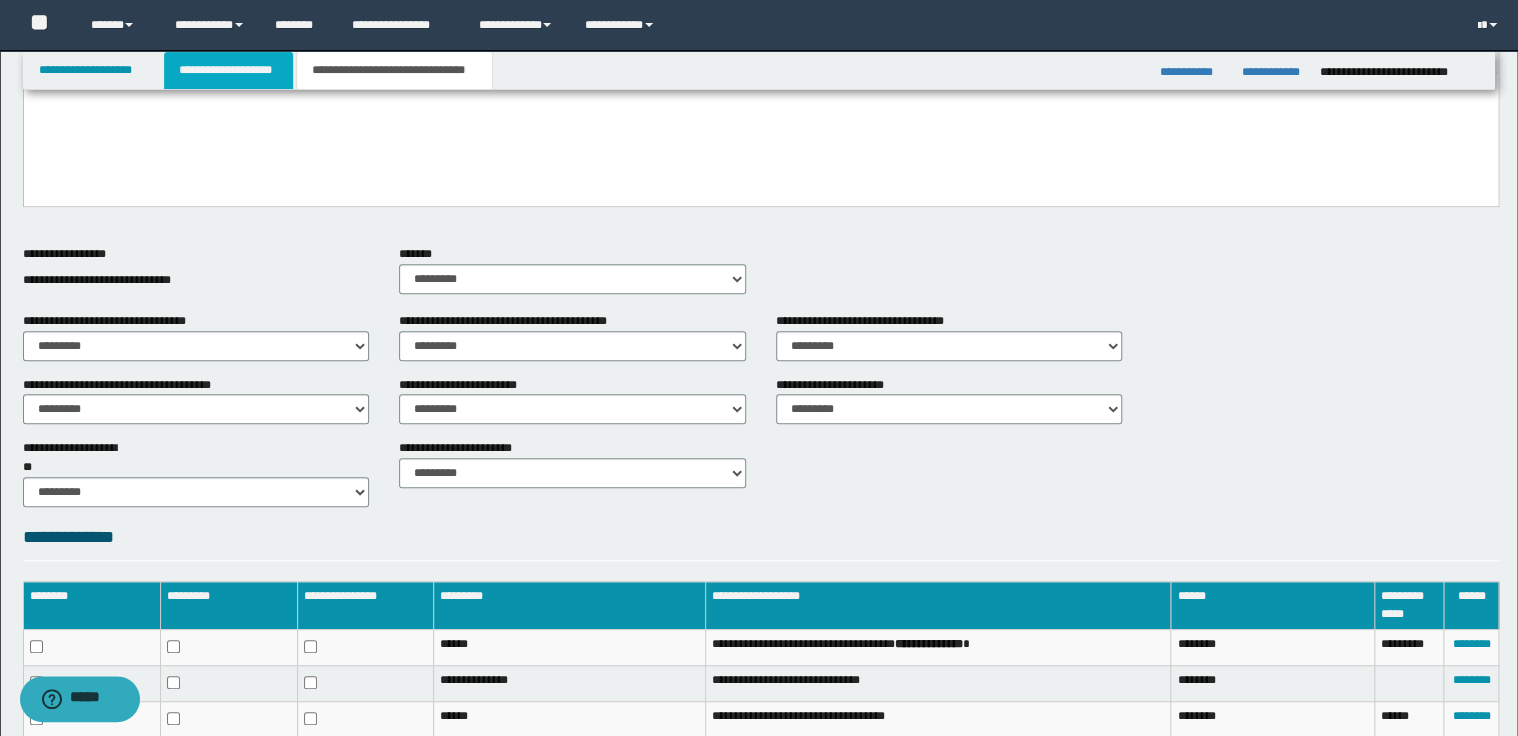 click on "**********" at bounding box center [228, 70] 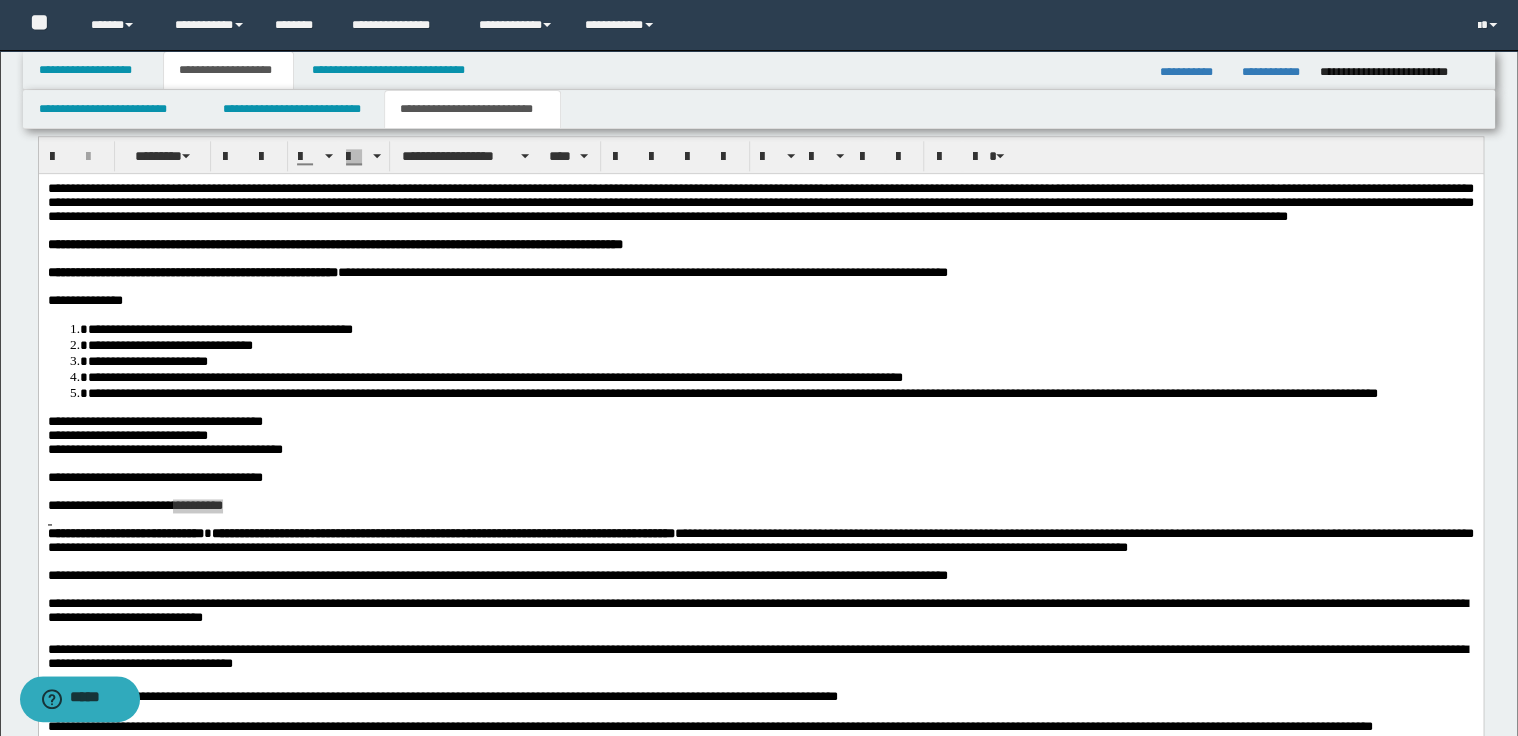 scroll, scrollTop: 1200, scrollLeft: 0, axis: vertical 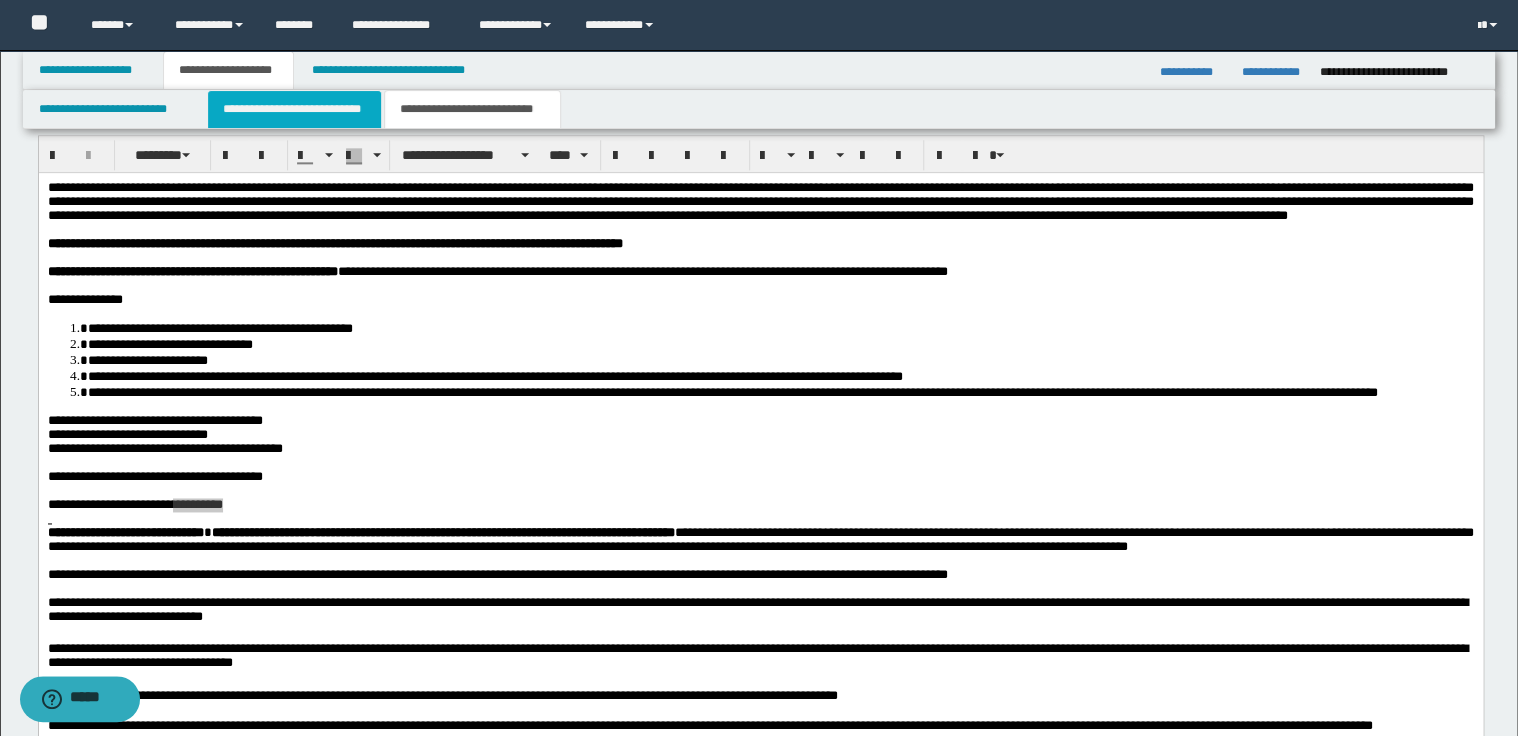 click on "**********" at bounding box center [294, 109] 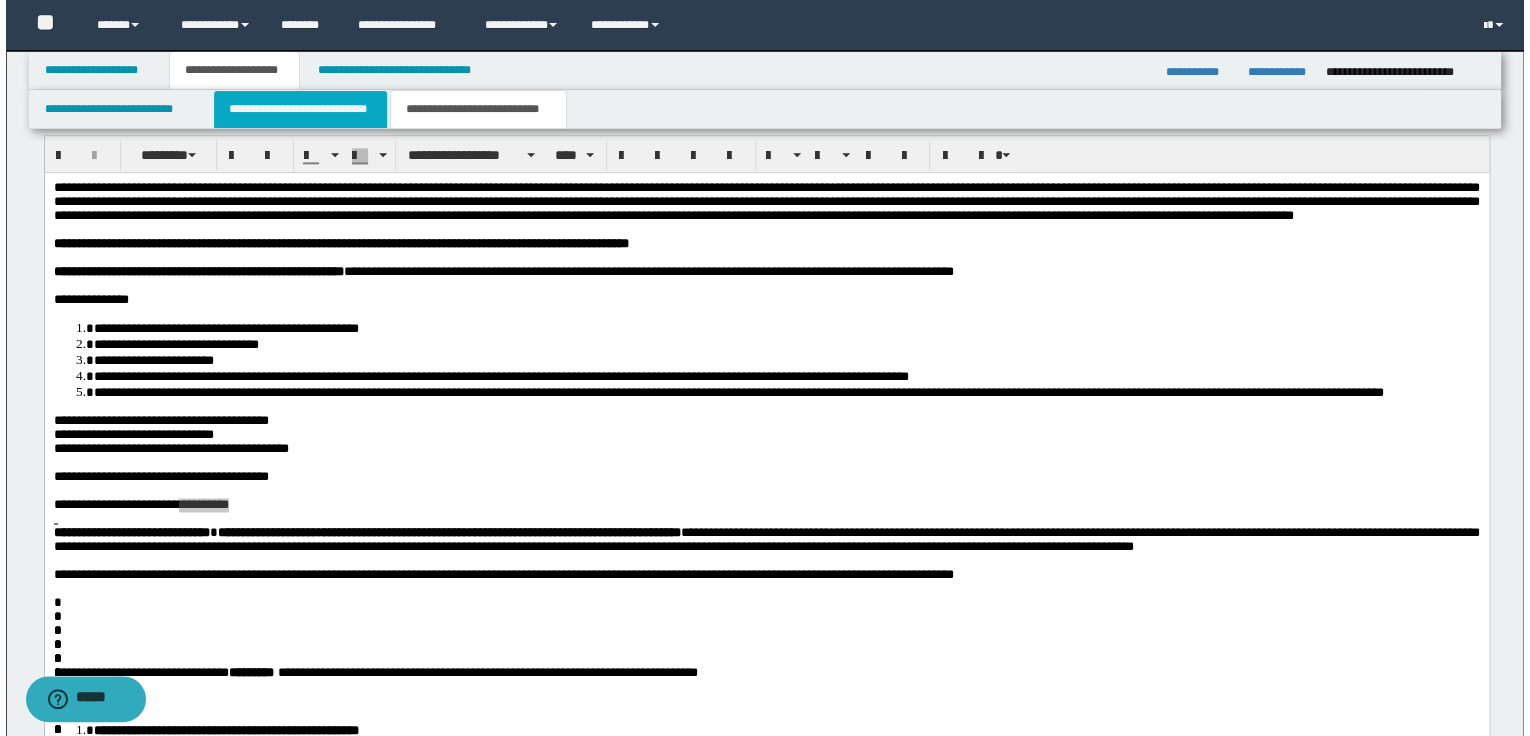 scroll, scrollTop: 0, scrollLeft: 0, axis: both 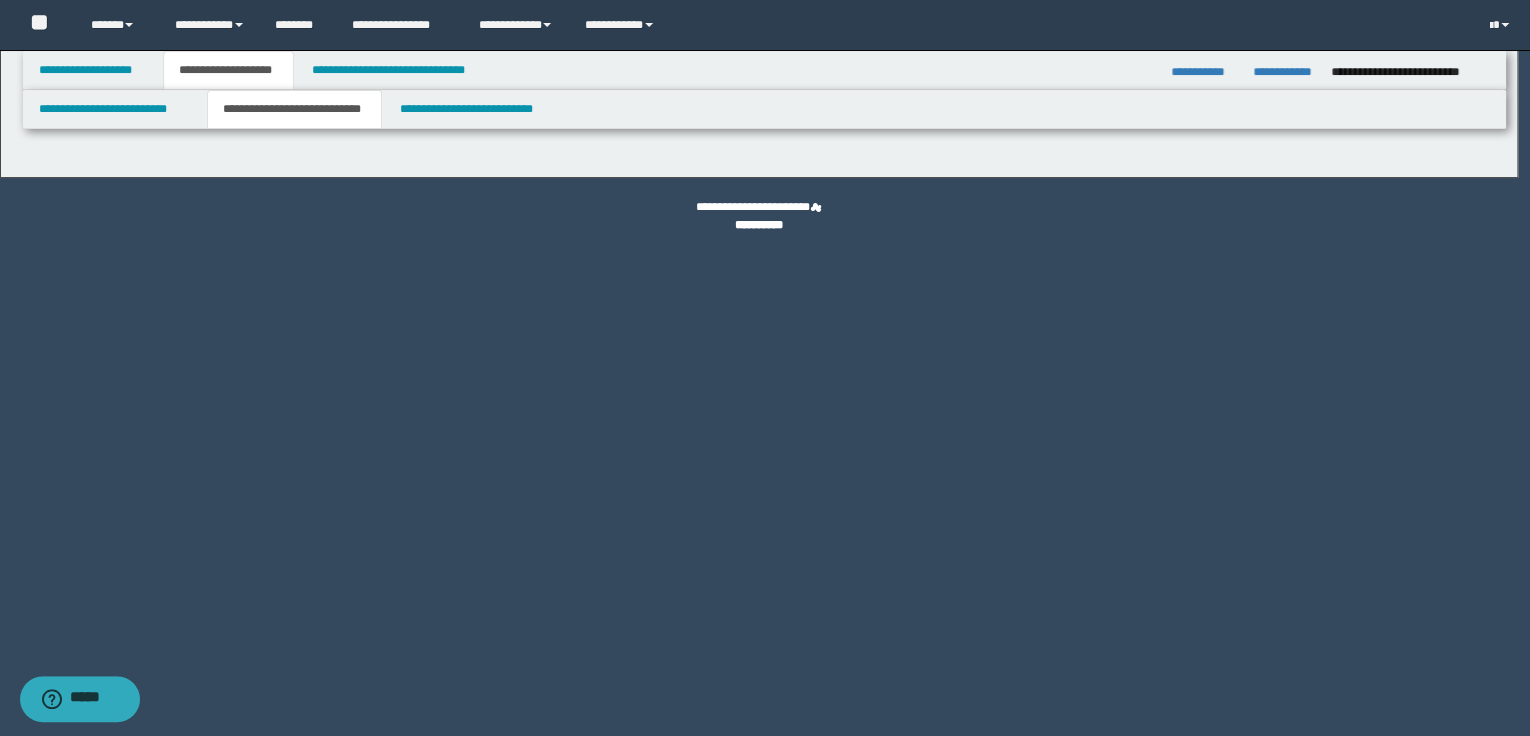 select on "*" 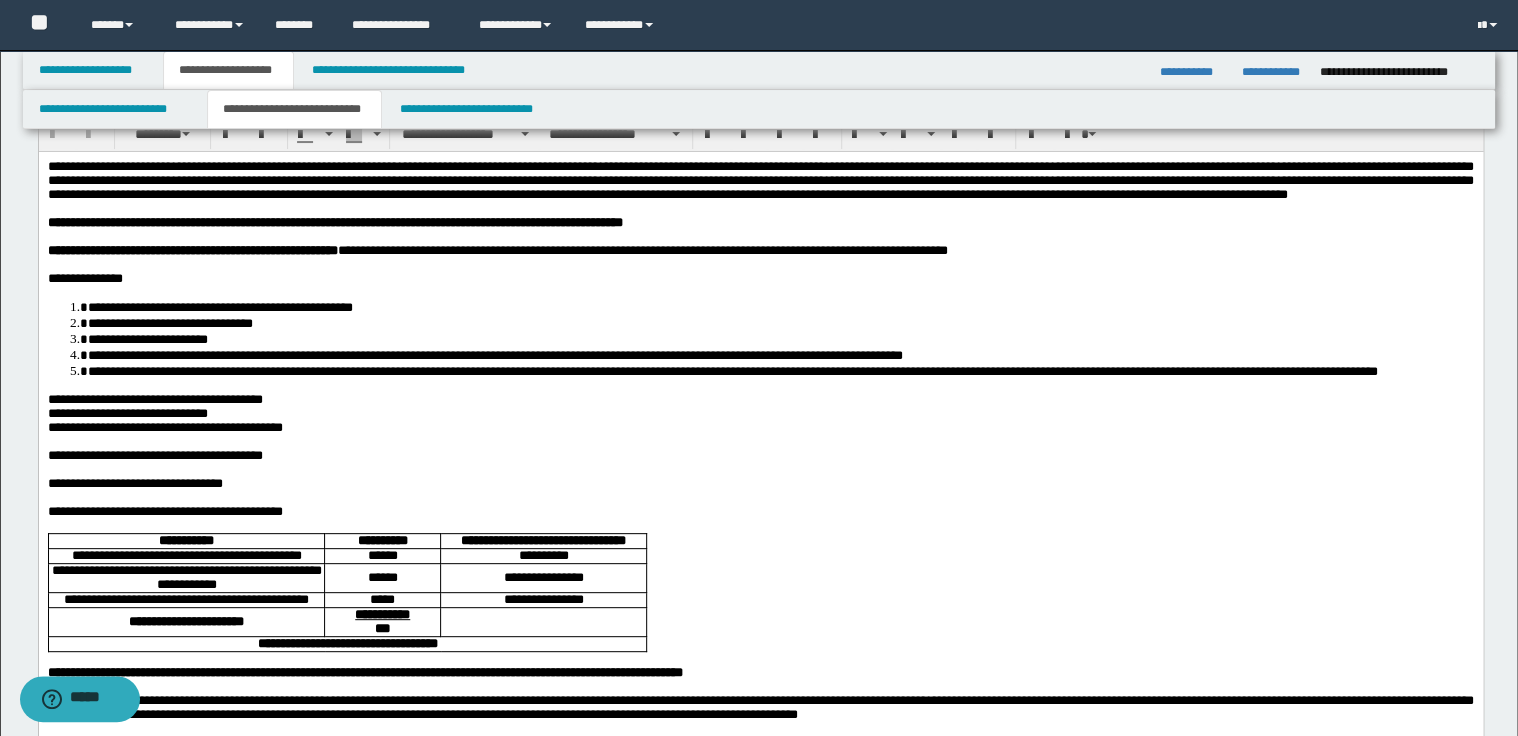 scroll, scrollTop: 0, scrollLeft: 0, axis: both 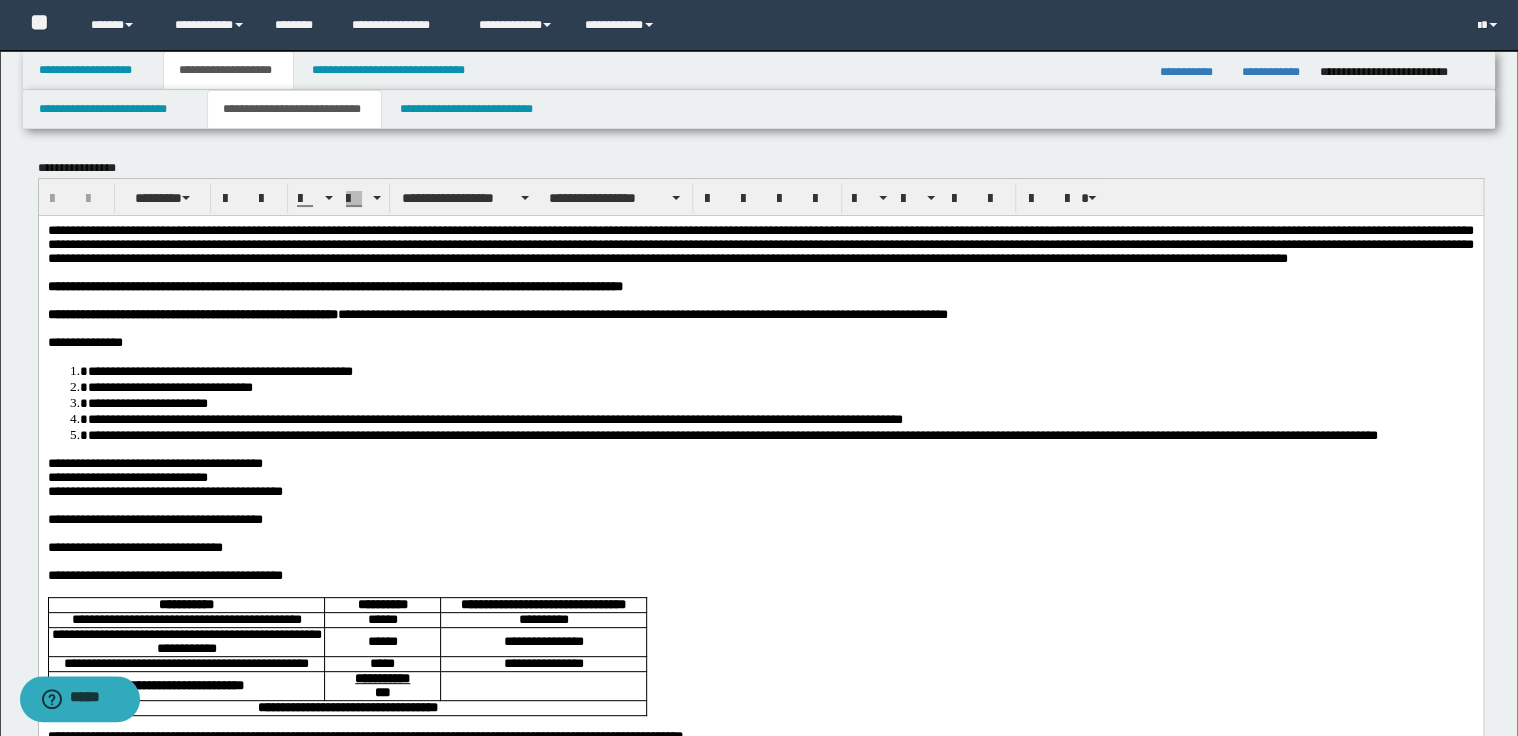 click on "**********" at bounding box center [760, 243] 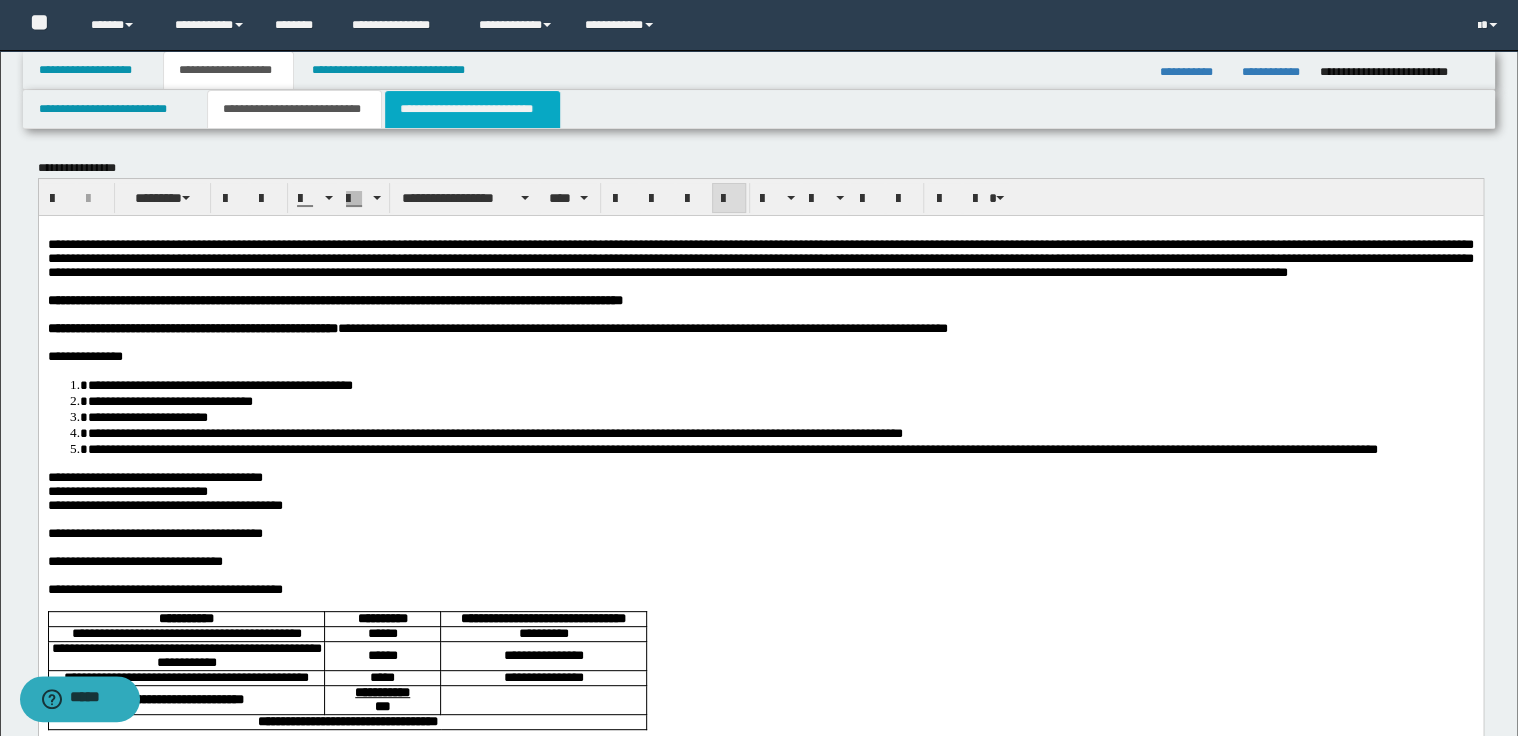 click on "**********" at bounding box center [472, 109] 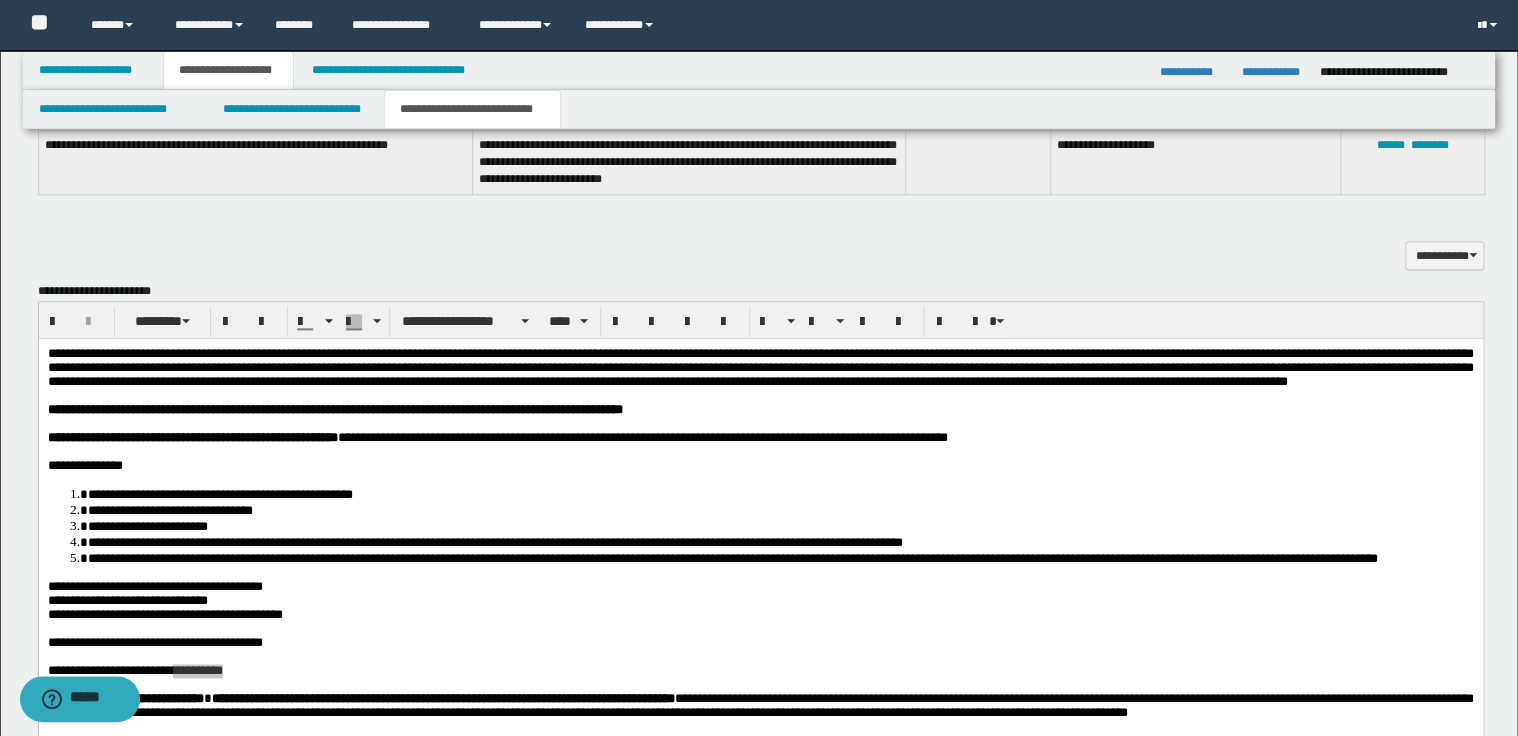 scroll, scrollTop: 1120, scrollLeft: 0, axis: vertical 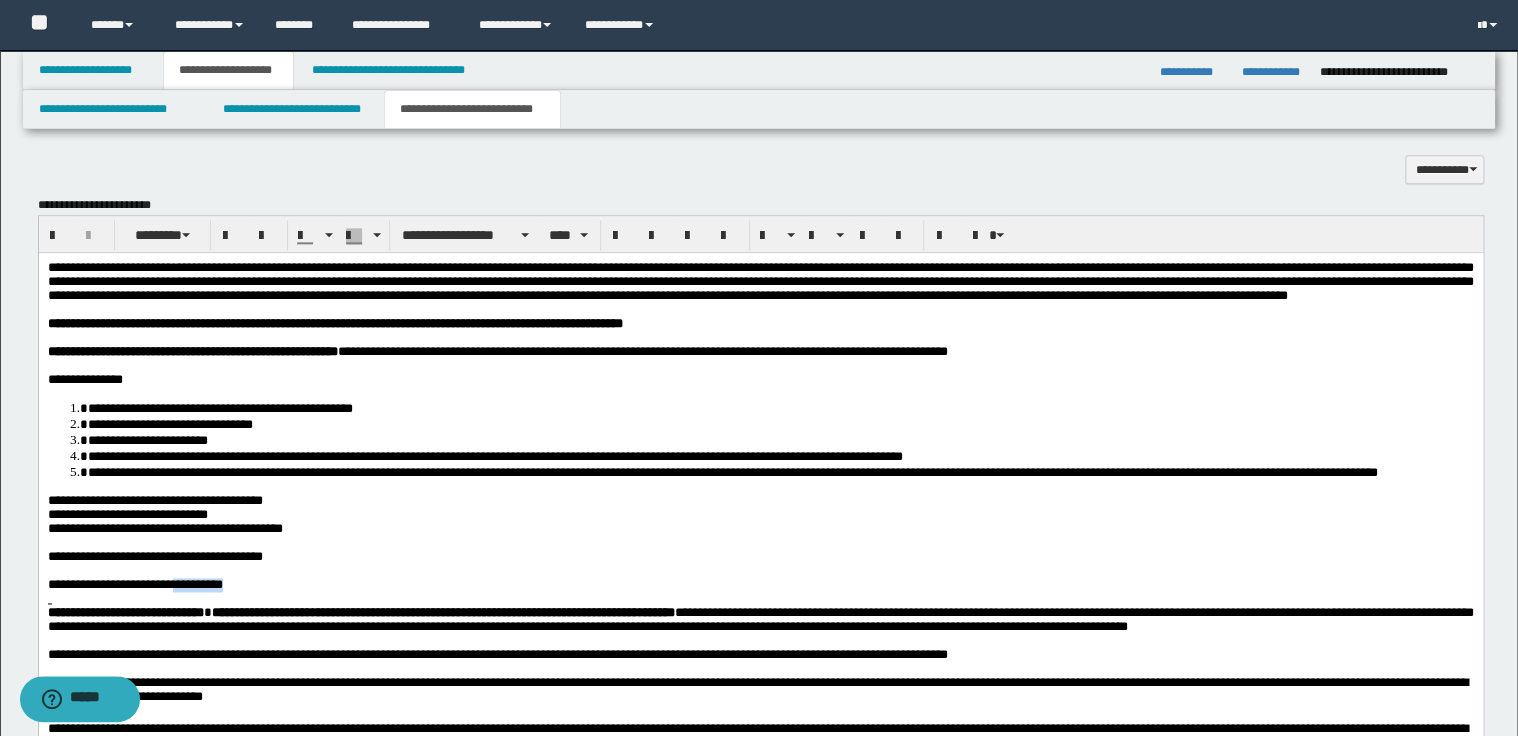 click on "**********" at bounding box center [760, 281] 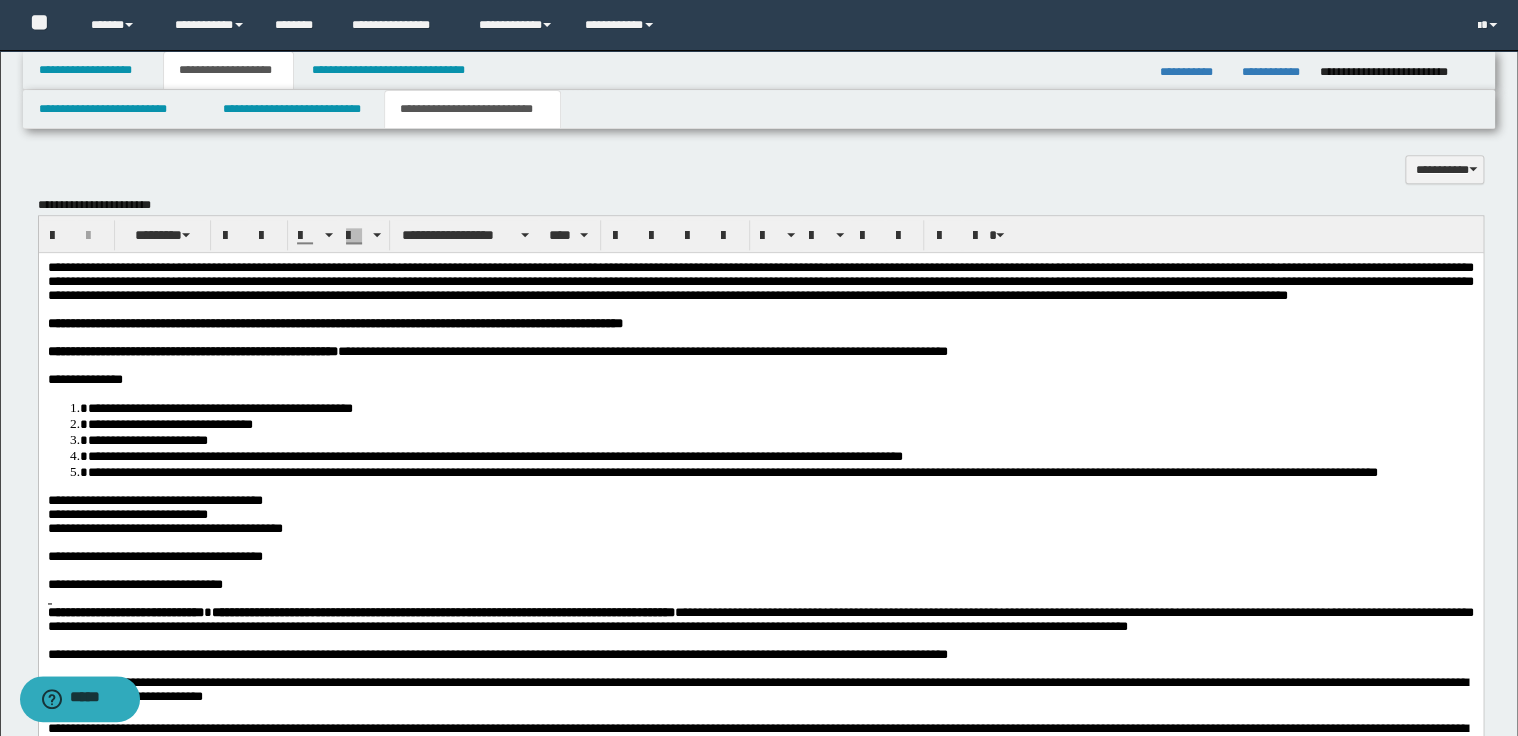 click on "**********" at bounding box center [760, 281] 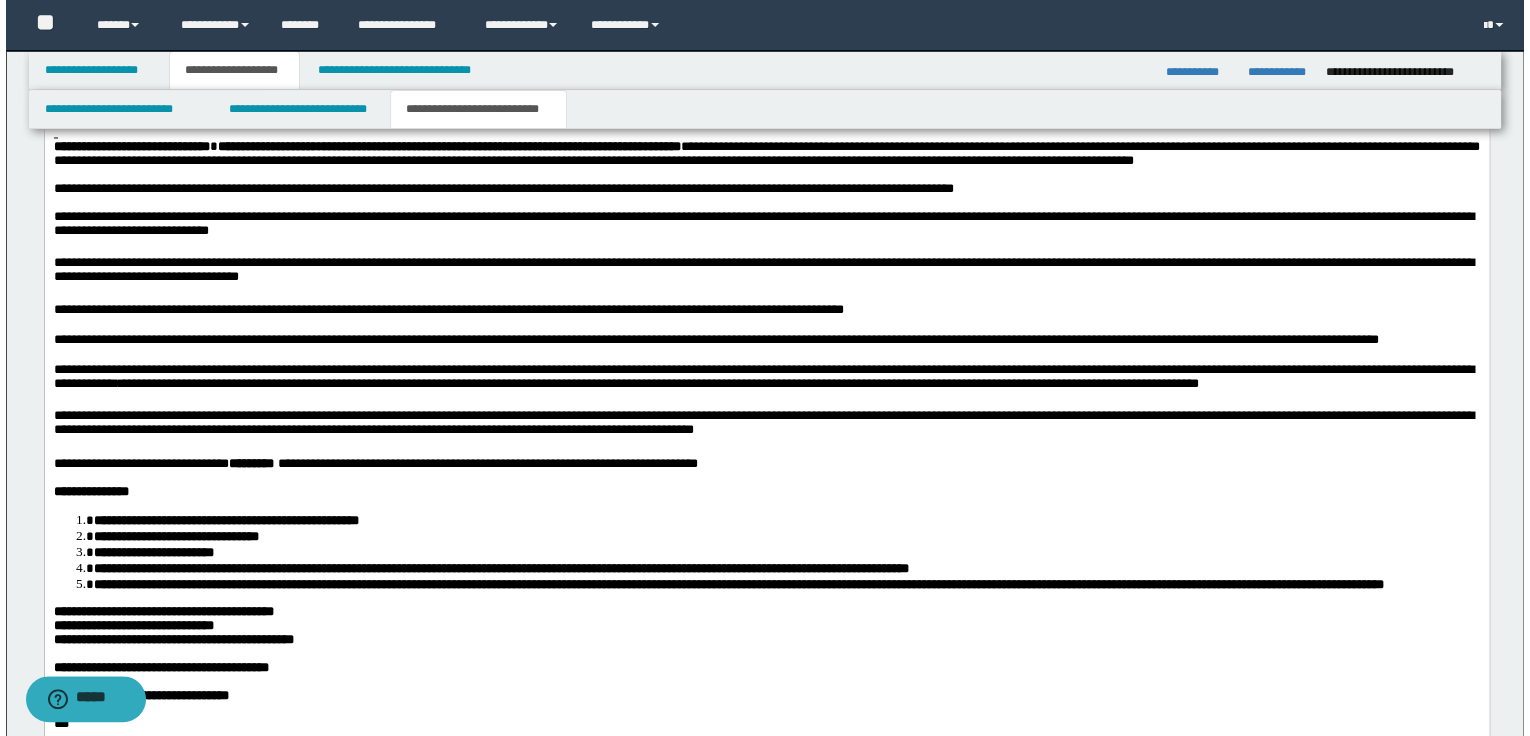 scroll, scrollTop: 1680, scrollLeft: 0, axis: vertical 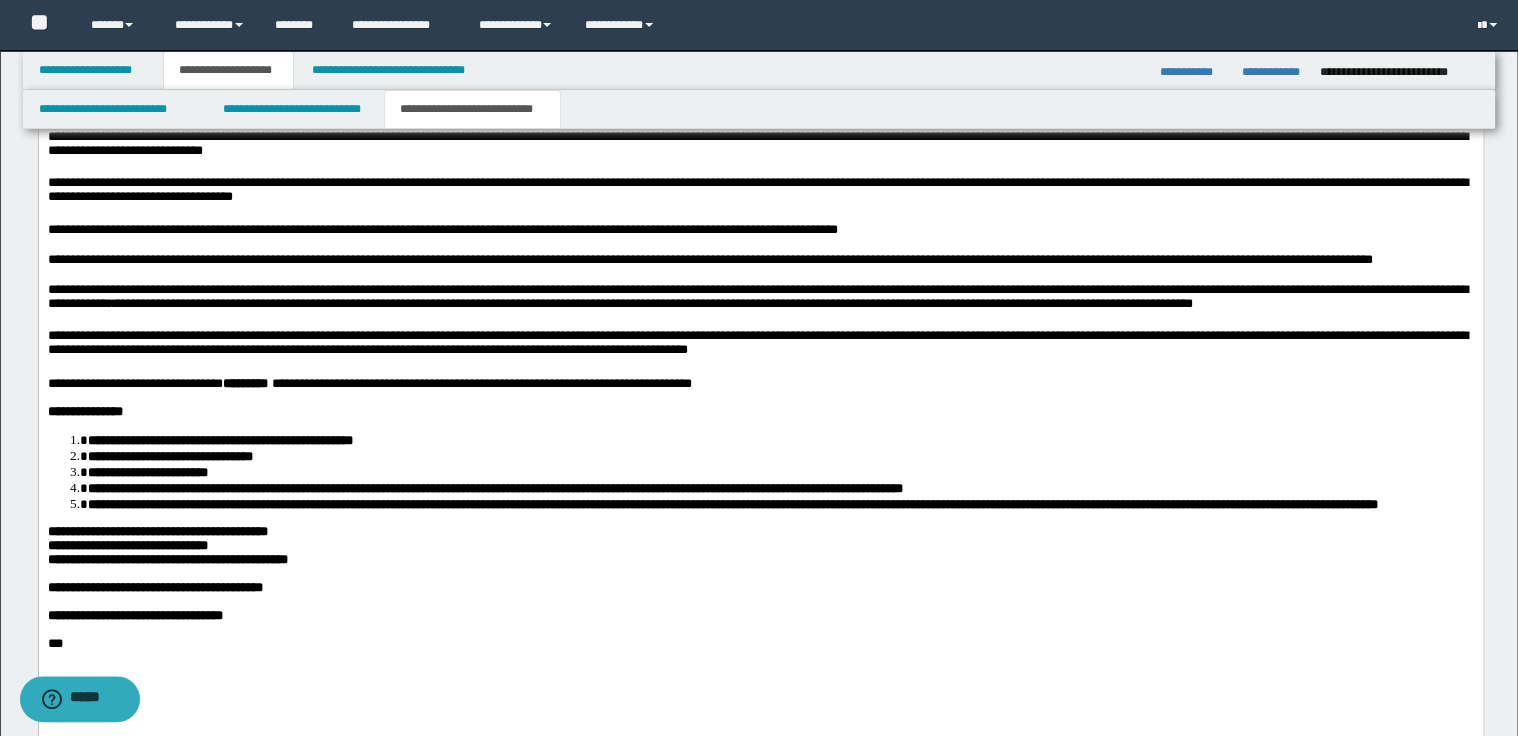 click on "**********" at bounding box center (760, 261) 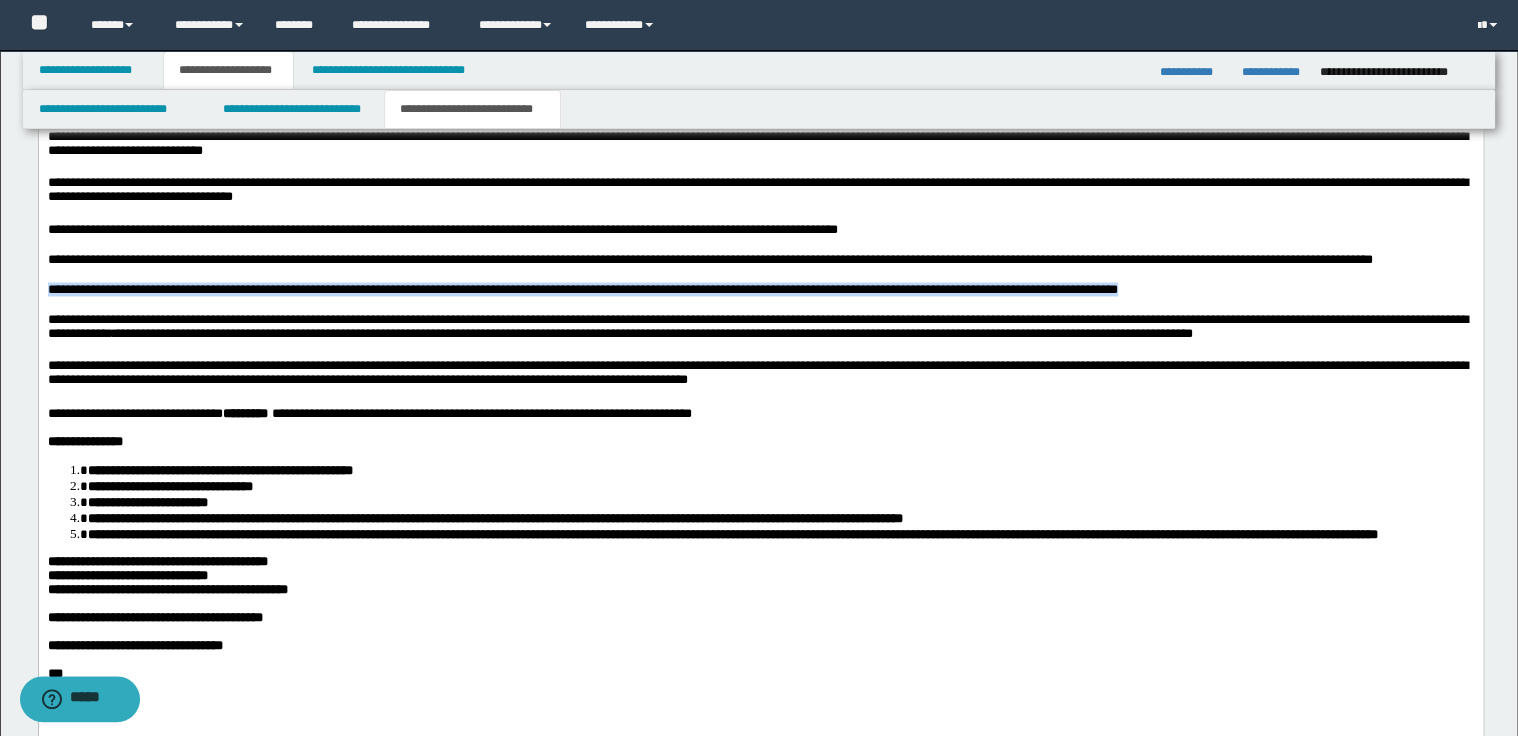 drag, startPoint x: 49, startPoint y: 374, endPoint x: 1200, endPoint y: 376, distance: 1151.0017 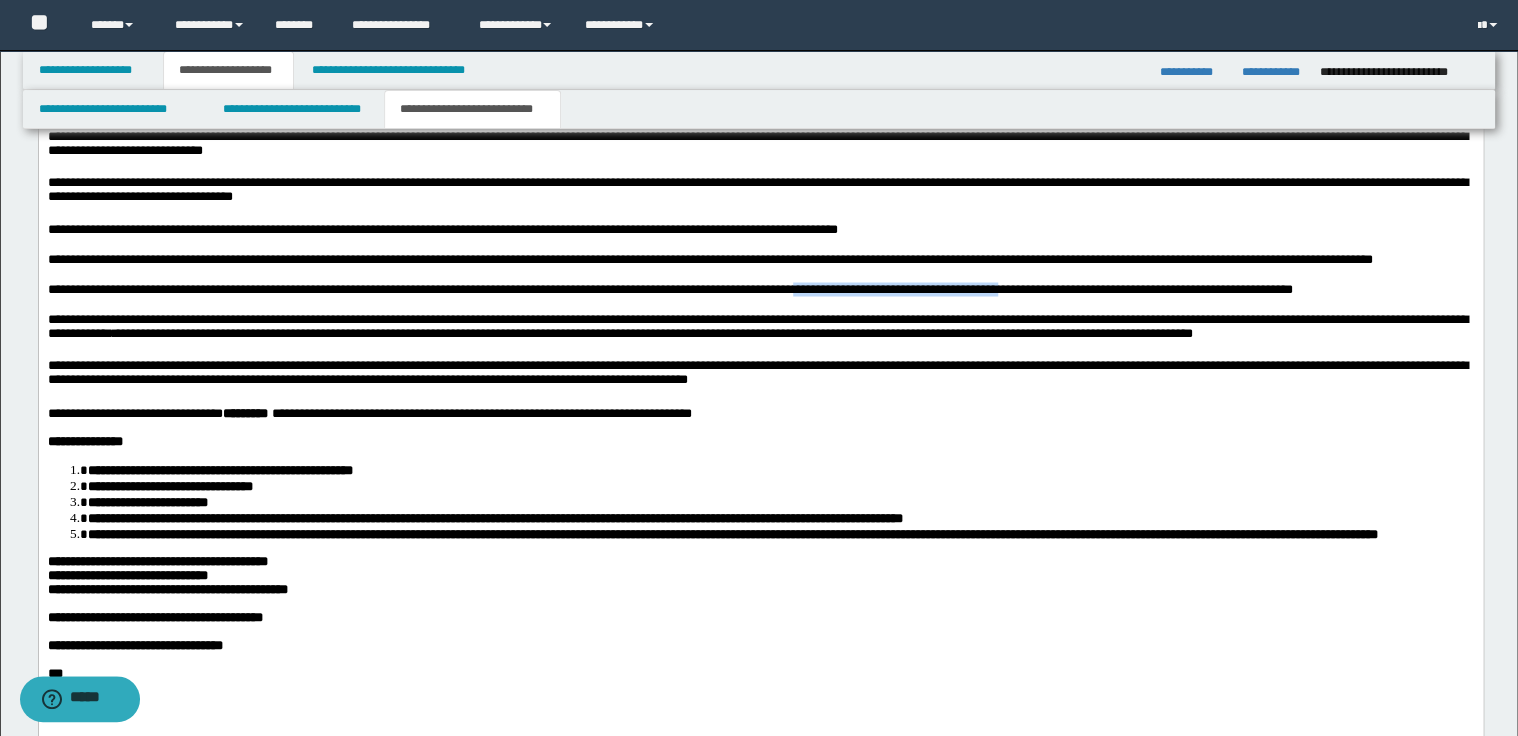 drag, startPoint x: 822, startPoint y: 376, endPoint x: 1036, endPoint y: 376, distance: 214 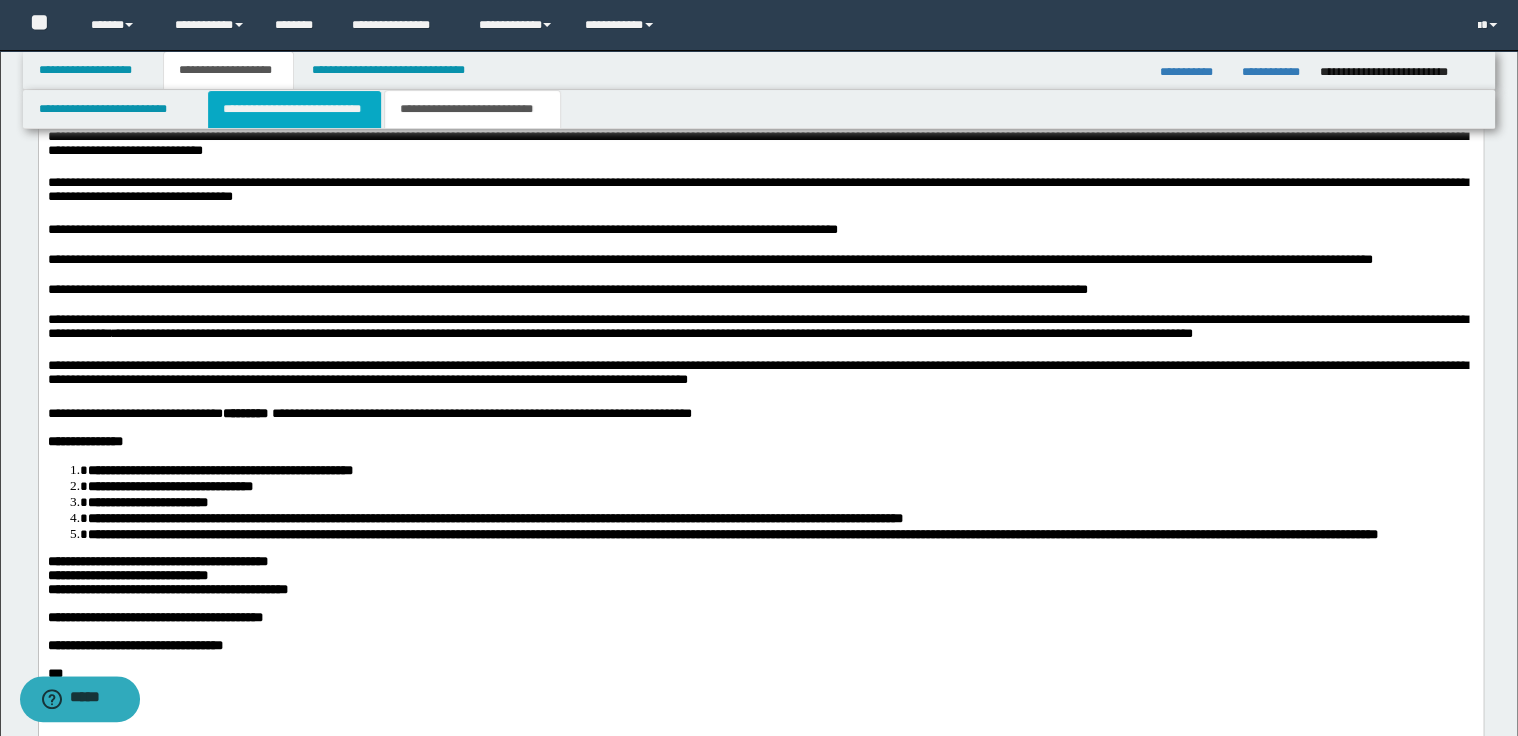 click on "**********" at bounding box center [294, 109] 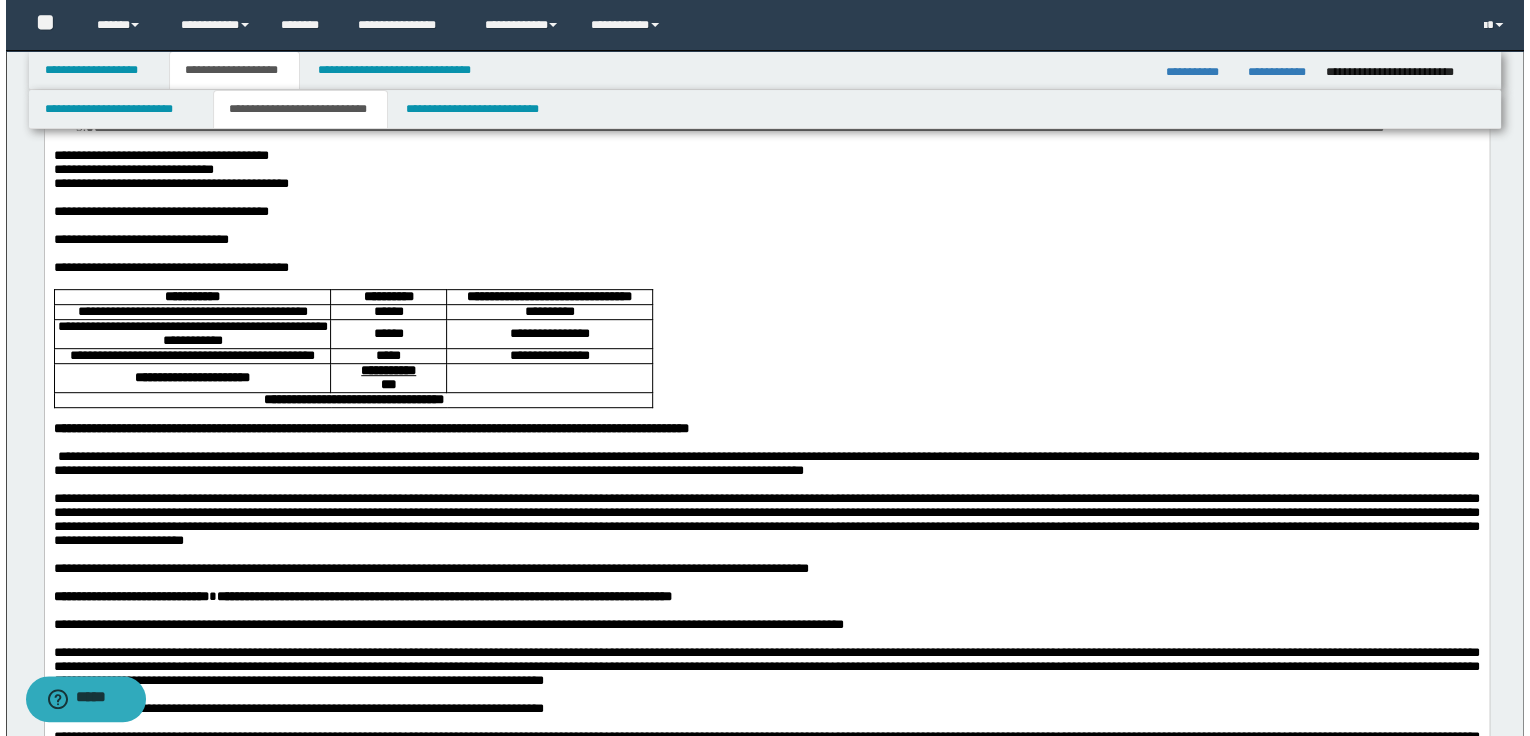 scroll, scrollTop: 320, scrollLeft: 0, axis: vertical 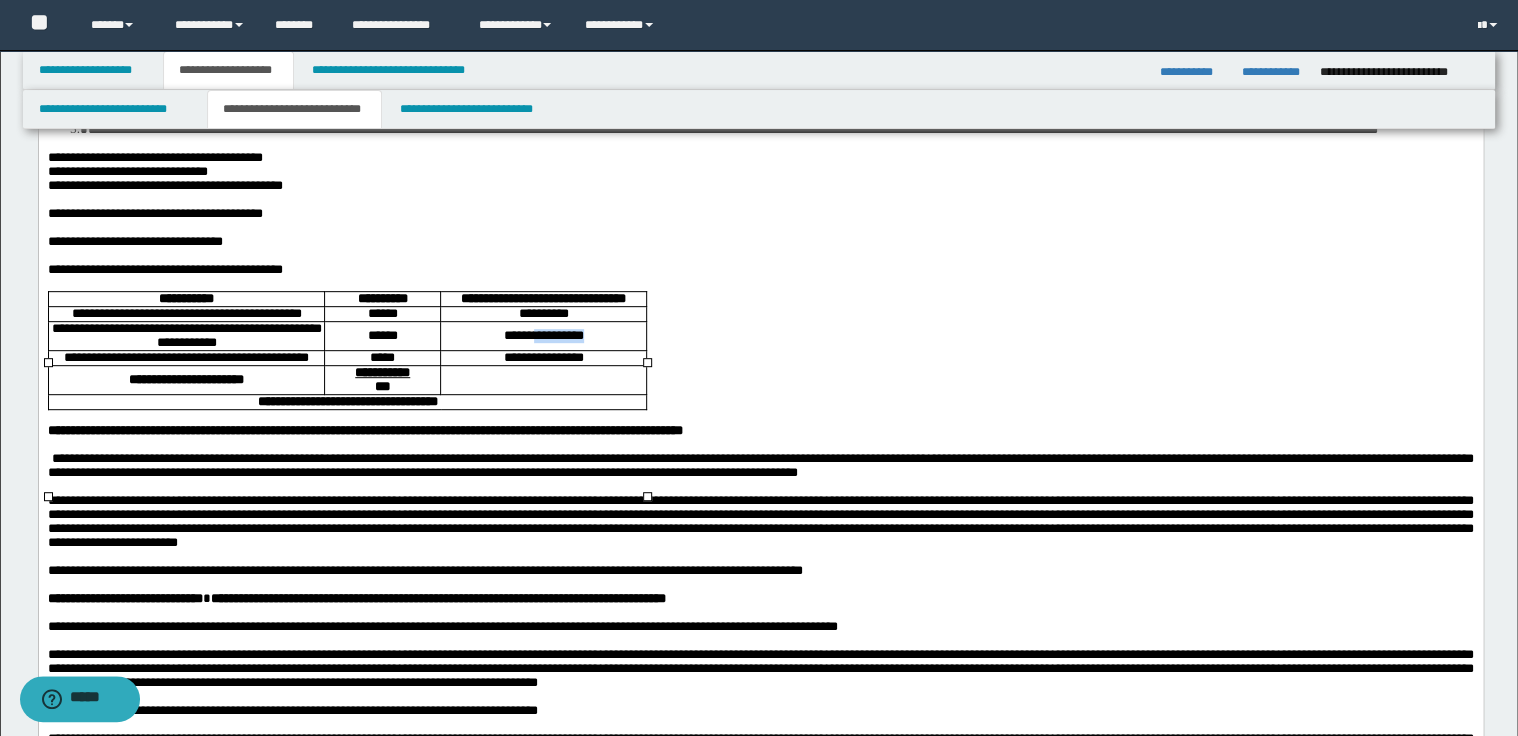 drag, startPoint x: 535, startPoint y: 414, endPoint x: 587, endPoint y: 410, distance: 52.153618 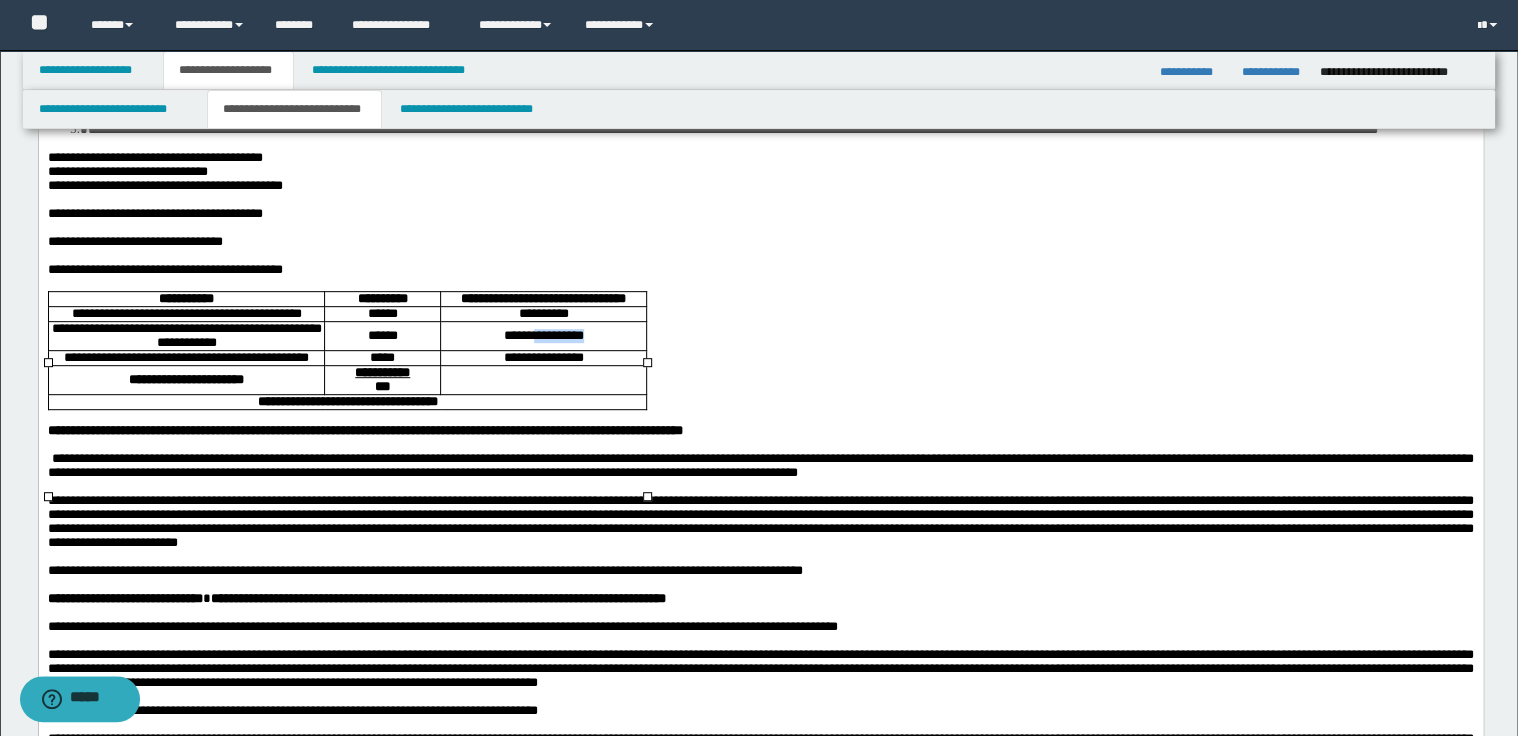 click on "**********" at bounding box center (542, 336) 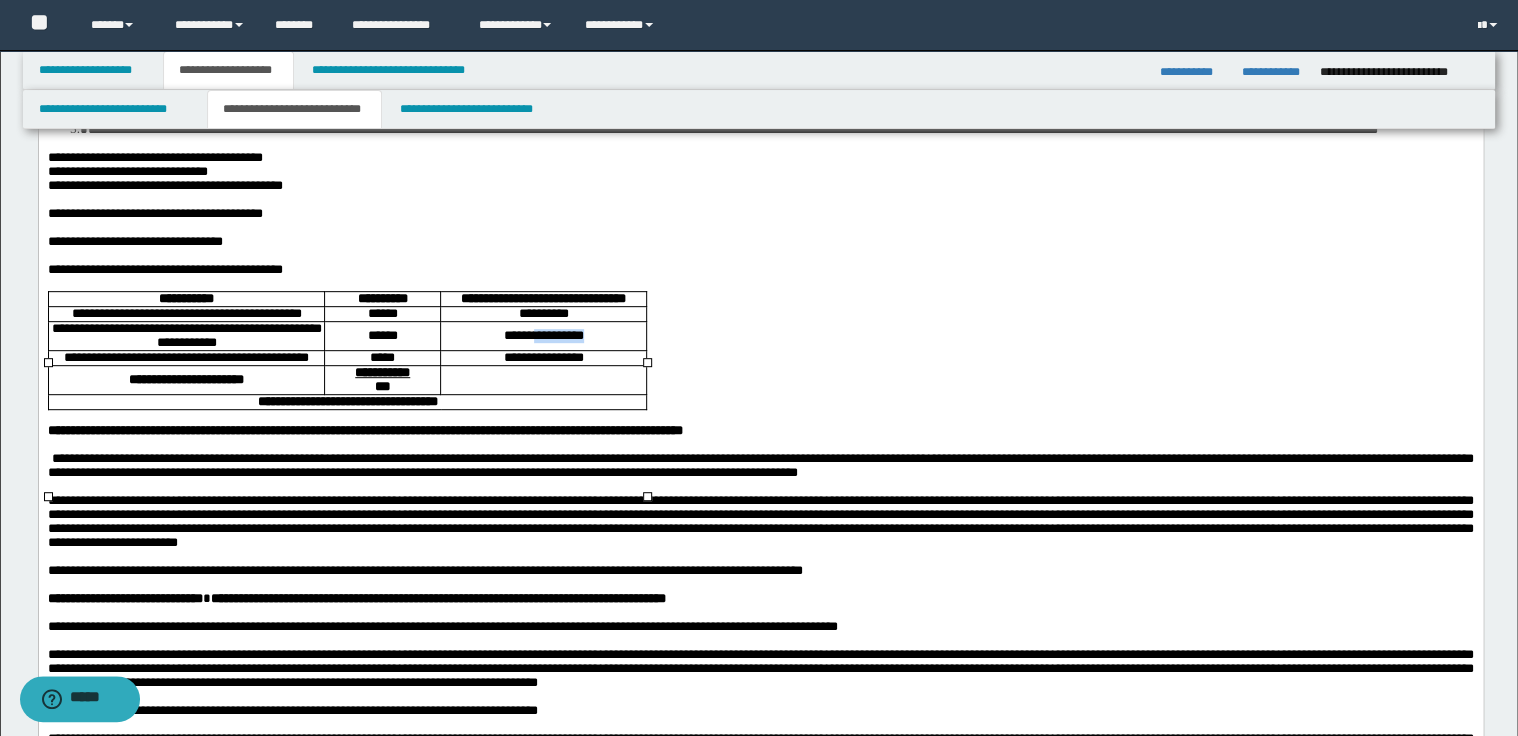 copy on "**********" 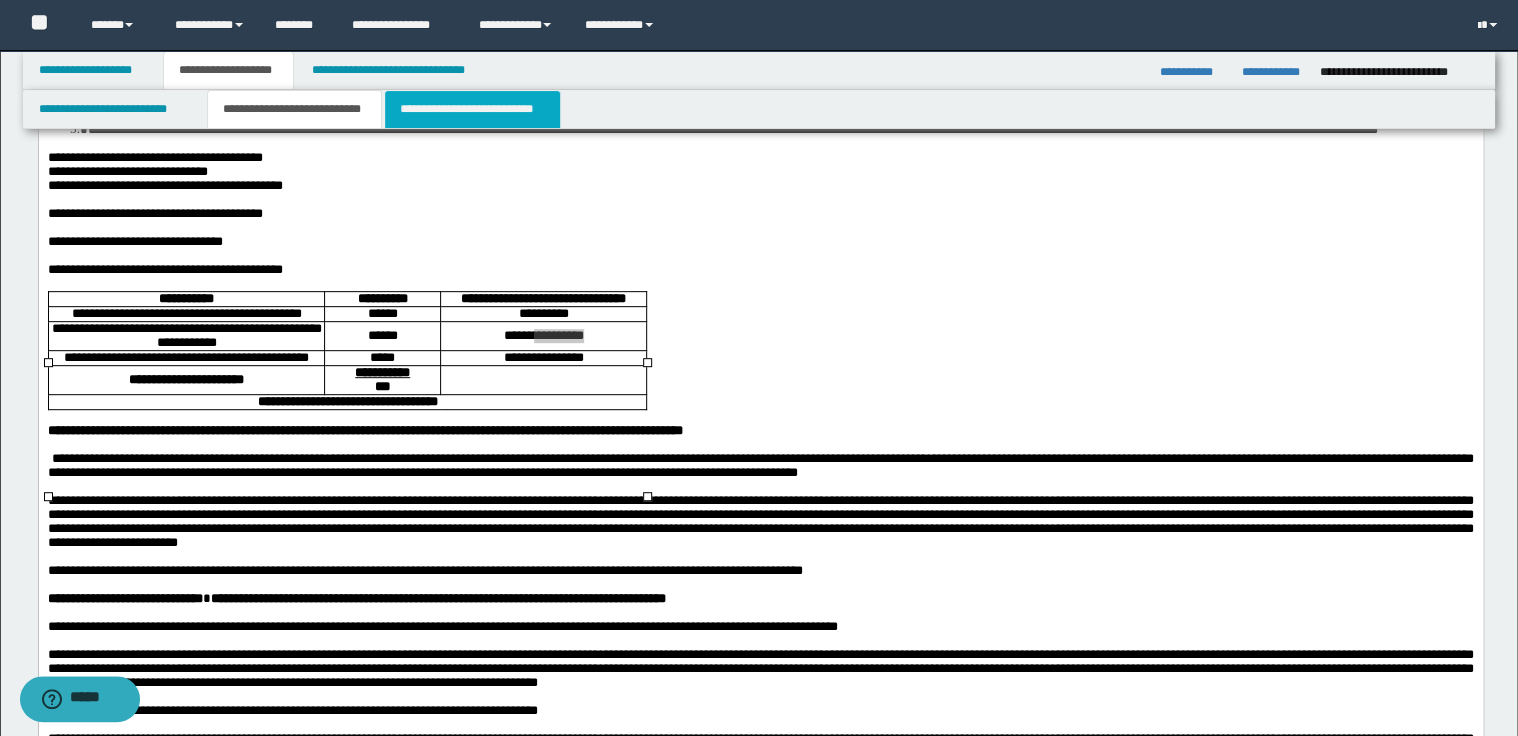 click on "**********" at bounding box center [472, 109] 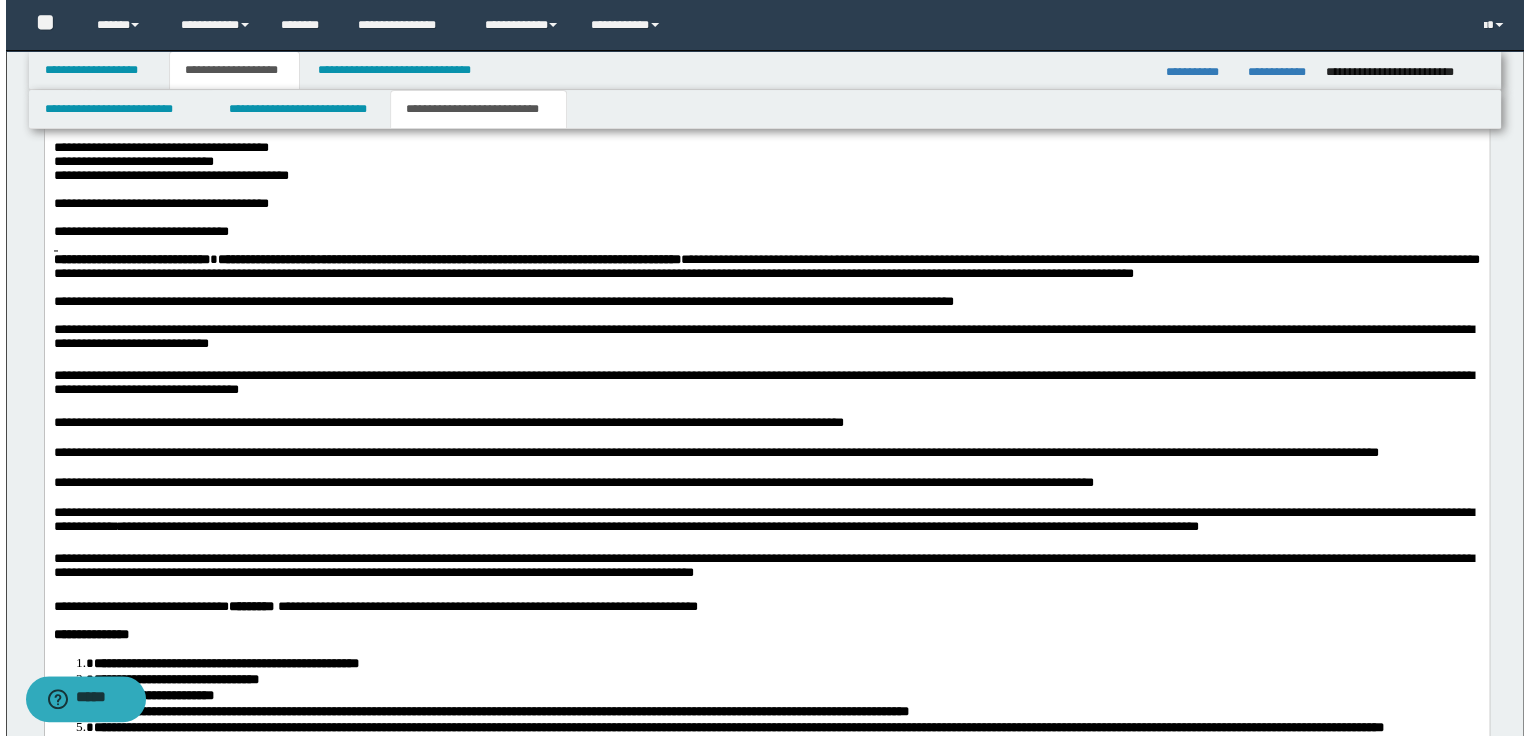 scroll, scrollTop: 1600, scrollLeft: 0, axis: vertical 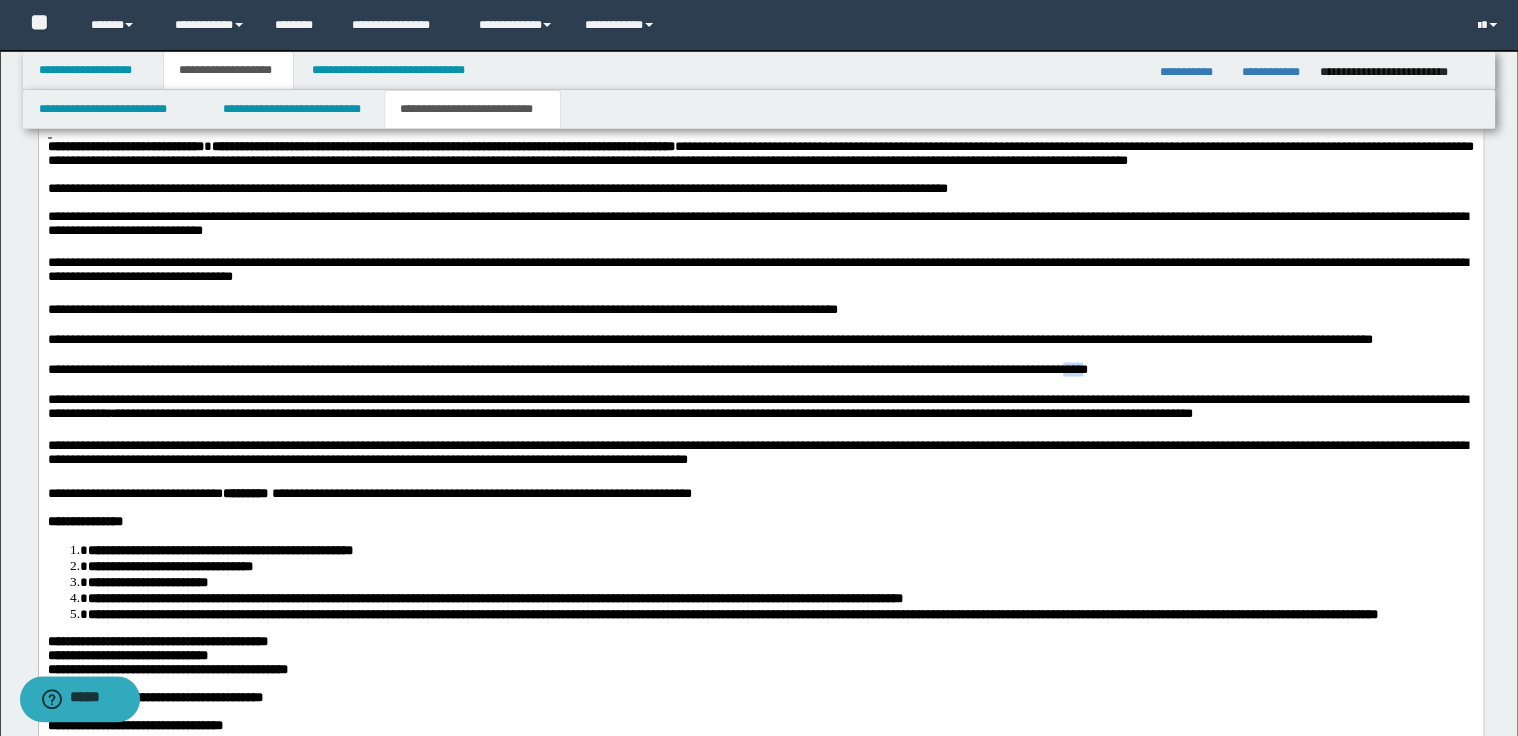 drag, startPoint x: 1099, startPoint y: 455, endPoint x: 1119, endPoint y: 452, distance: 20.22375 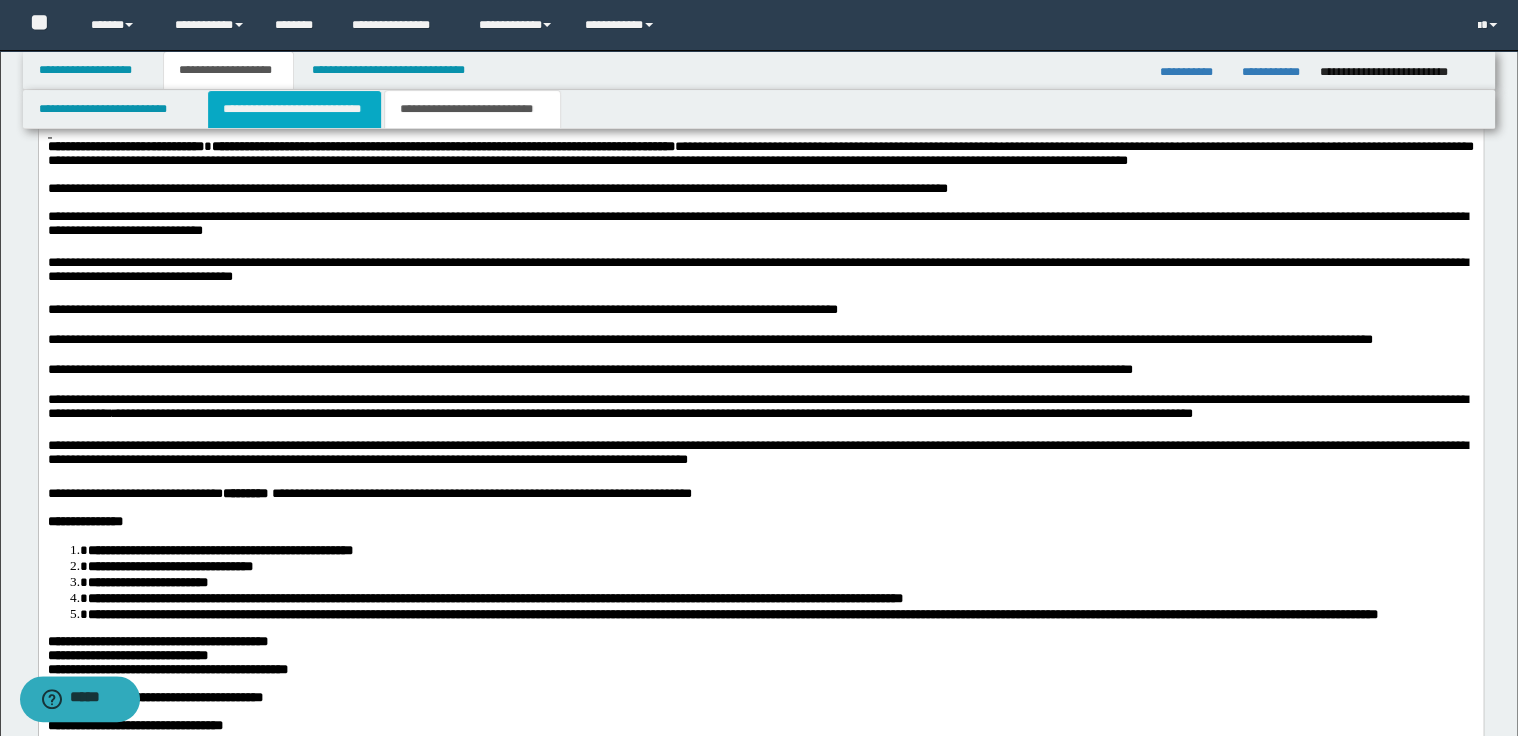 click on "**********" at bounding box center (294, 109) 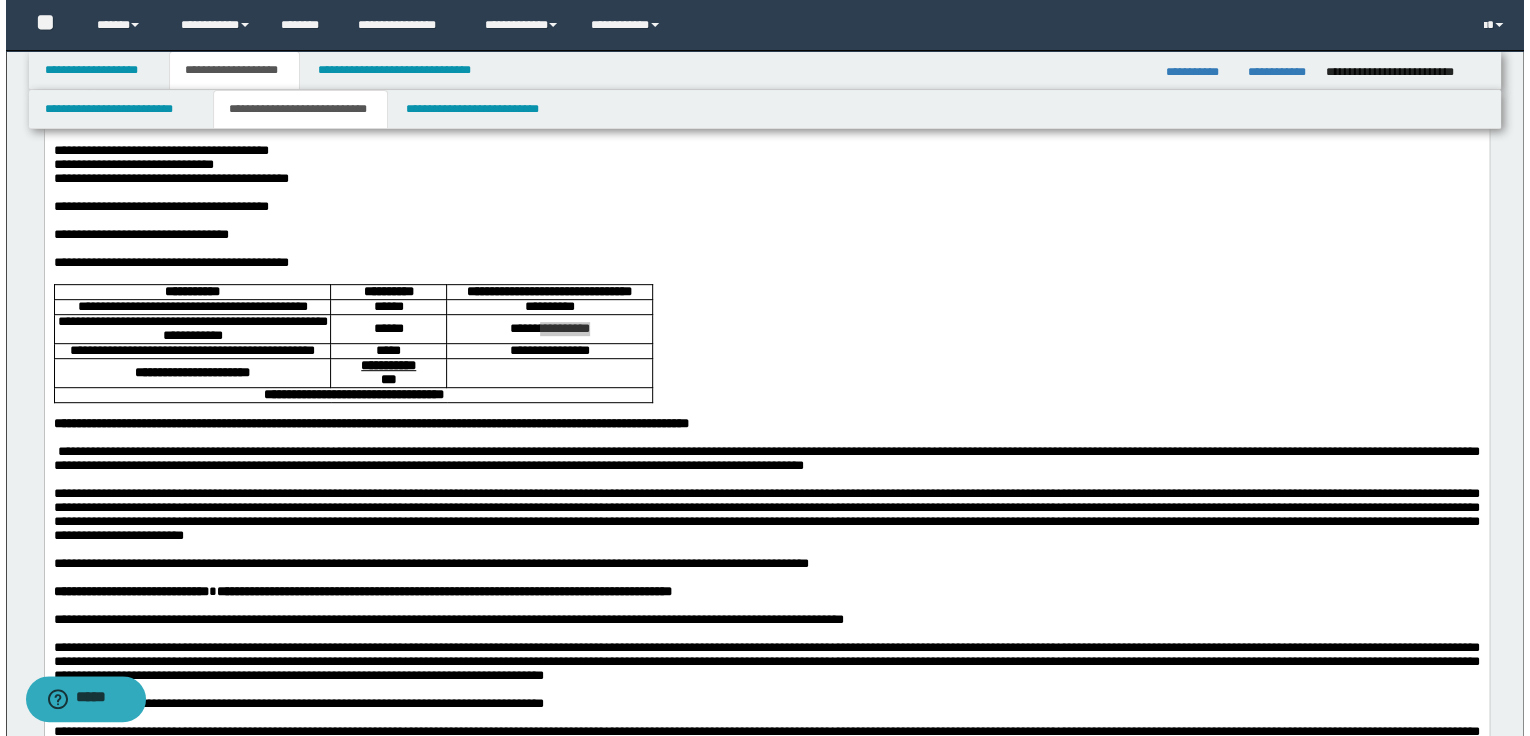 scroll, scrollTop: 320, scrollLeft: 0, axis: vertical 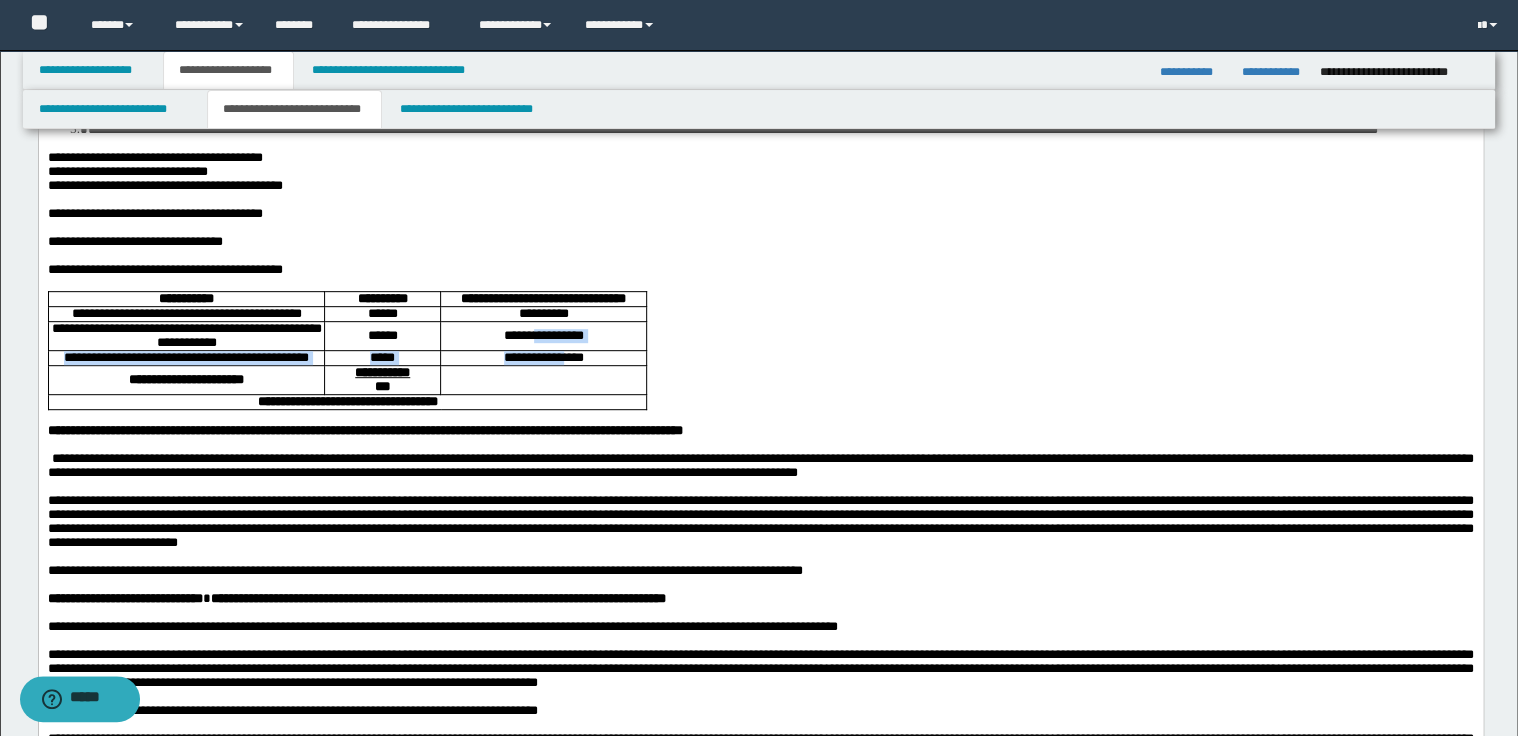 drag, startPoint x: 499, startPoint y: 439, endPoint x: 562, endPoint y: 437, distance: 63.03174 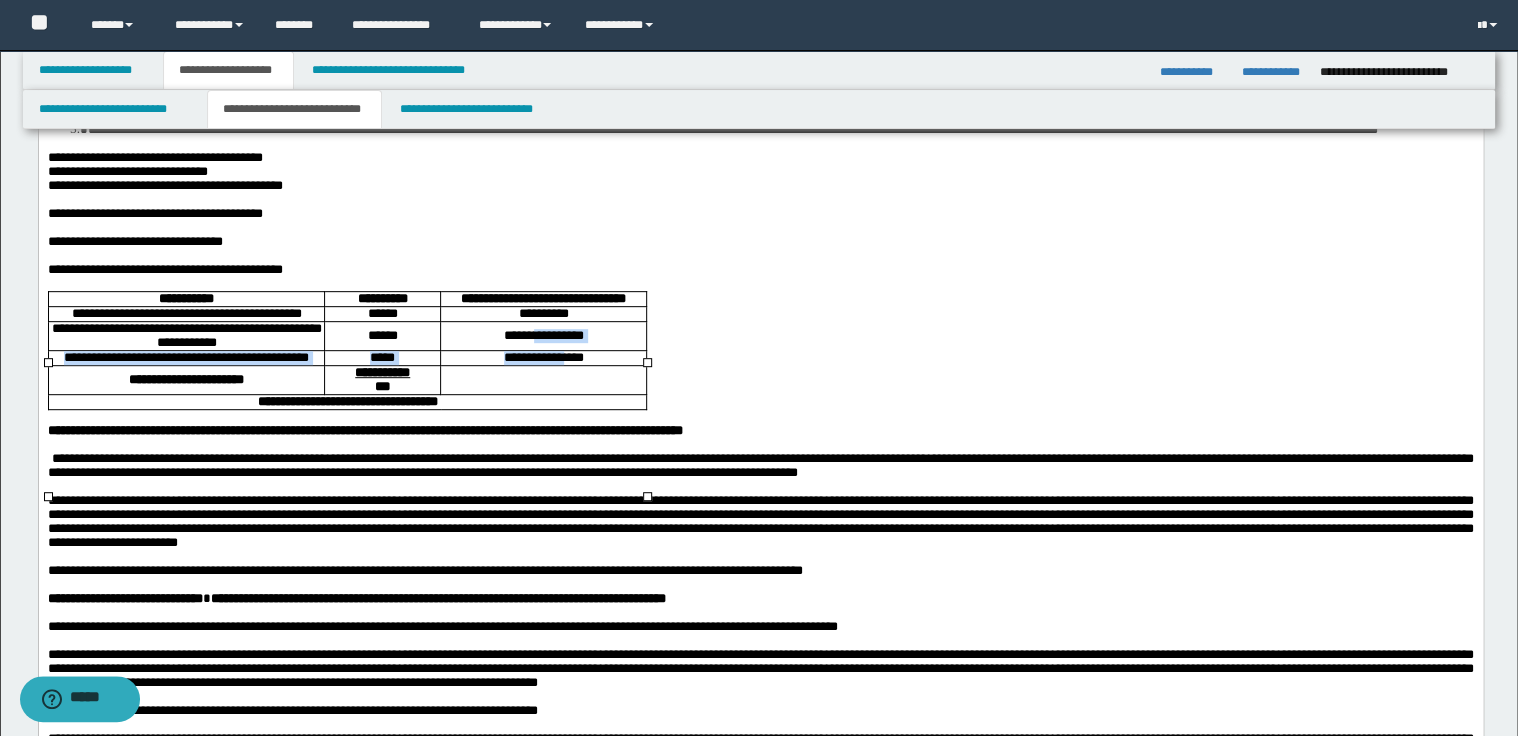 click on "**********" at bounding box center (543, 357) 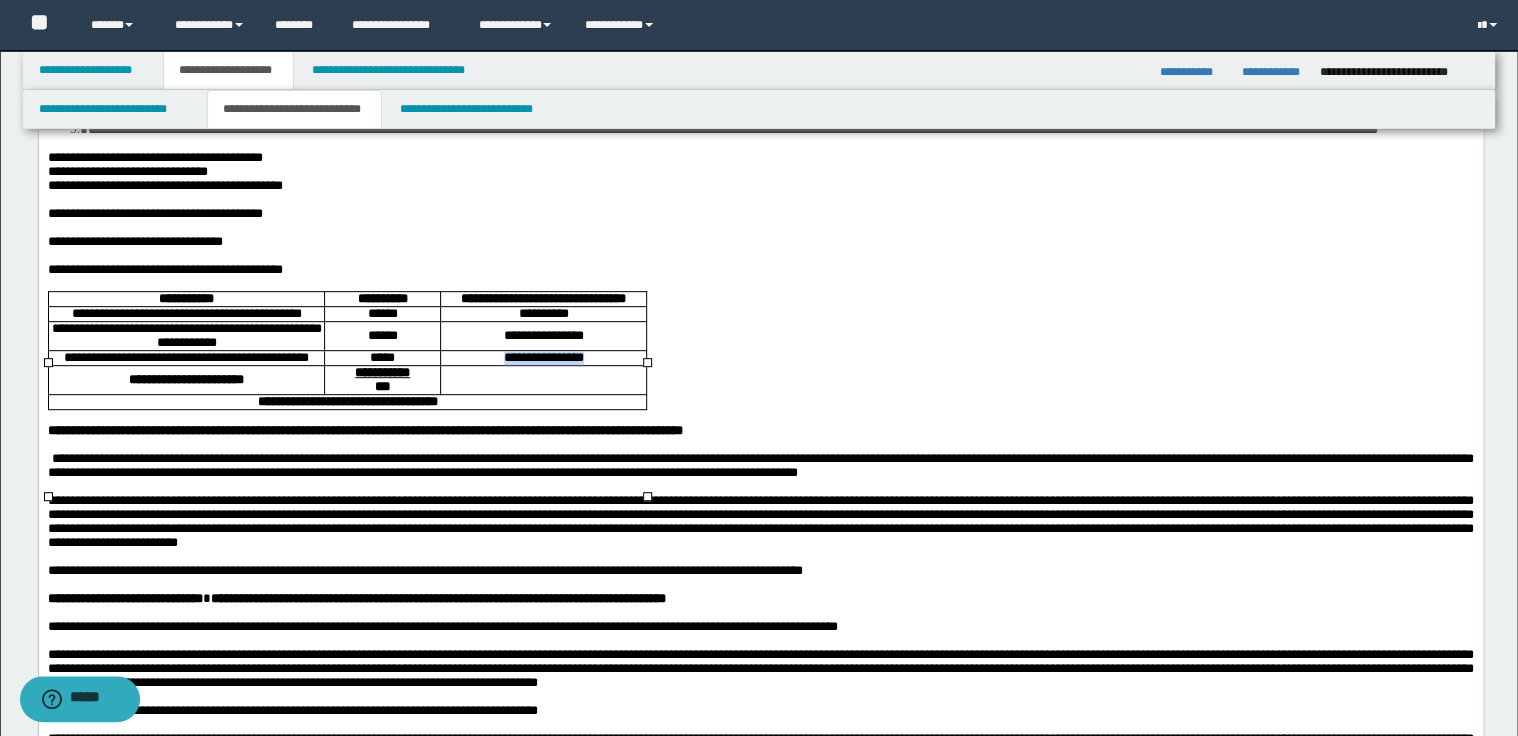 drag, startPoint x: 500, startPoint y: 433, endPoint x: 598, endPoint y: 430, distance: 98.045906 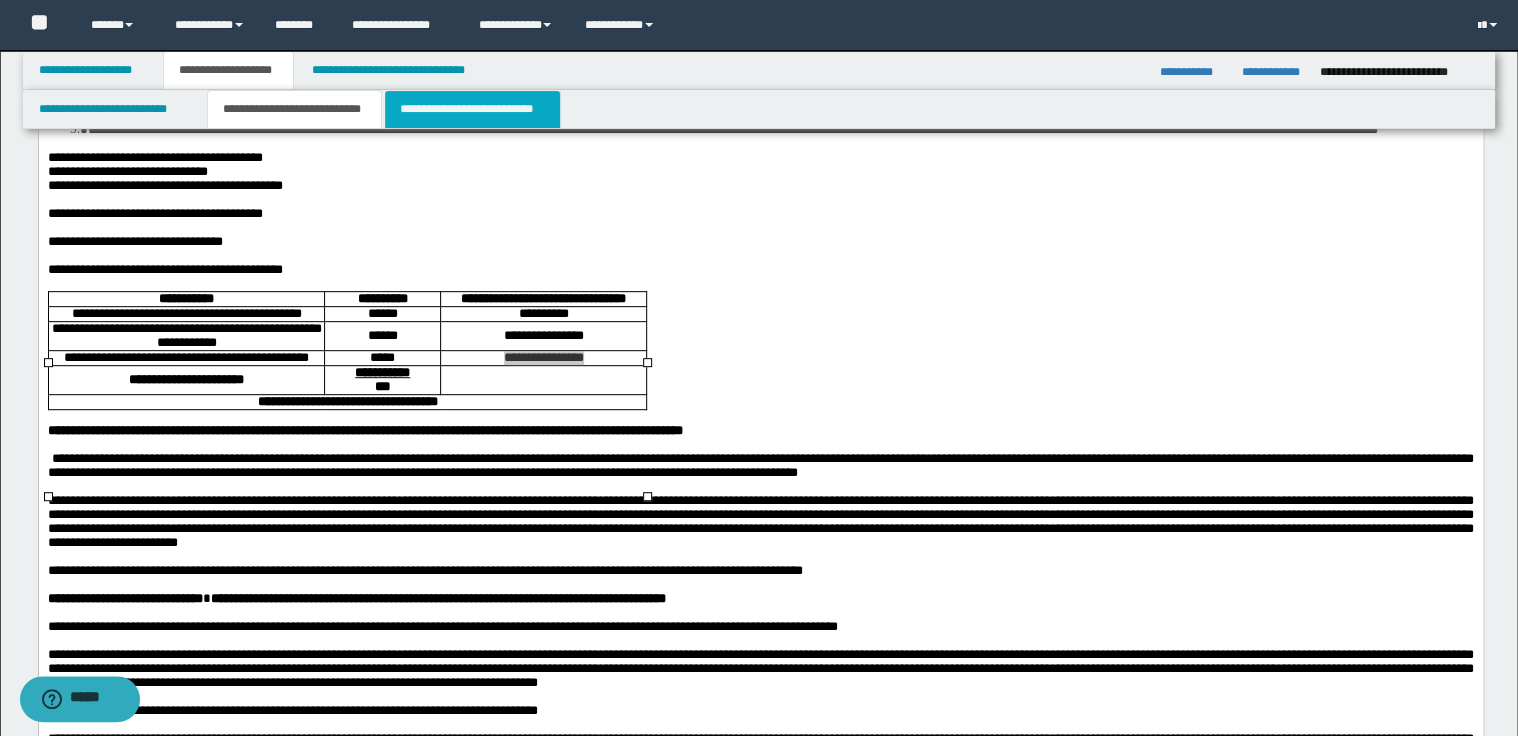 click on "**********" at bounding box center [472, 109] 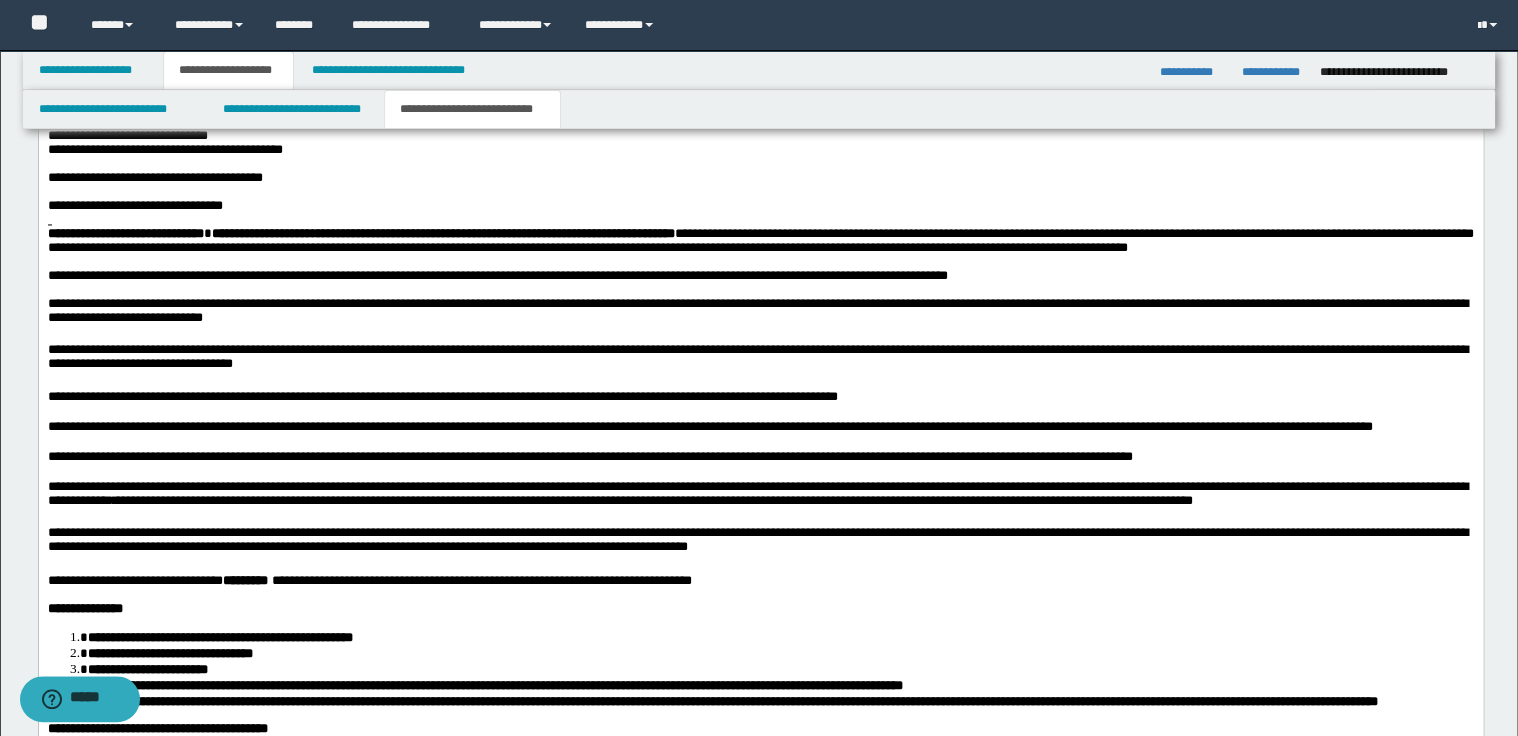 scroll, scrollTop: 1520, scrollLeft: 0, axis: vertical 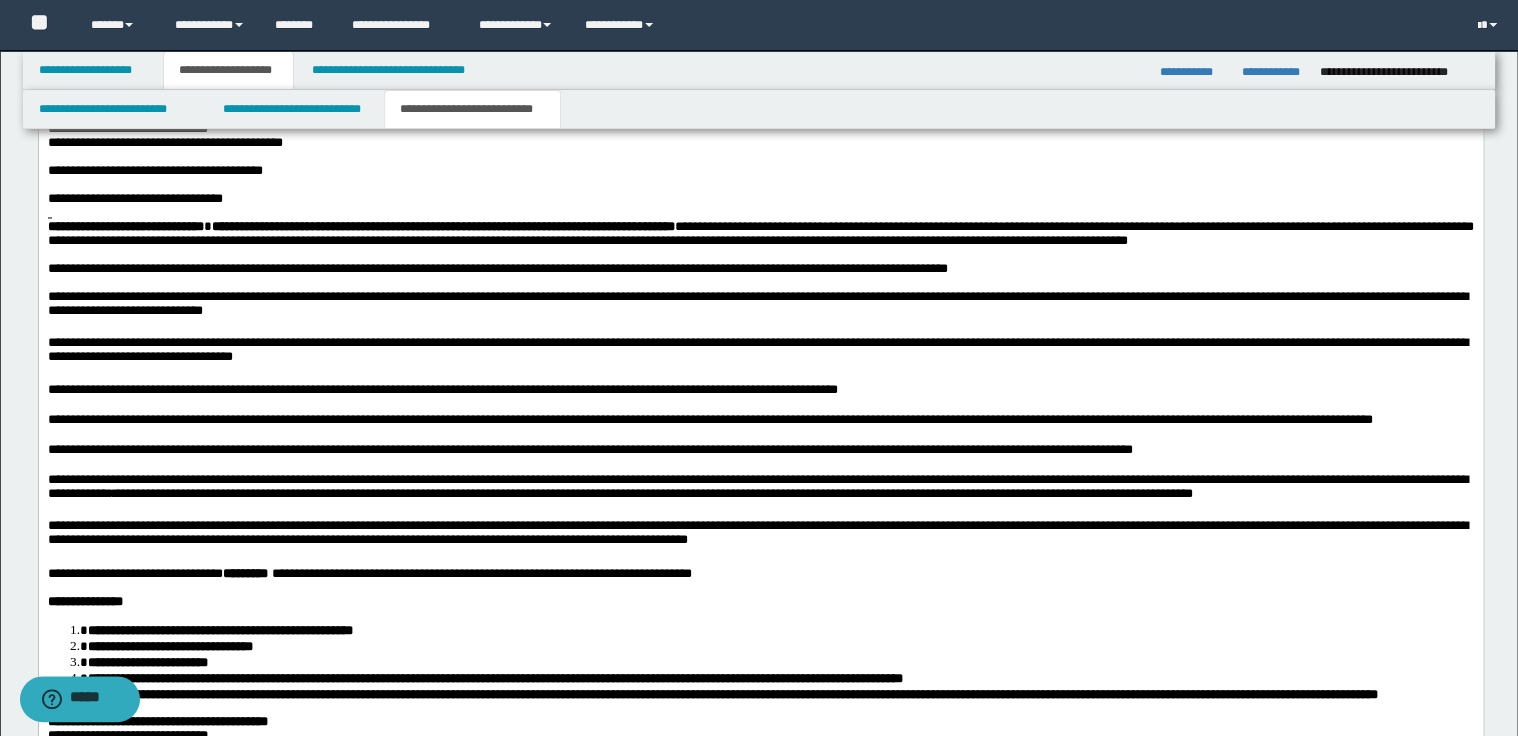 click on "**********" at bounding box center [760, 451] 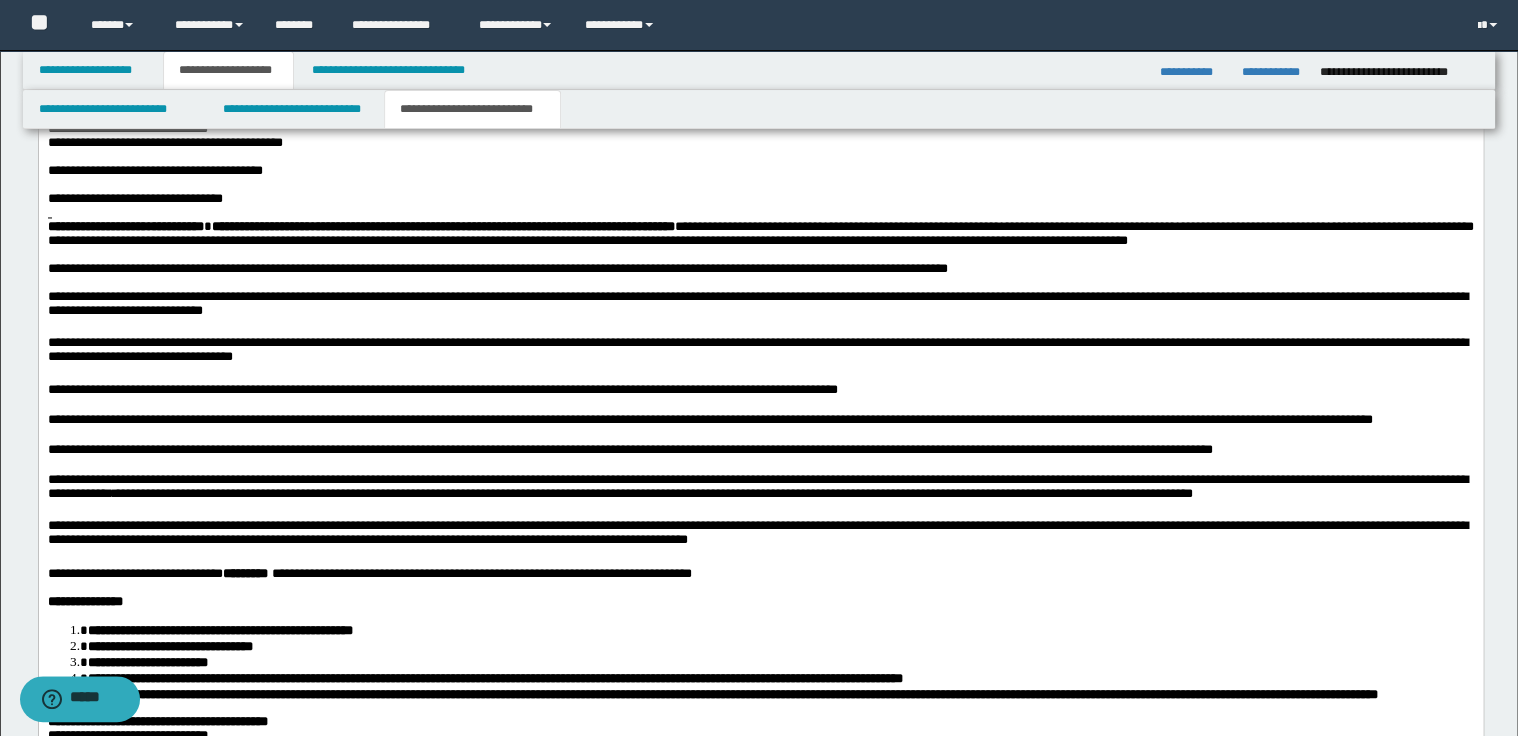 click on "**********" at bounding box center [760, 451] 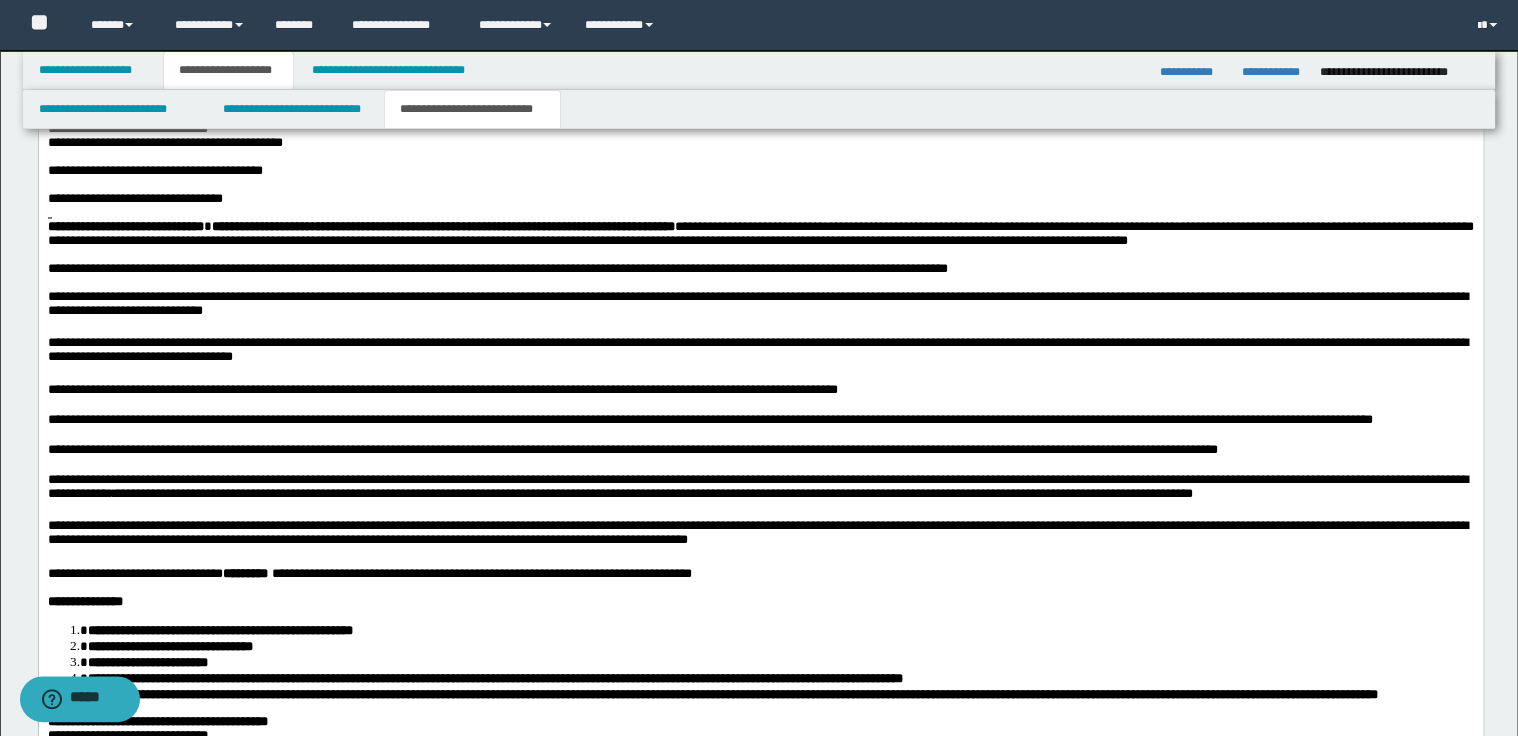 click on "**********" at bounding box center (760, 451) 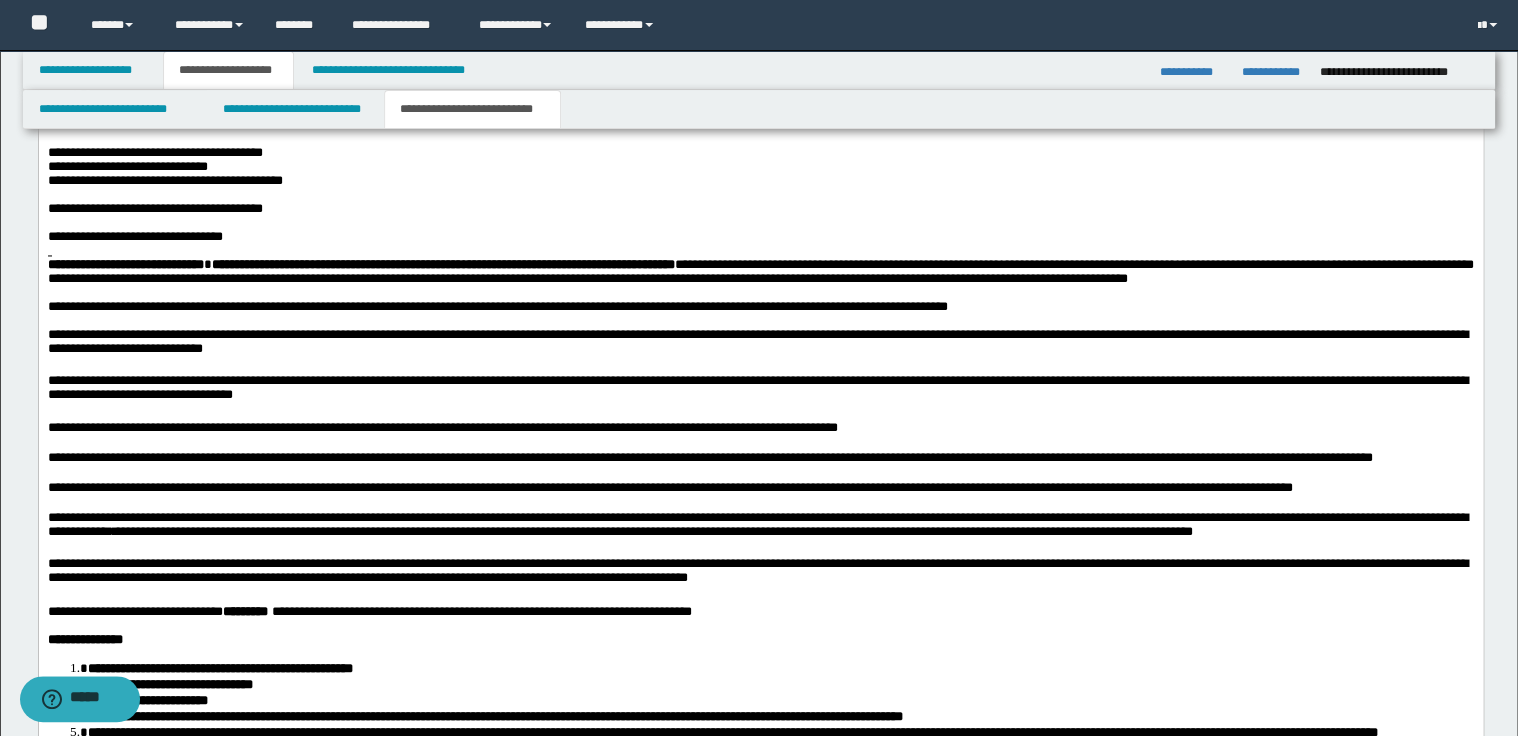 scroll, scrollTop: 1520, scrollLeft: 0, axis: vertical 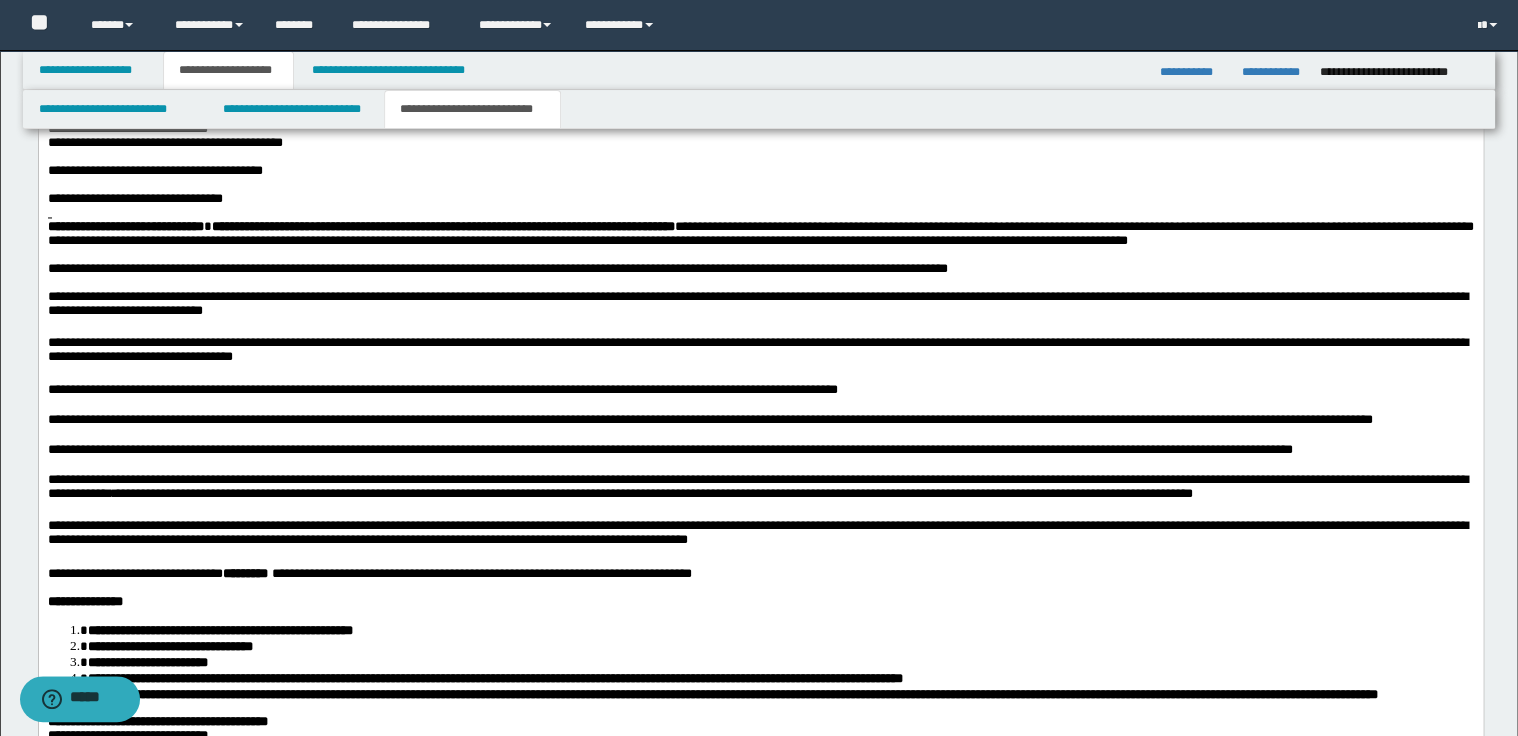 click on "**********" at bounding box center [760, 421] 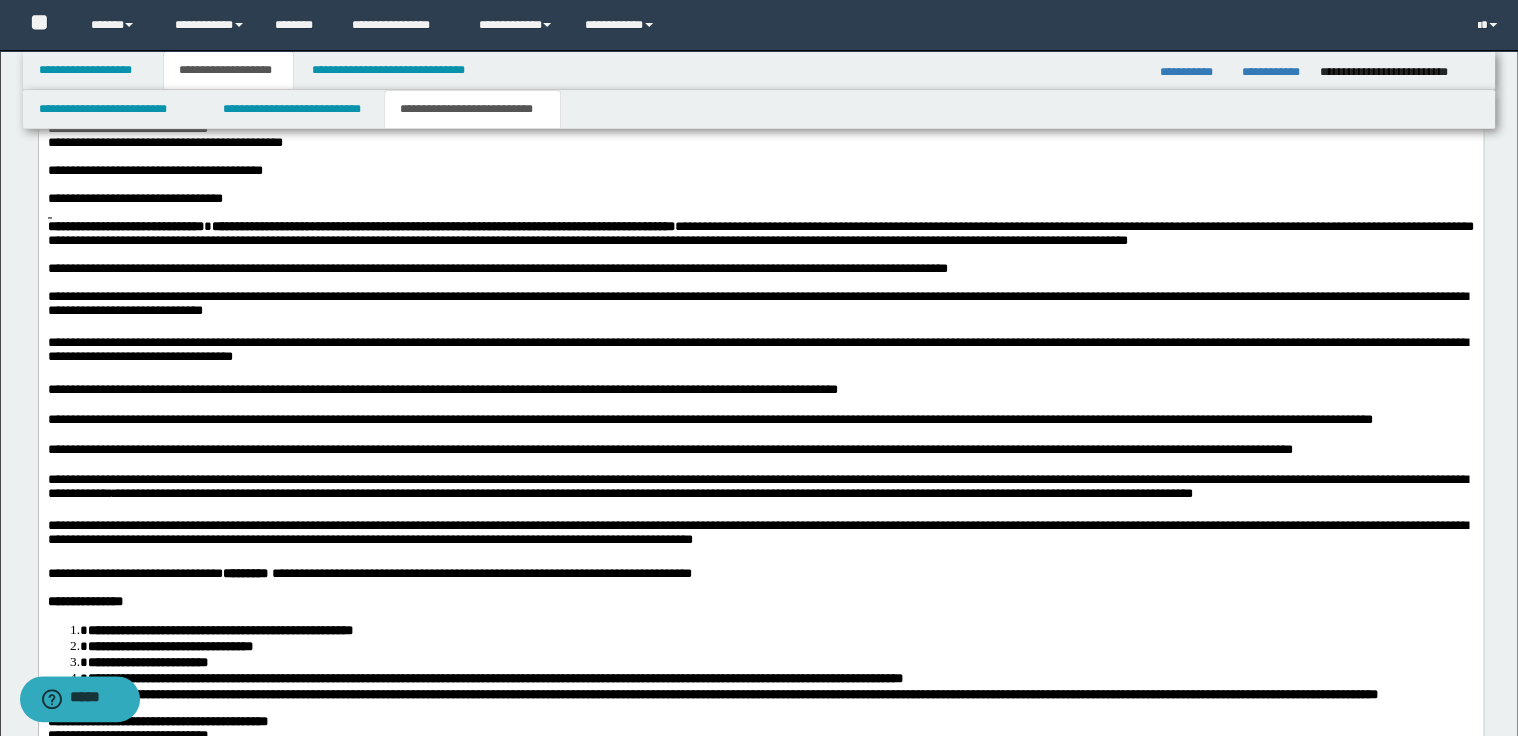 click on "**********" at bounding box center [760, 451] 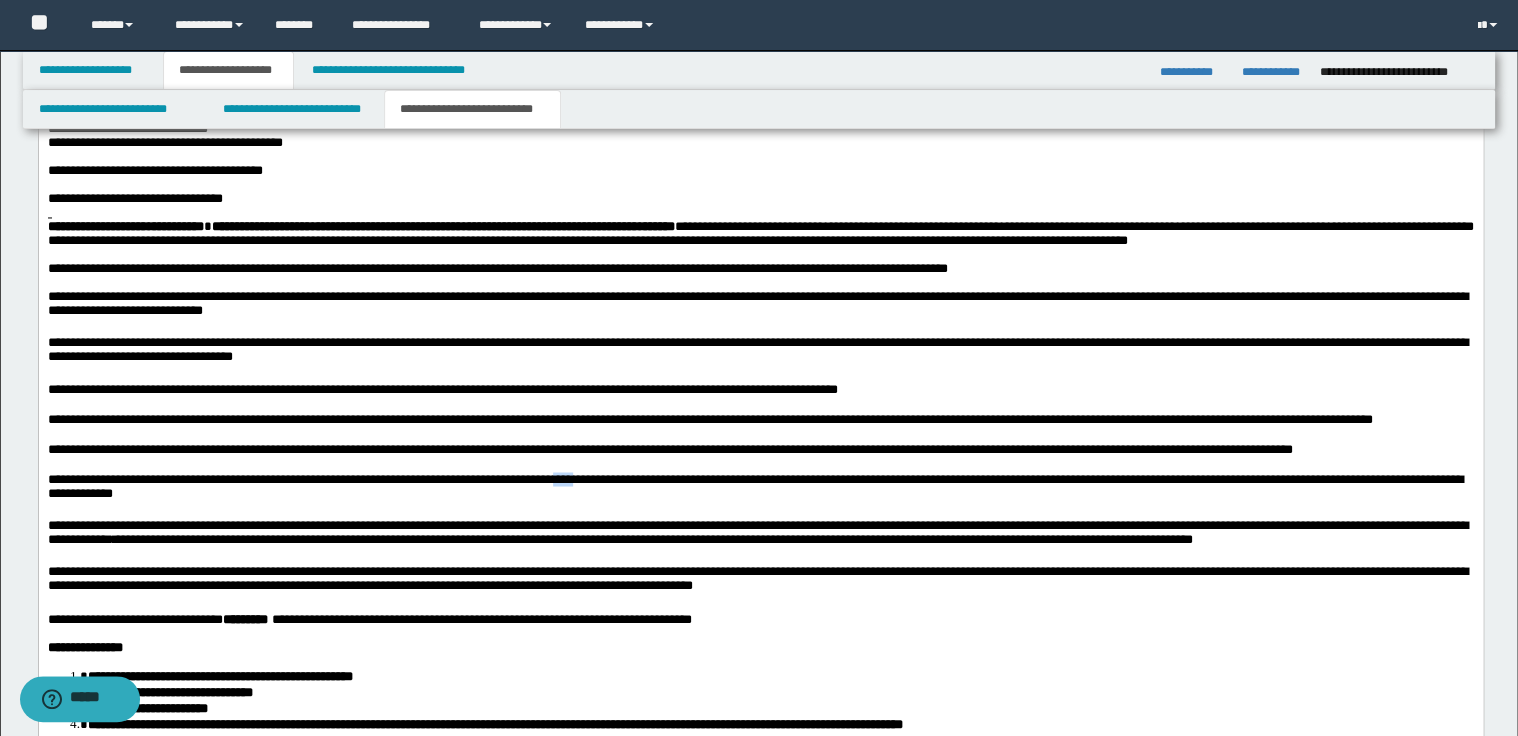 drag, startPoint x: 576, startPoint y: 566, endPoint x: 611, endPoint y: 560, distance: 35.510563 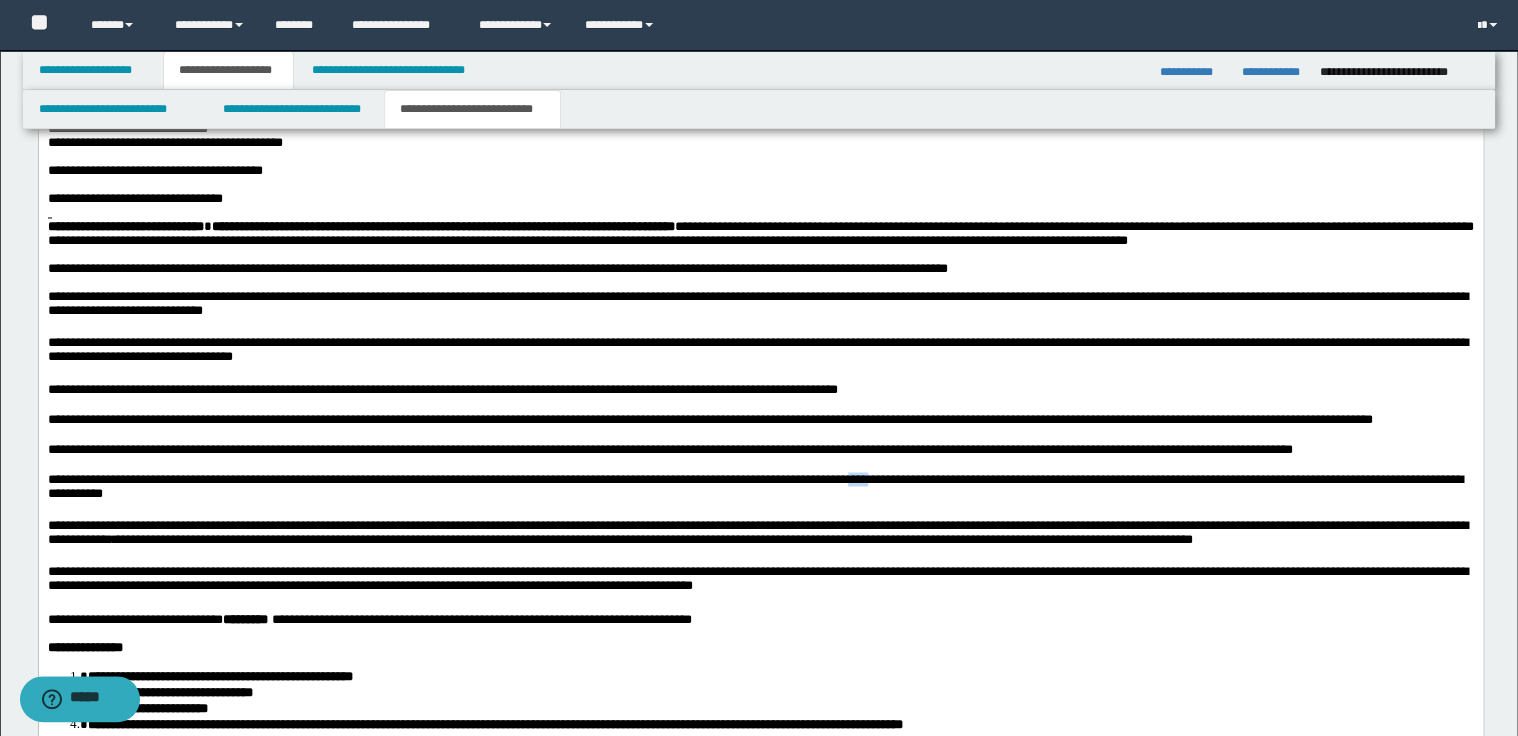 drag, startPoint x: 881, startPoint y: 567, endPoint x: 907, endPoint y: 564, distance: 26.172504 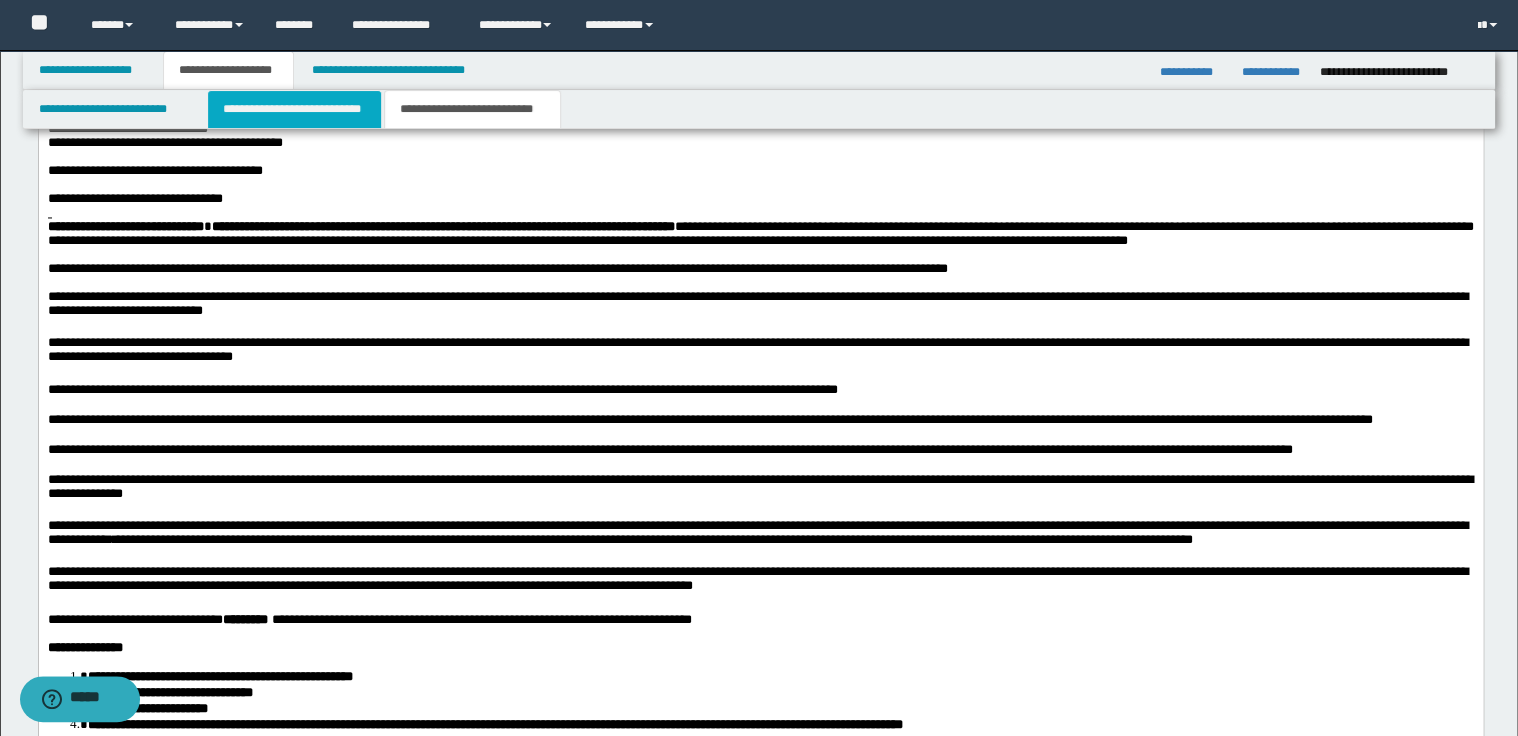 click on "**********" at bounding box center [294, 109] 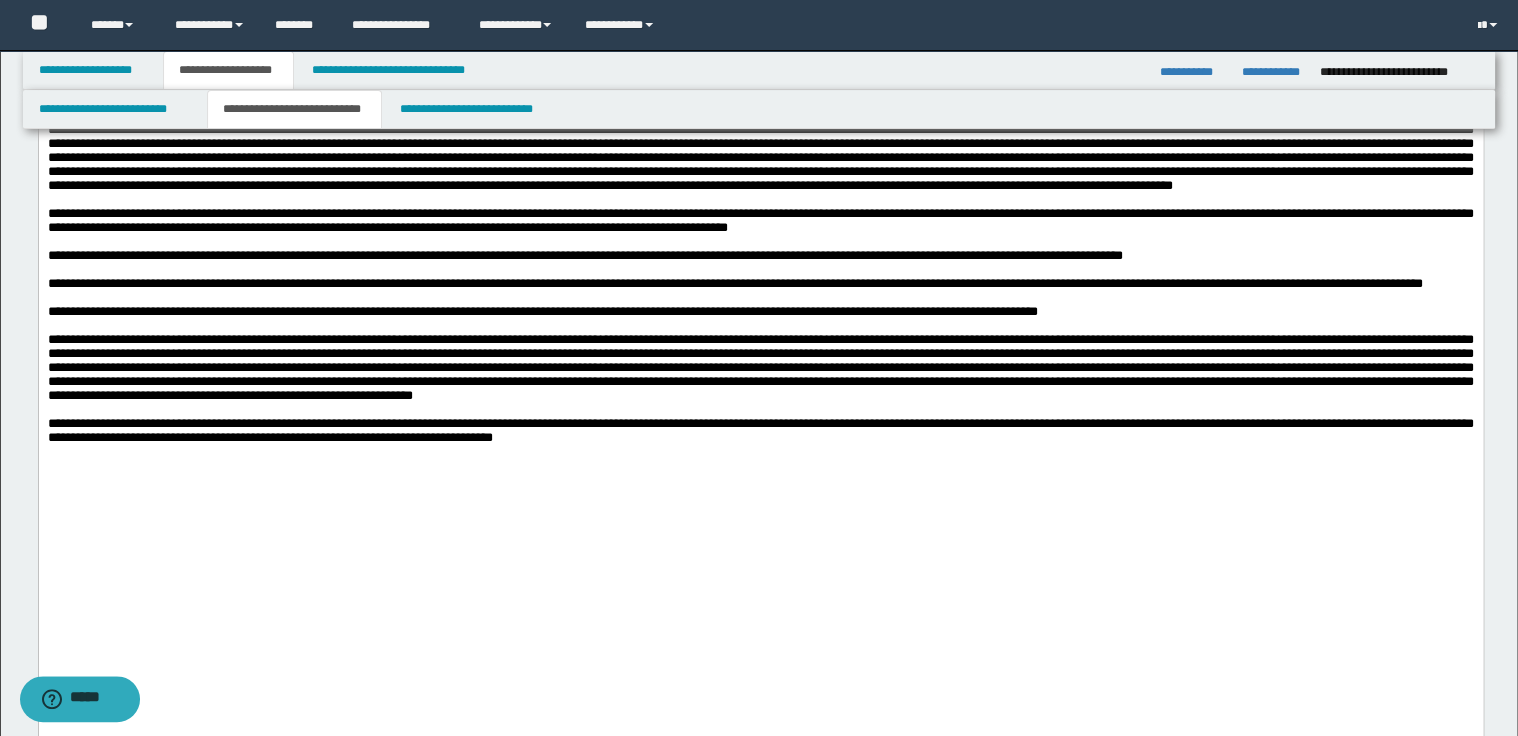 scroll, scrollTop: 1360, scrollLeft: 0, axis: vertical 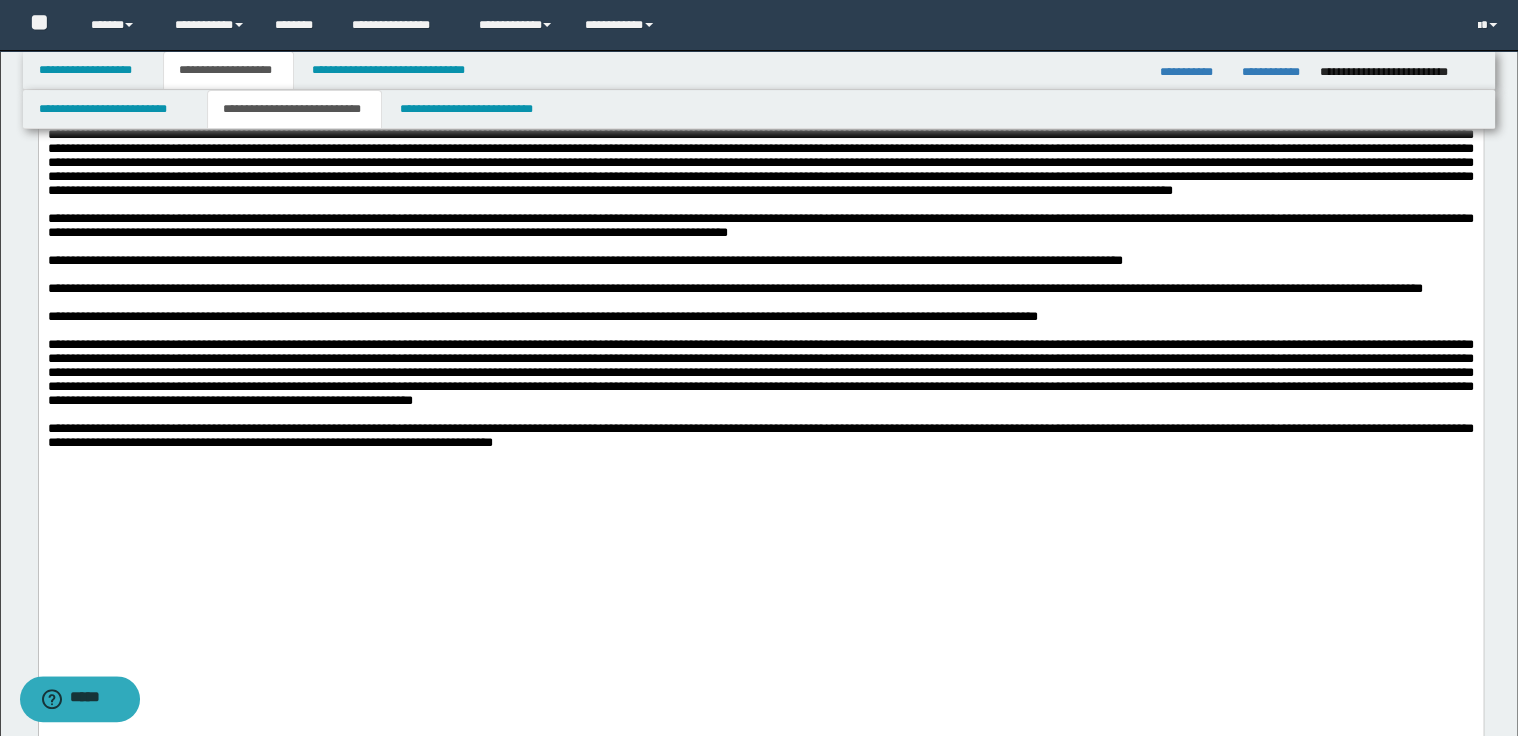 click at bounding box center (760, 162) 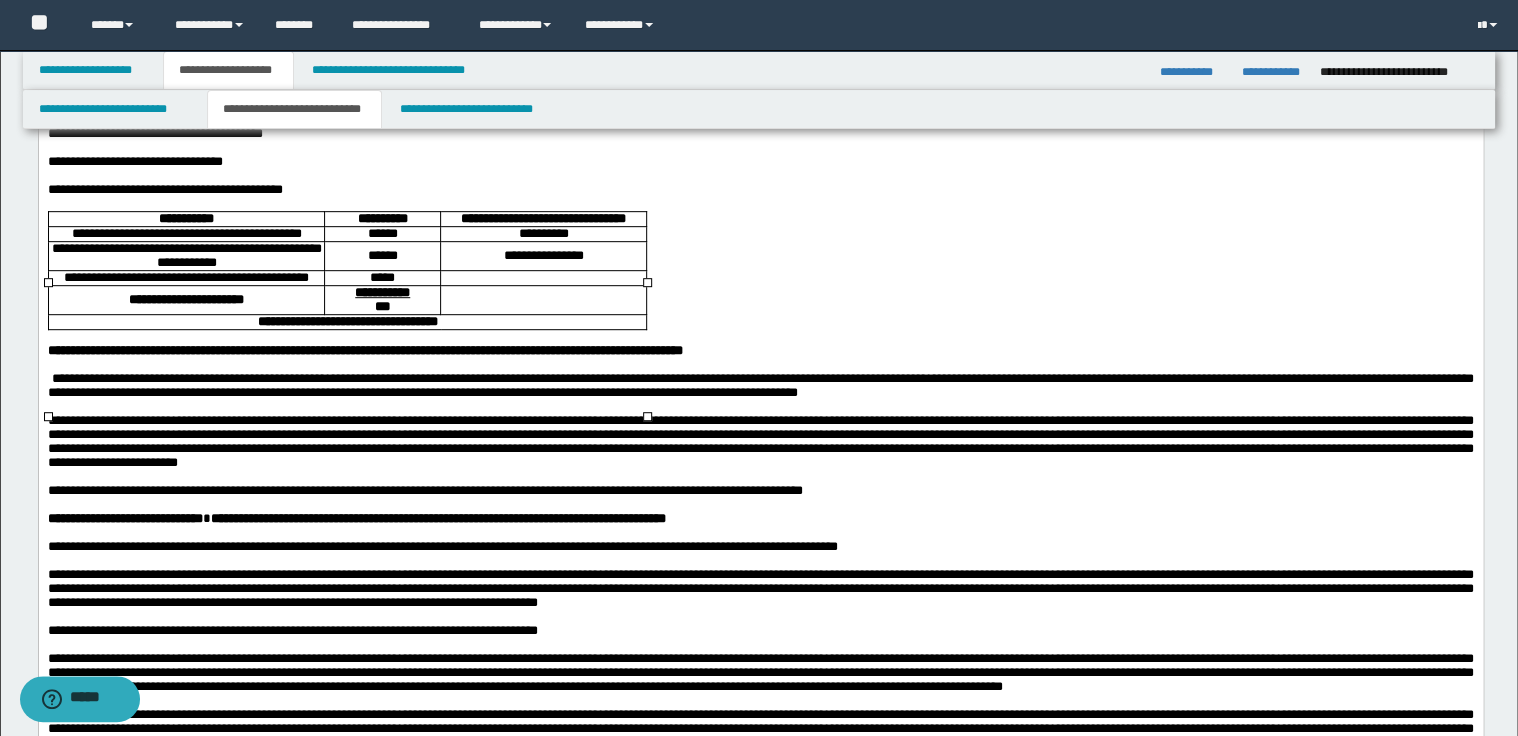 scroll, scrollTop: 400, scrollLeft: 0, axis: vertical 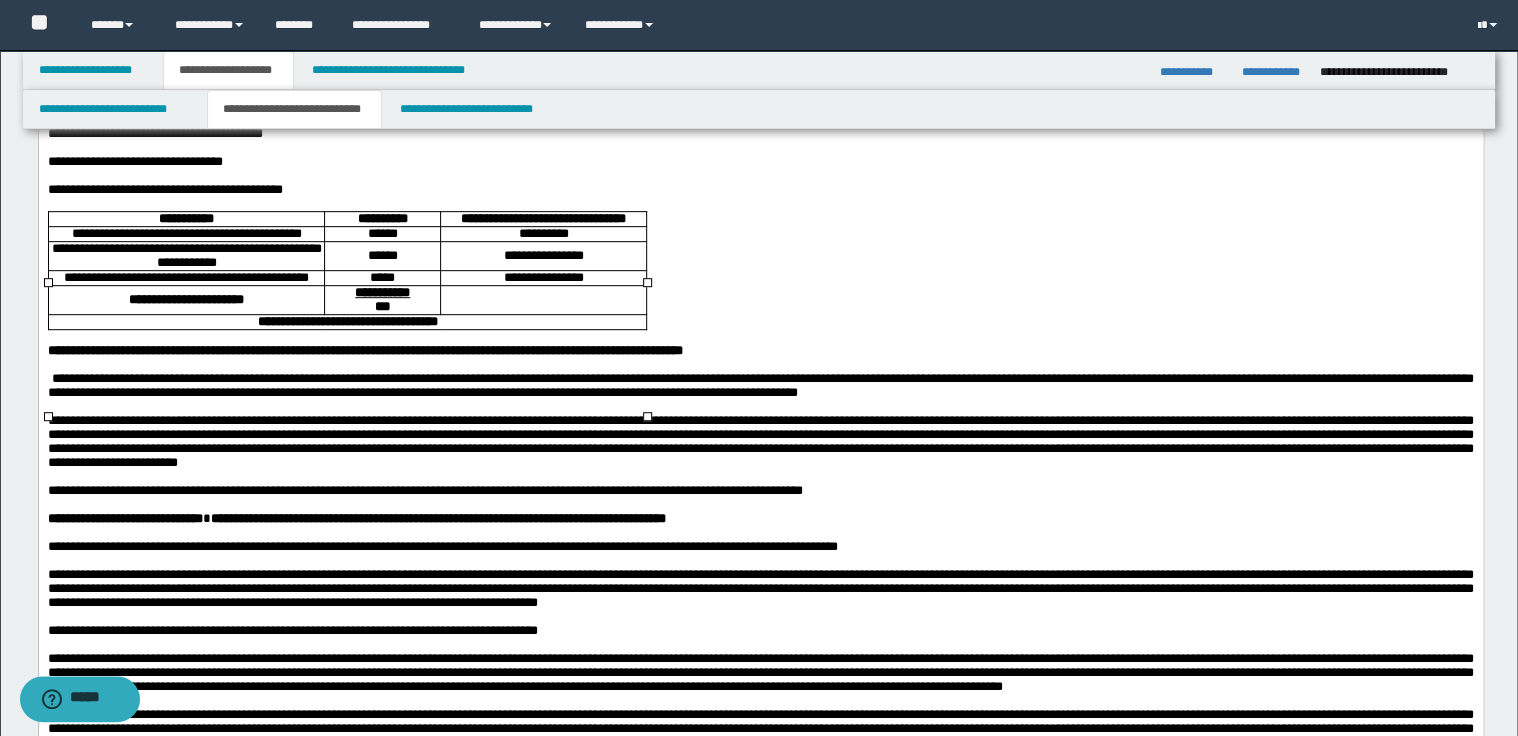 click at bounding box center [542, 300] 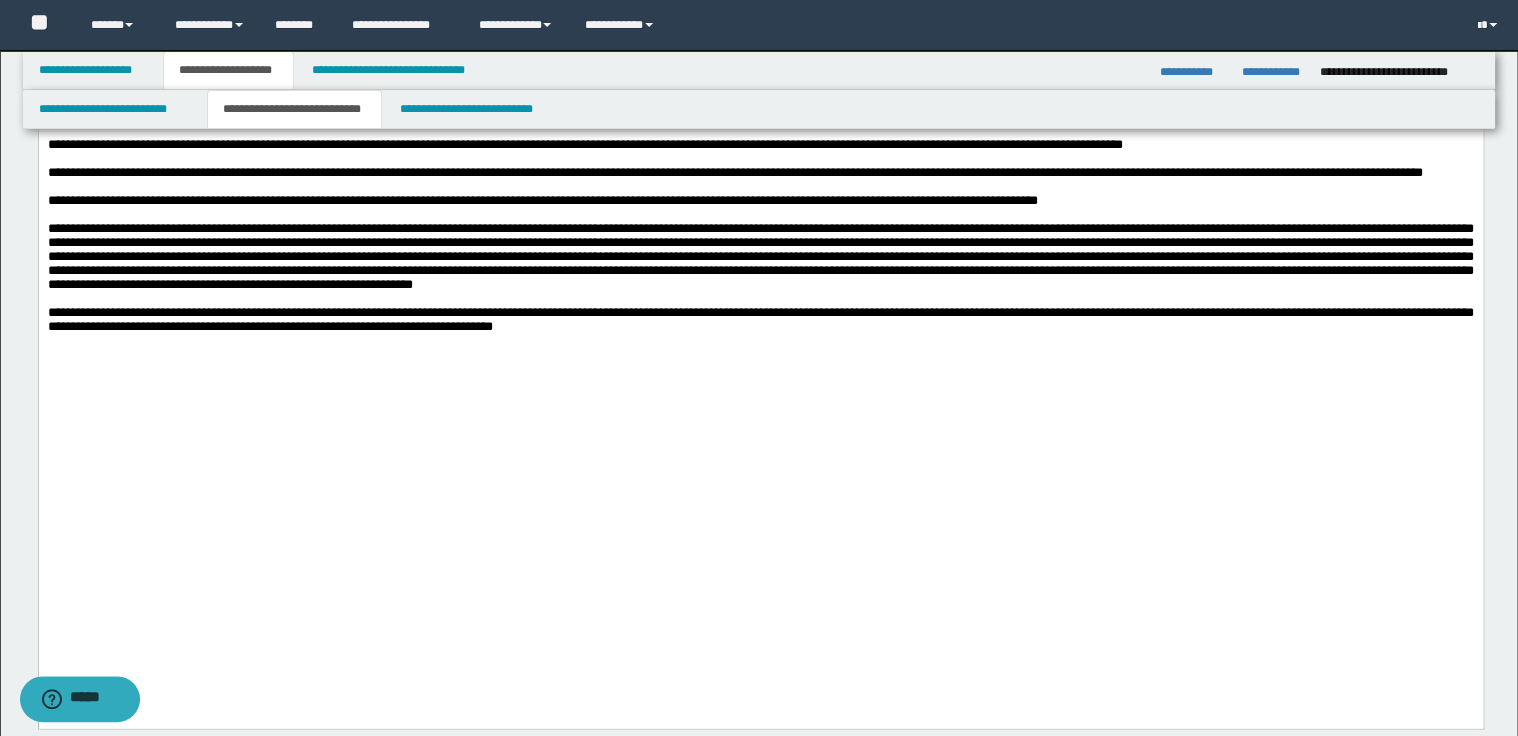 scroll, scrollTop: 1440, scrollLeft: 0, axis: vertical 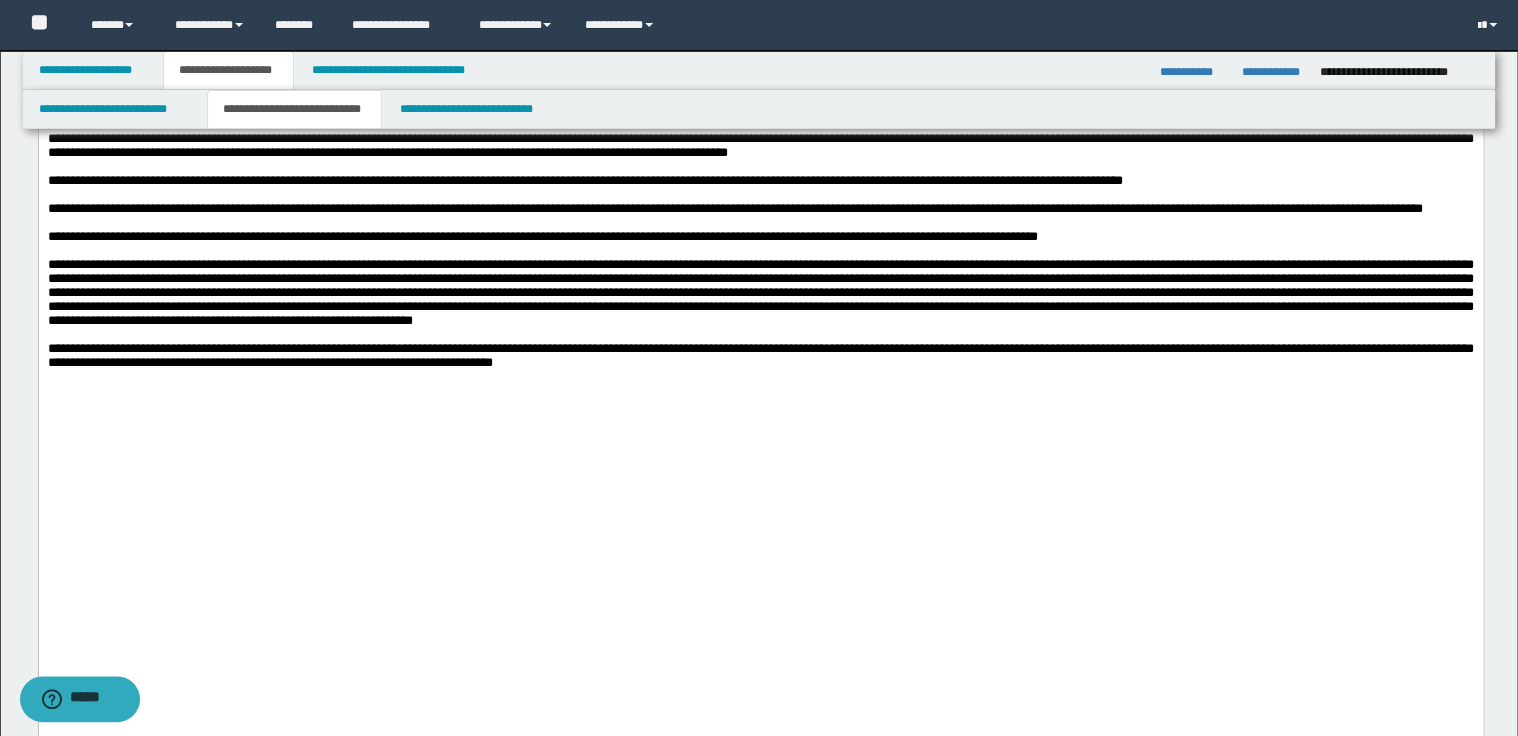 click at bounding box center [760, 82] 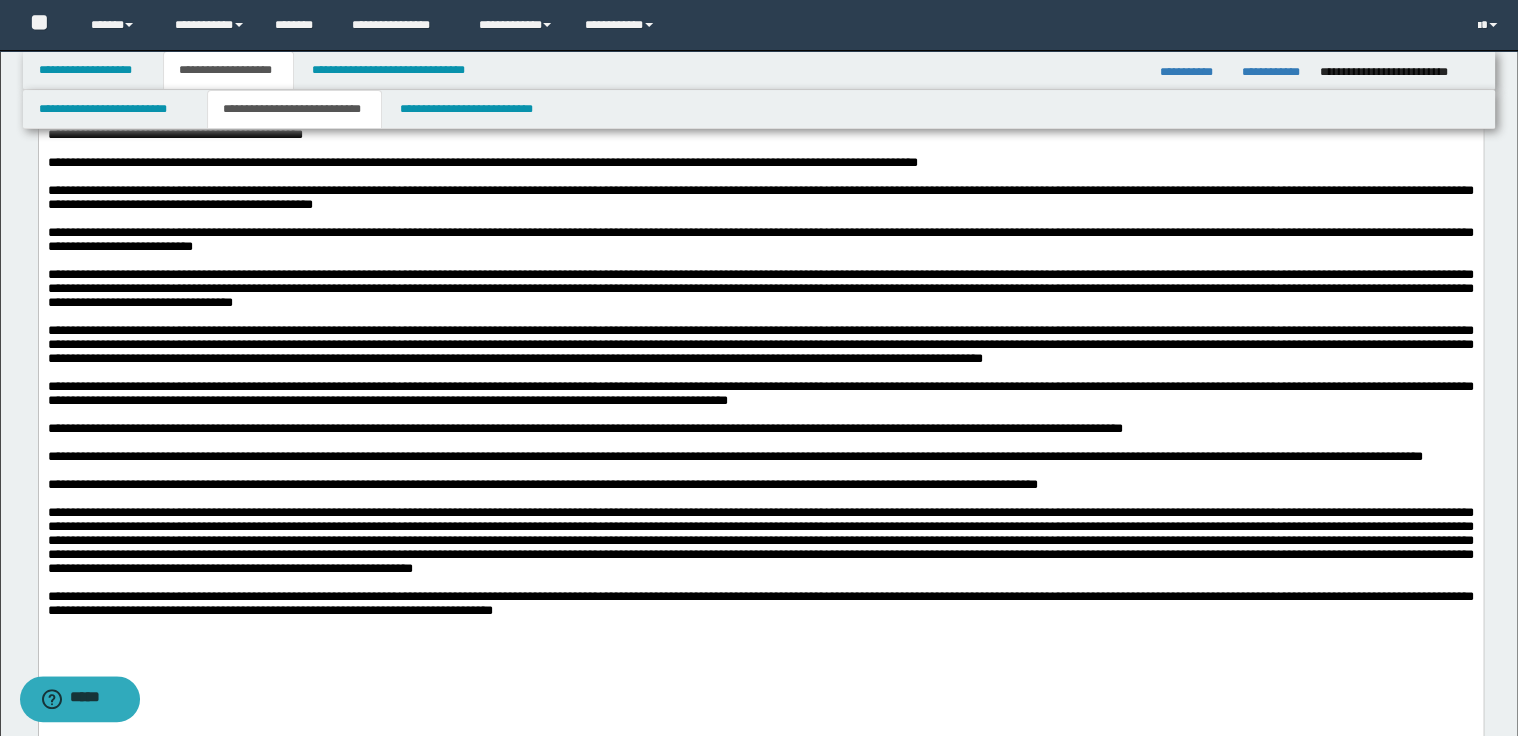 scroll, scrollTop: 1200, scrollLeft: 0, axis: vertical 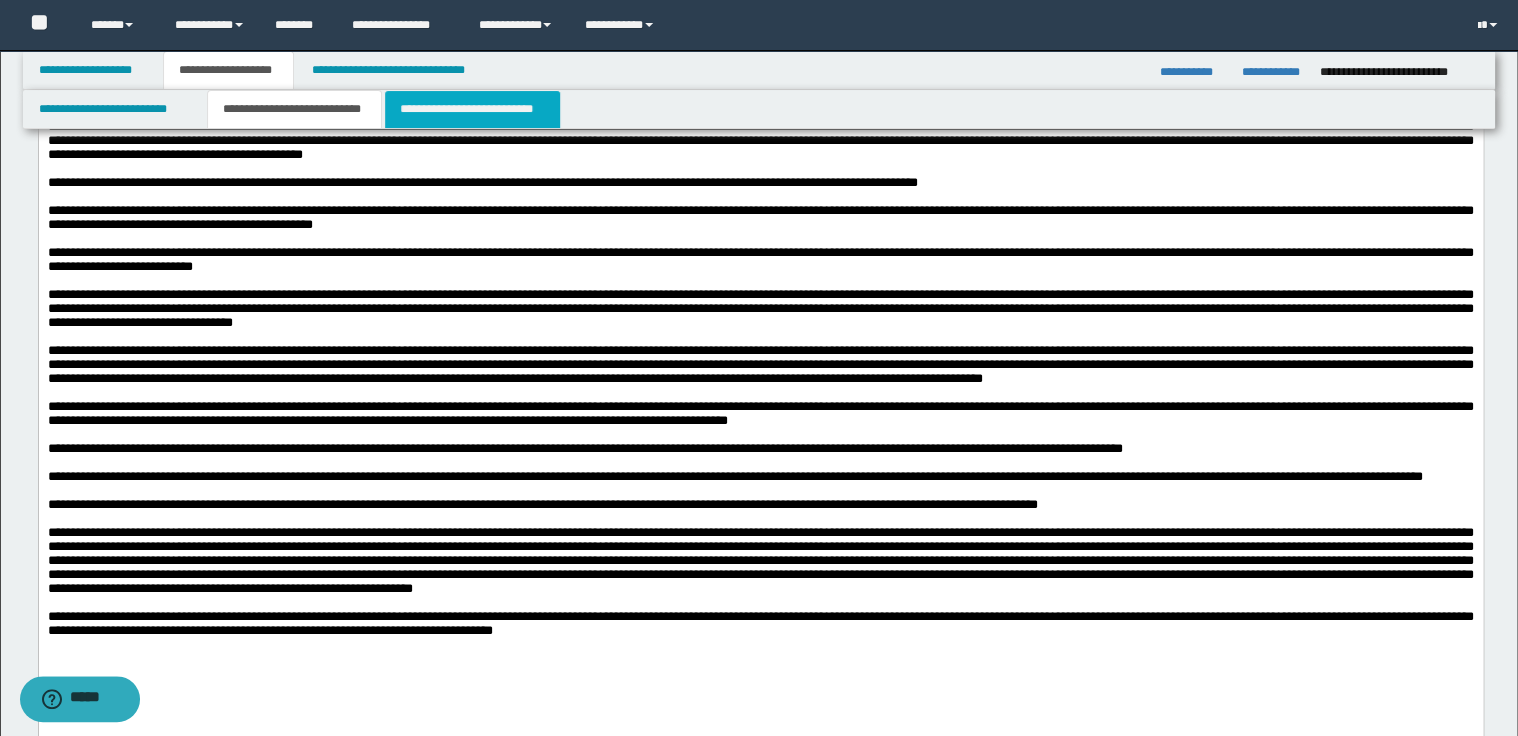 click on "**********" at bounding box center [472, 109] 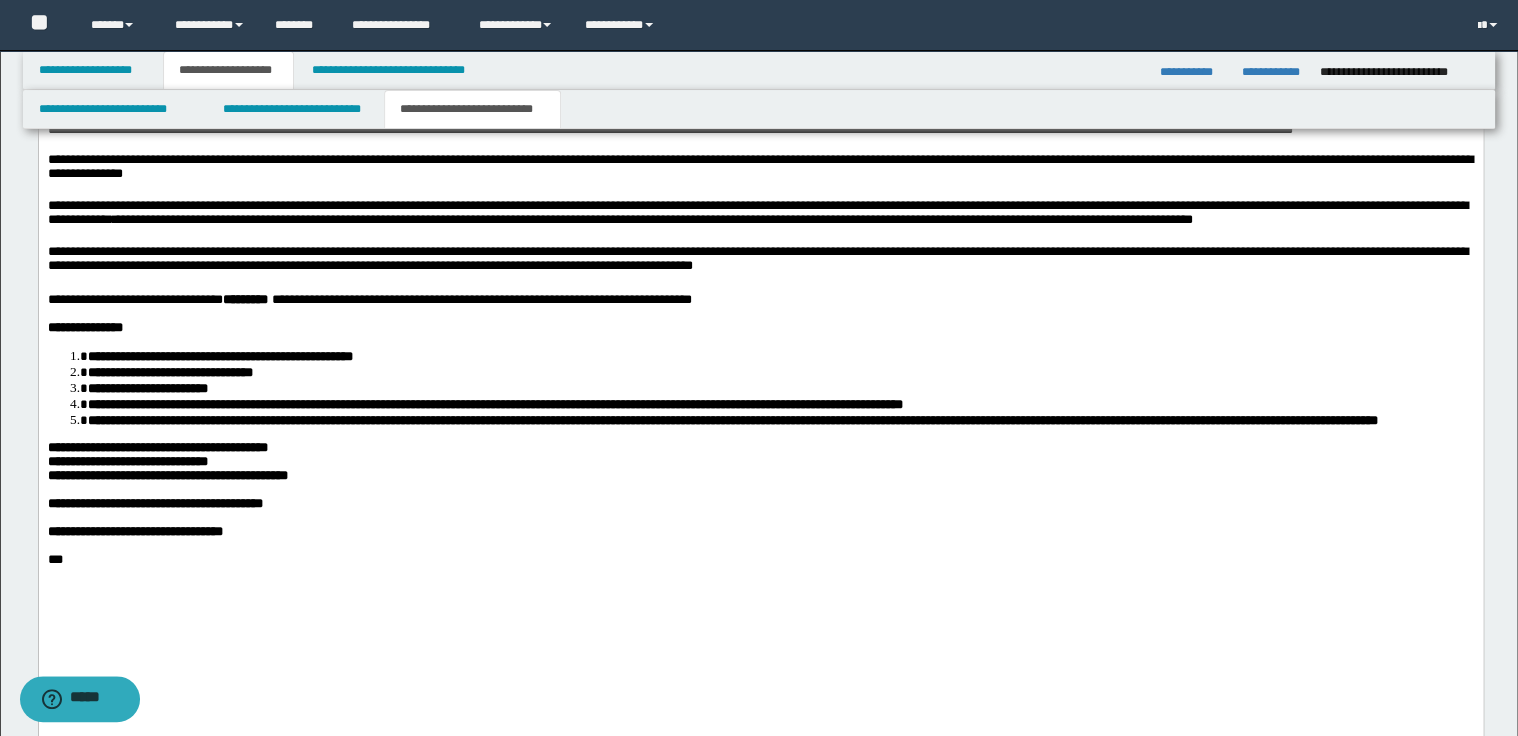 scroll, scrollTop: 1920, scrollLeft: 0, axis: vertical 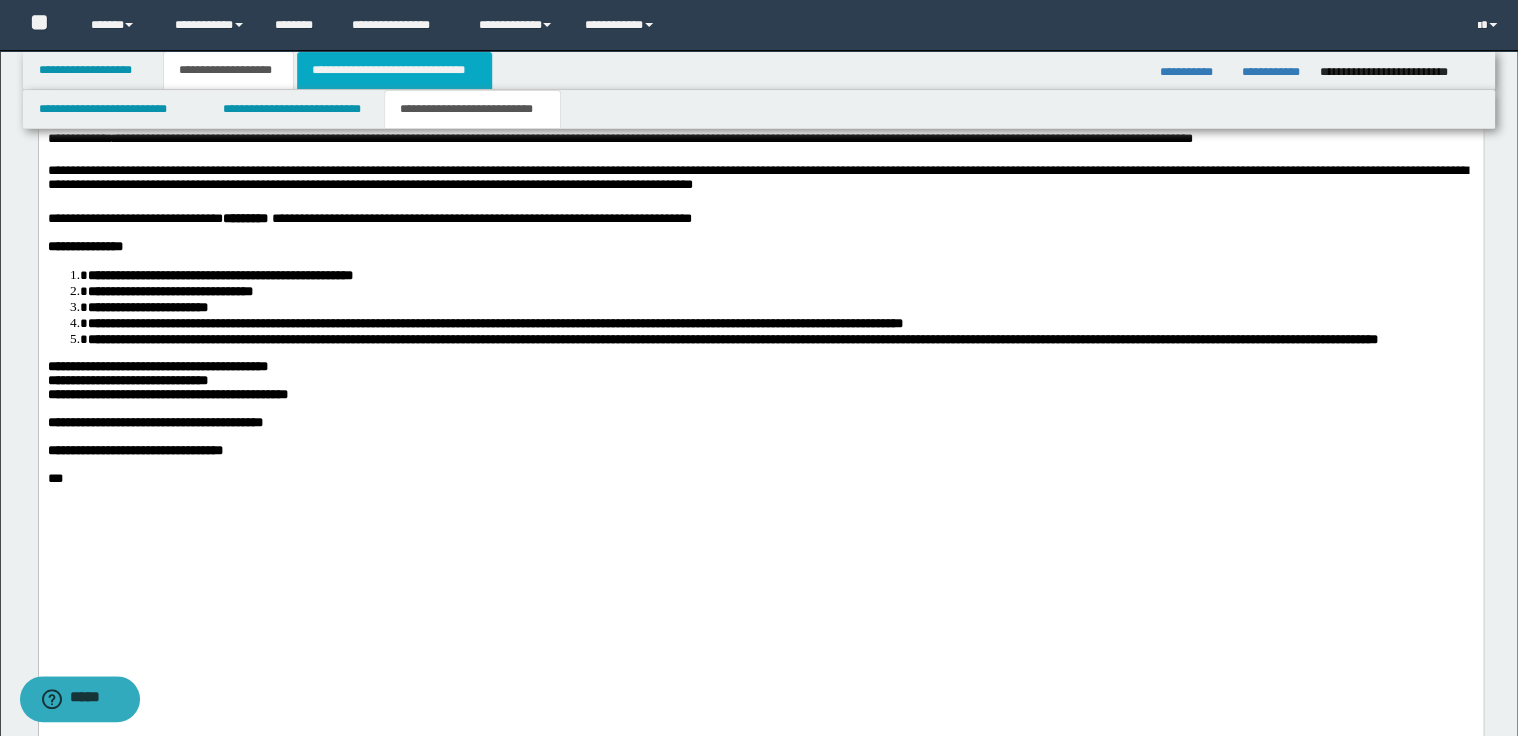 click on "**********" at bounding box center [394, 70] 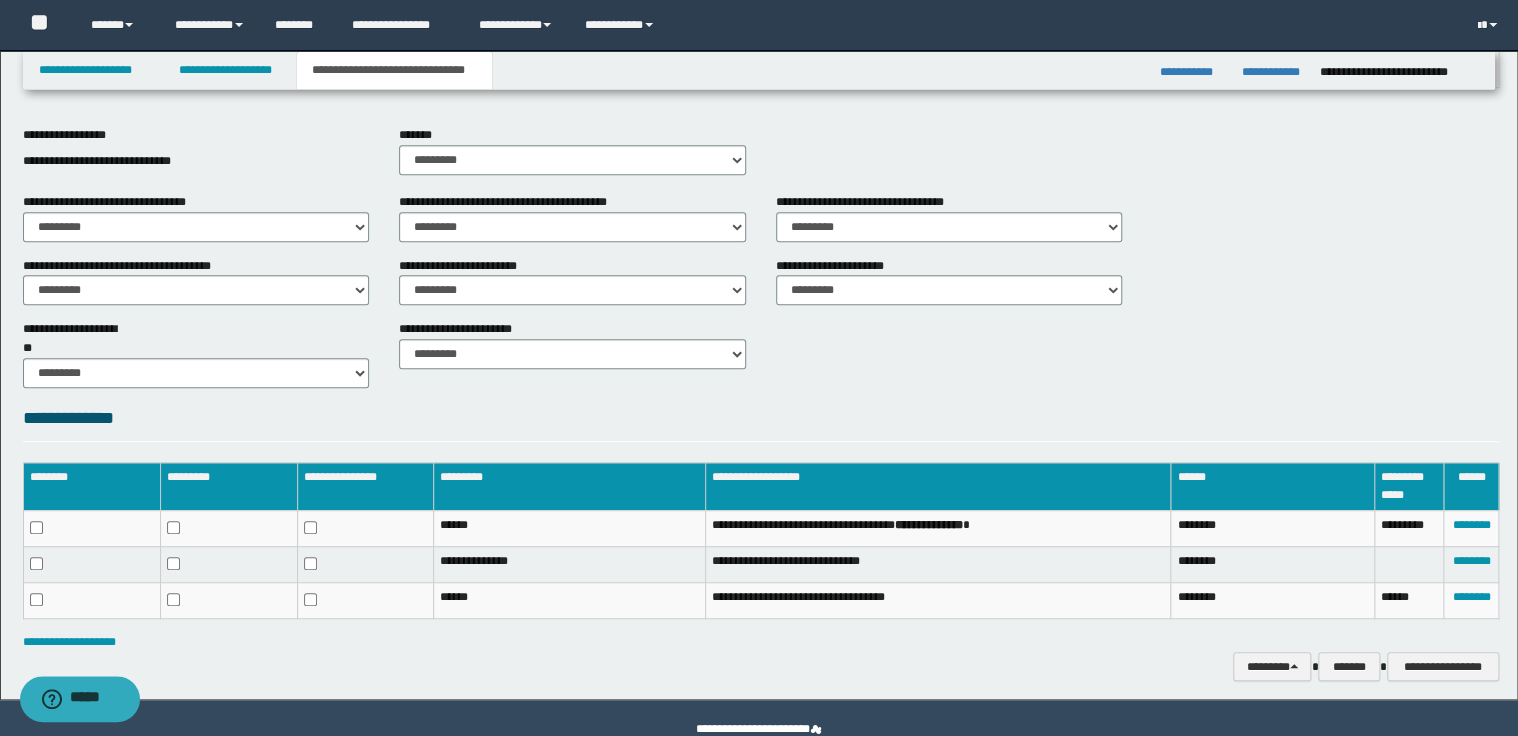 scroll, scrollTop: 449, scrollLeft: 0, axis: vertical 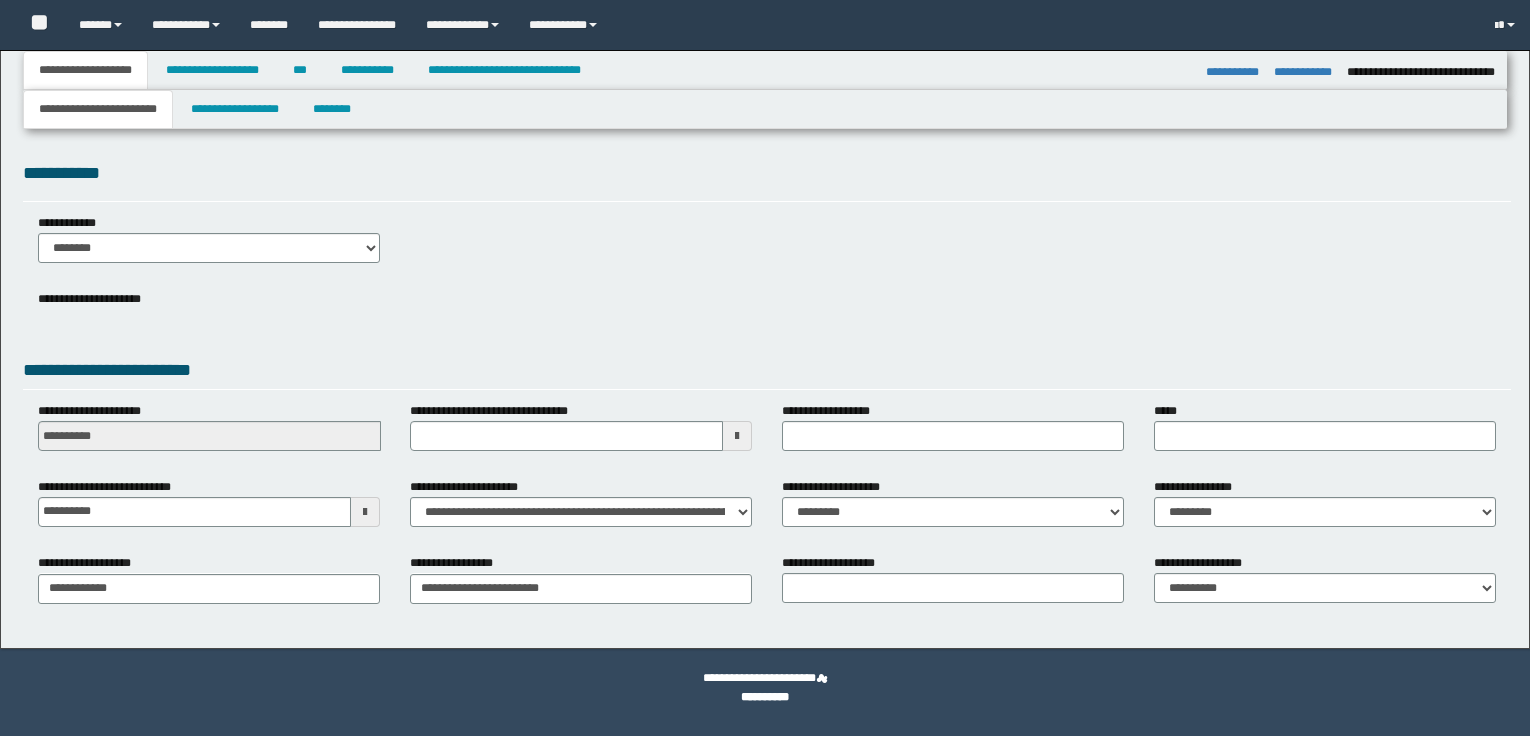 select on "*" 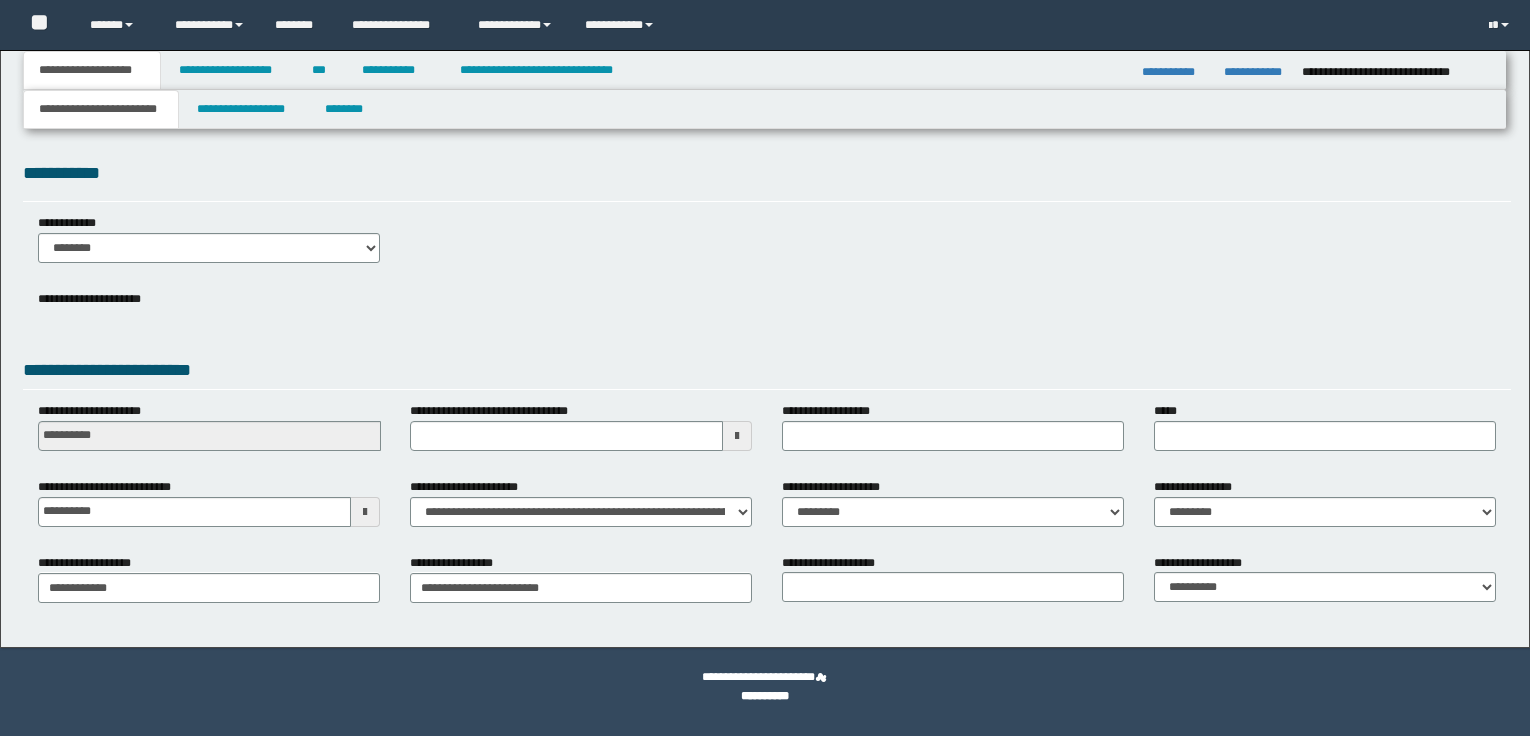 scroll, scrollTop: 0, scrollLeft: 0, axis: both 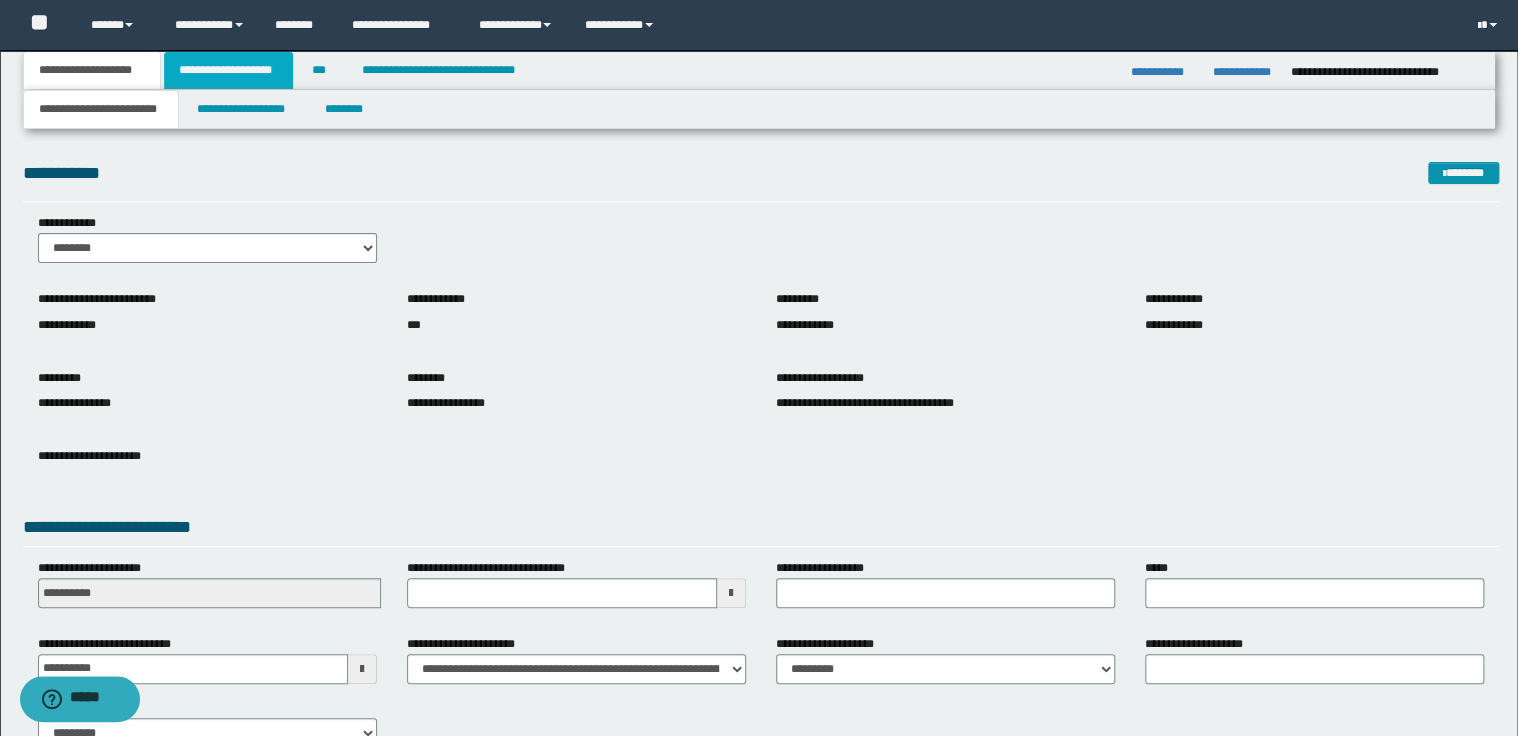 click on "**********" at bounding box center [228, 70] 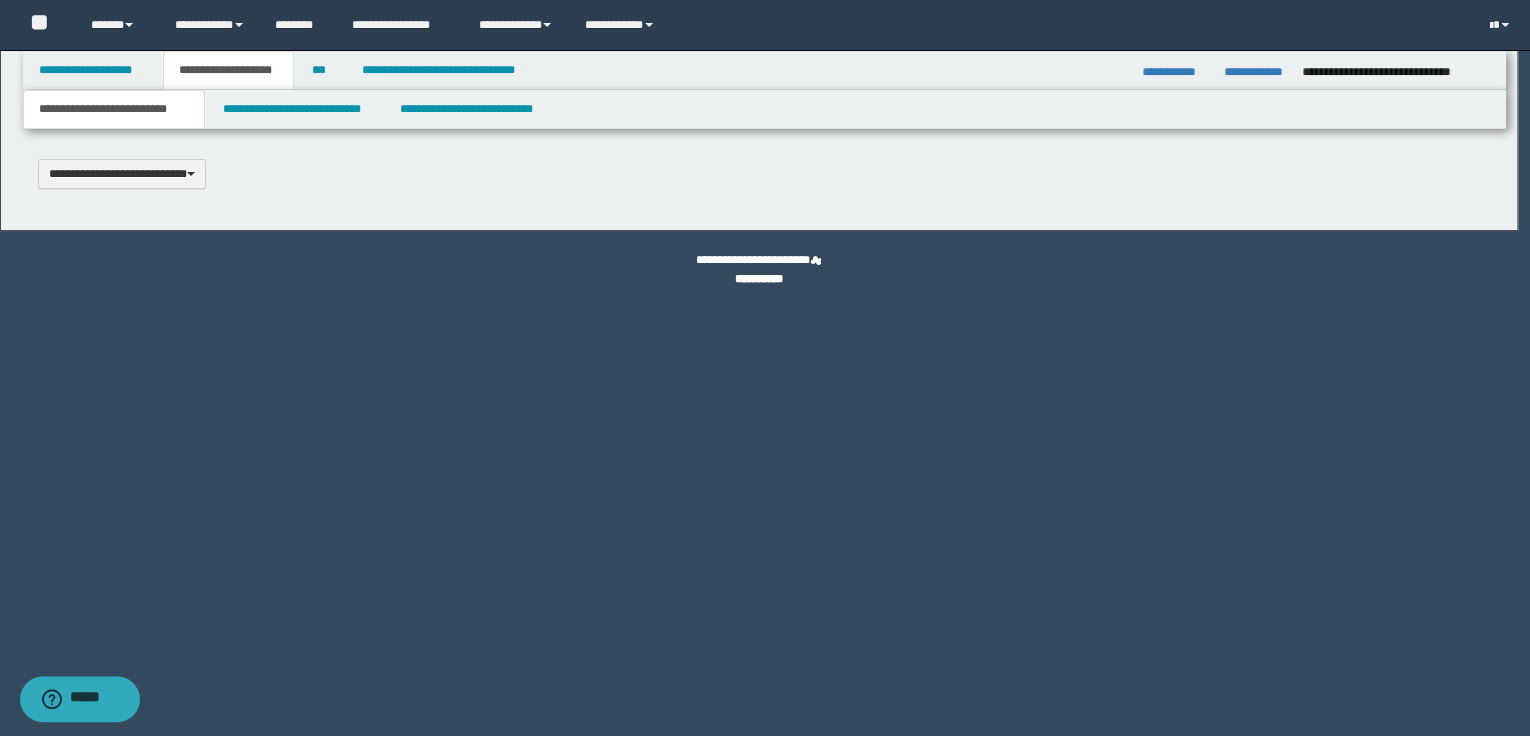 type 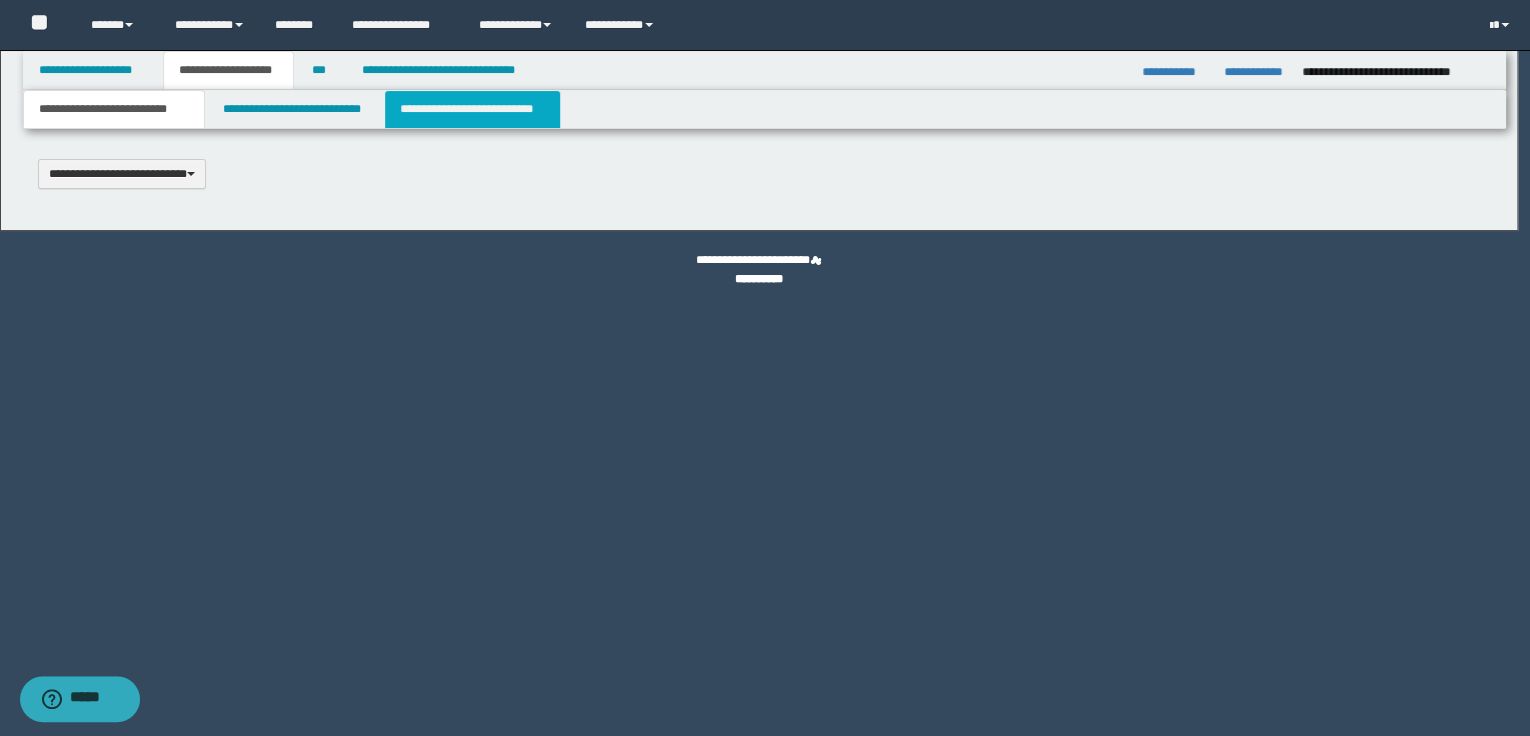 scroll, scrollTop: 0, scrollLeft: 0, axis: both 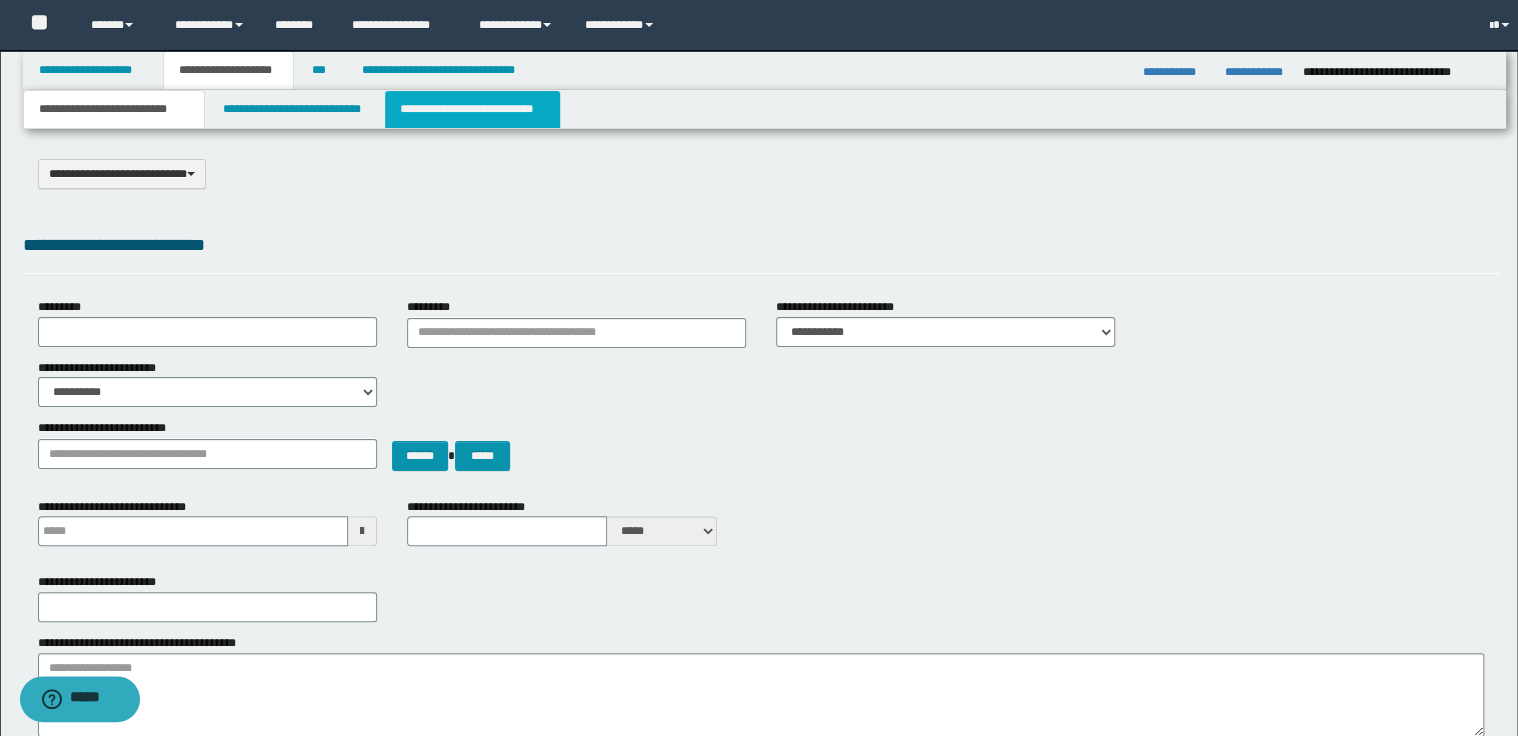 click on "**********" at bounding box center [472, 109] 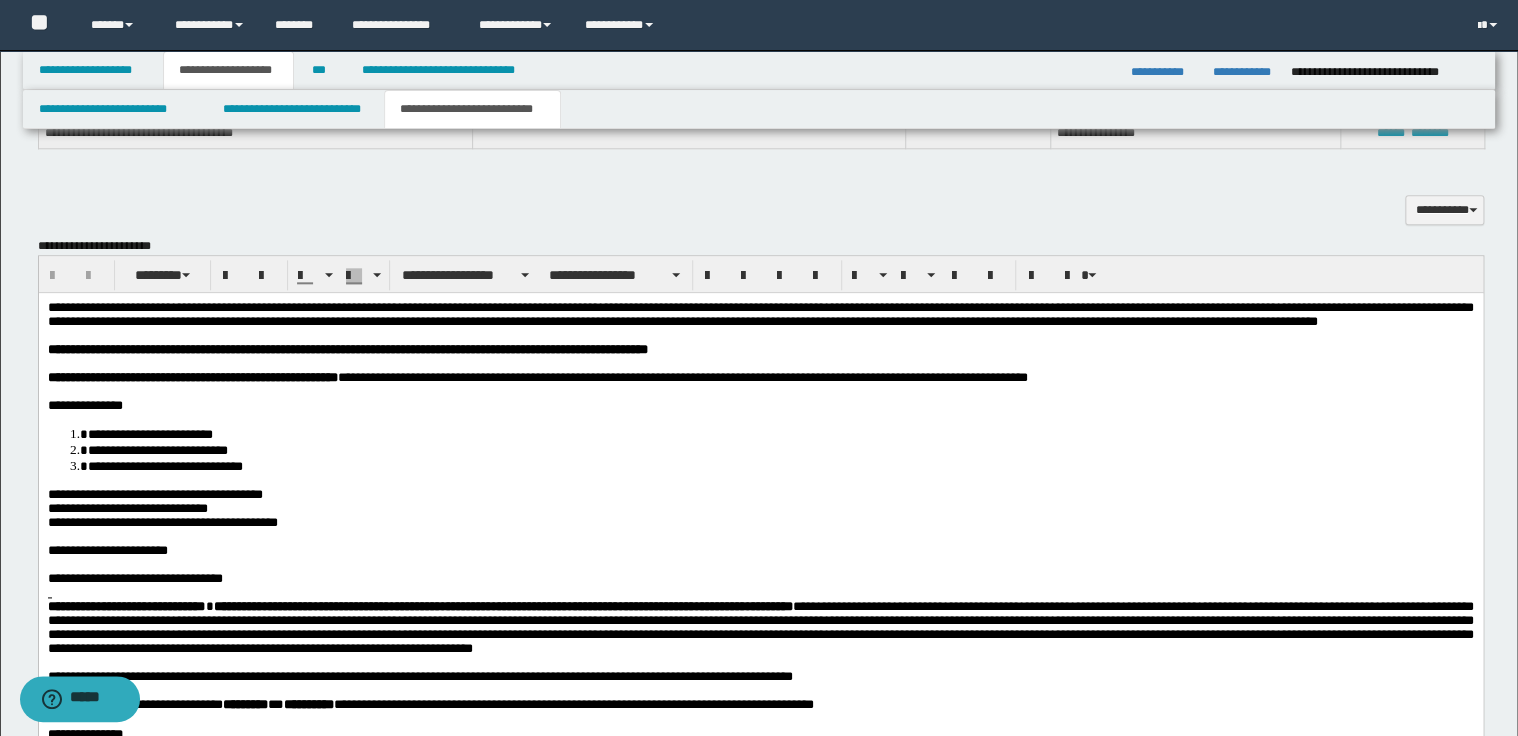 scroll, scrollTop: 1040, scrollLeft: 0, axis: vertical 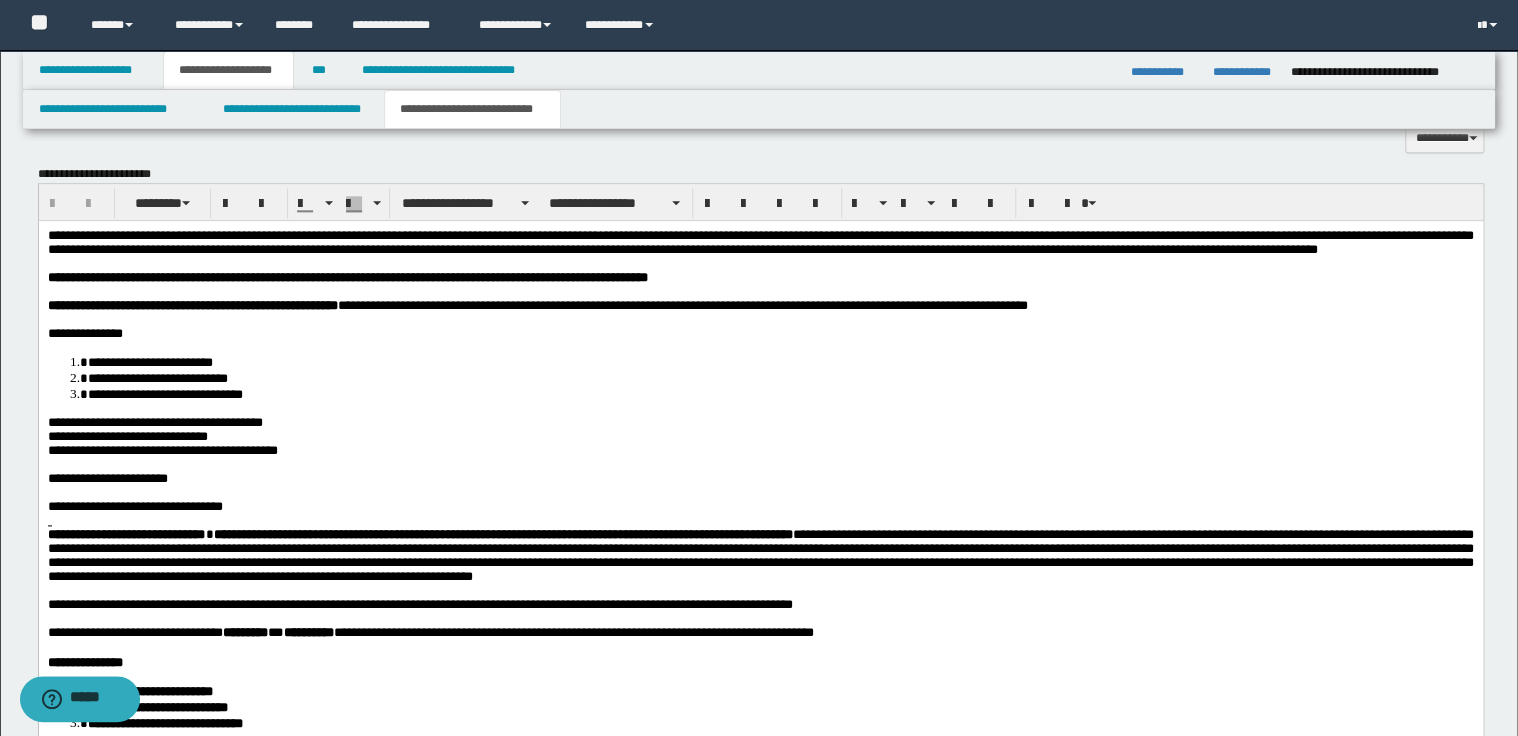 click on "**********" at bounding box center [760, 242] 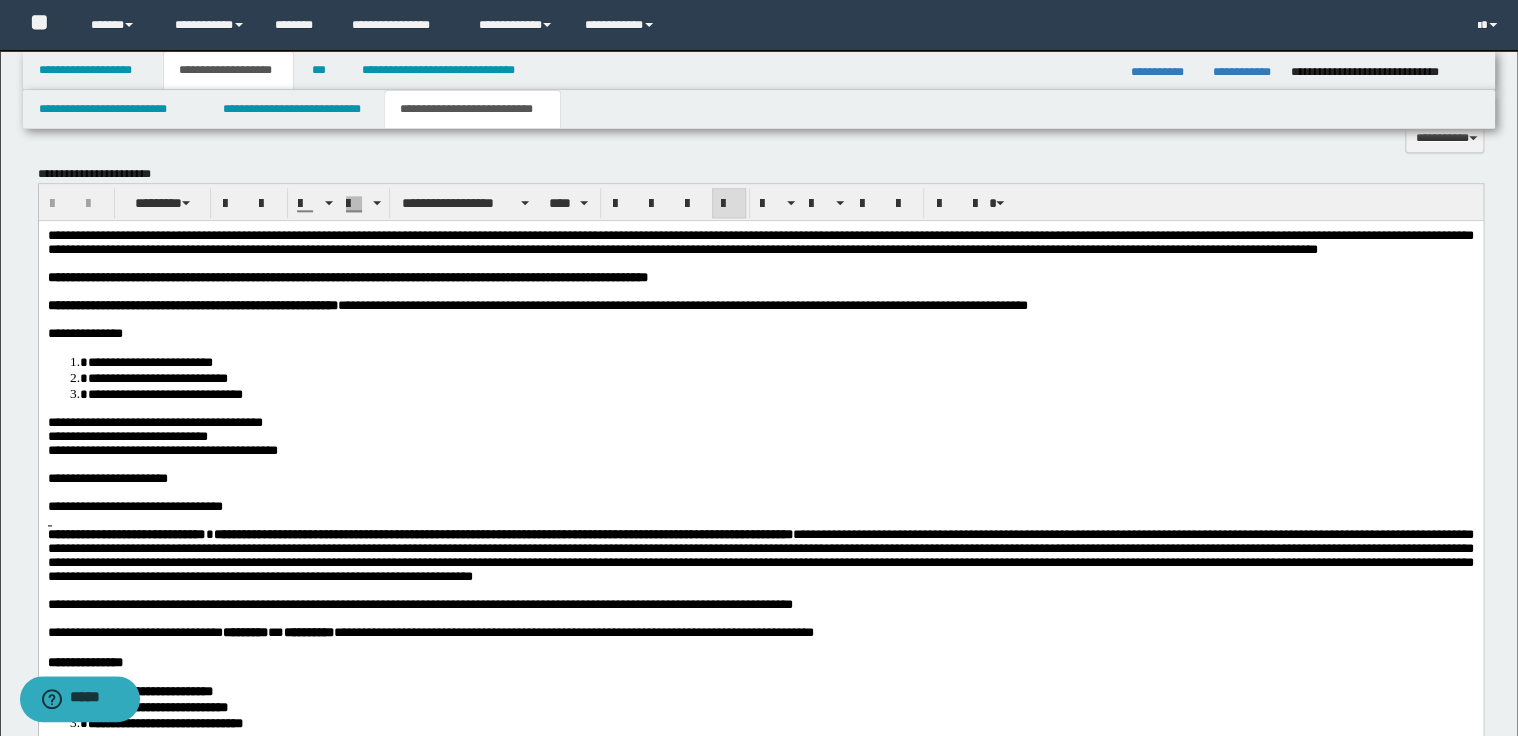 click on "**********" at bounding box center (760, 242) 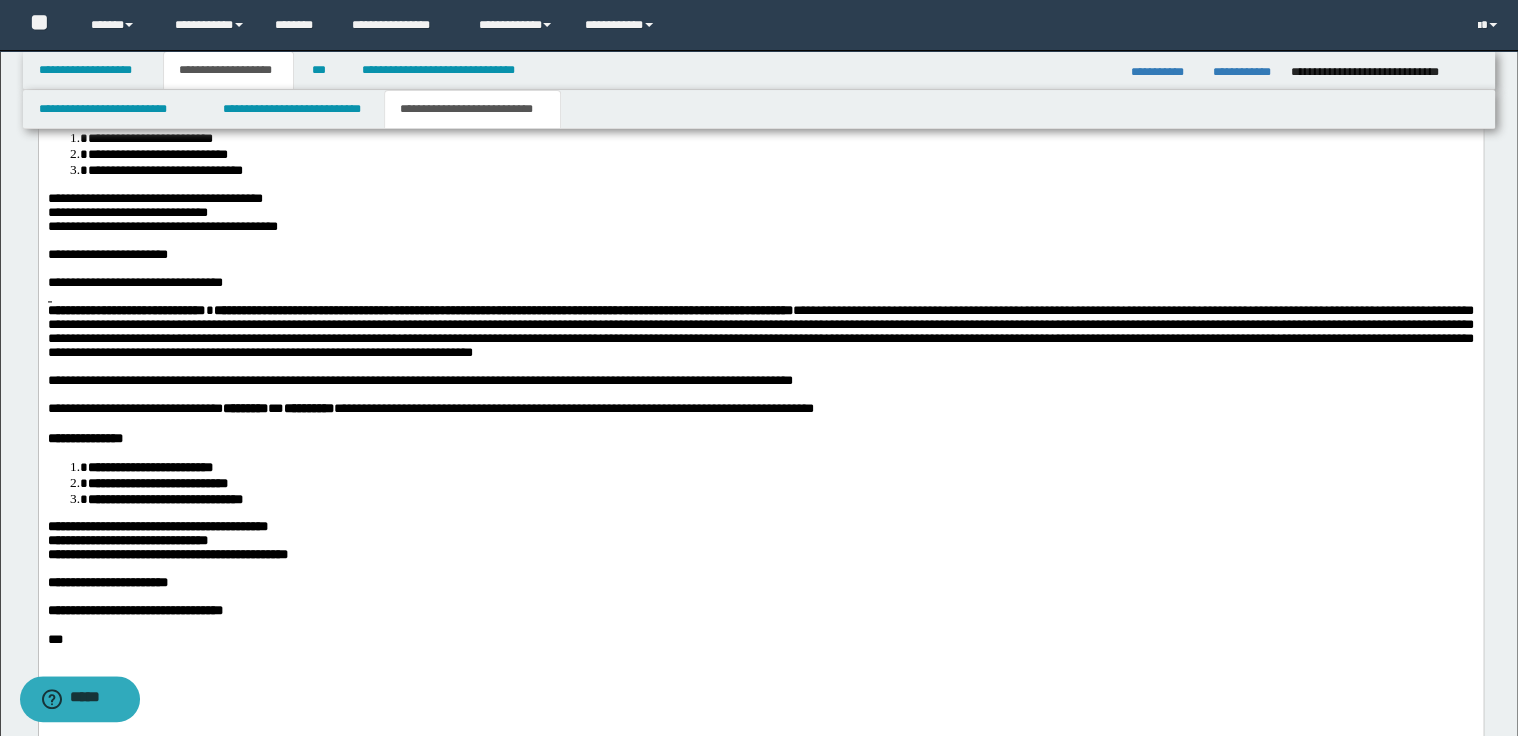 scroll, scrollTop: 1280, scrollLeft: 0, axis: vertical 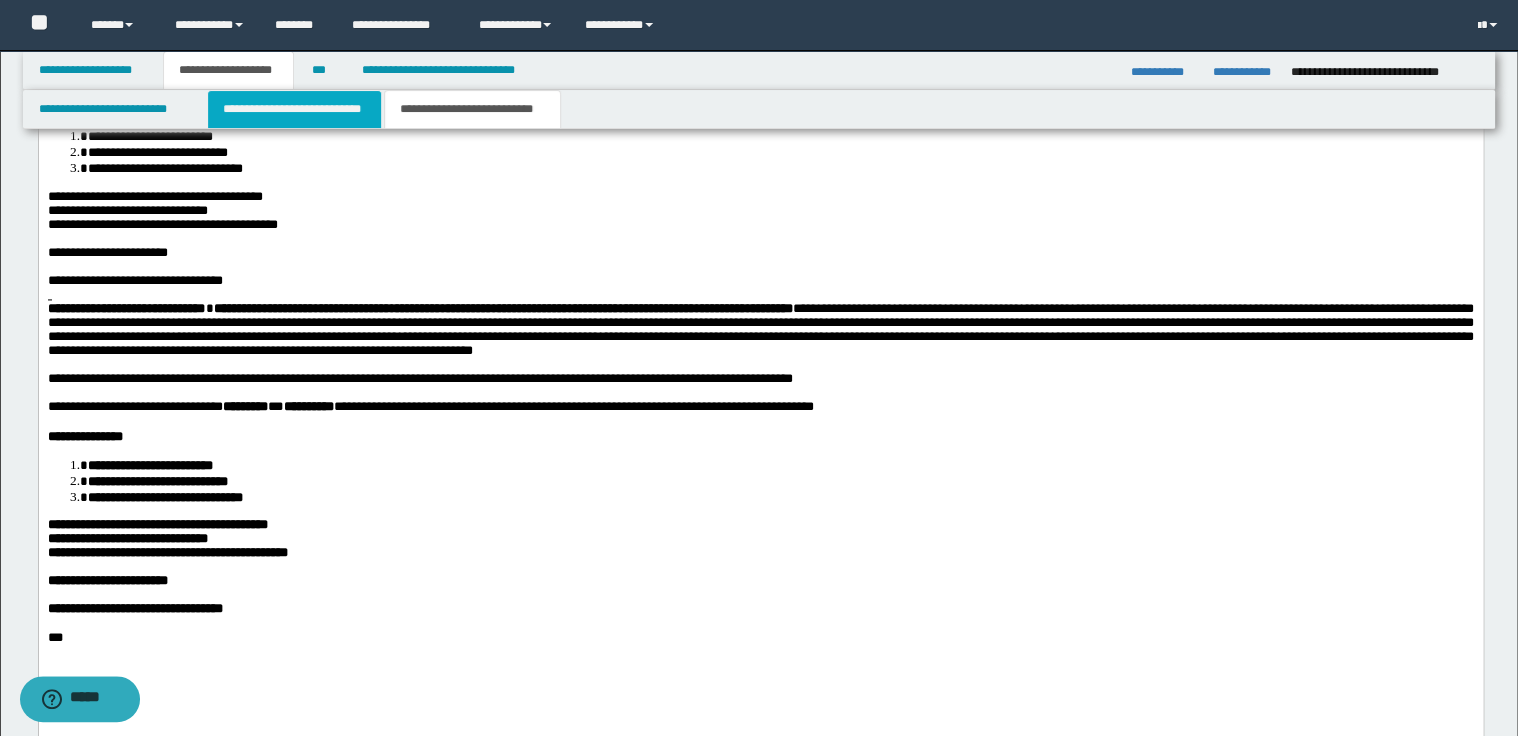 click on "**********" at bounding box center (294, 109) 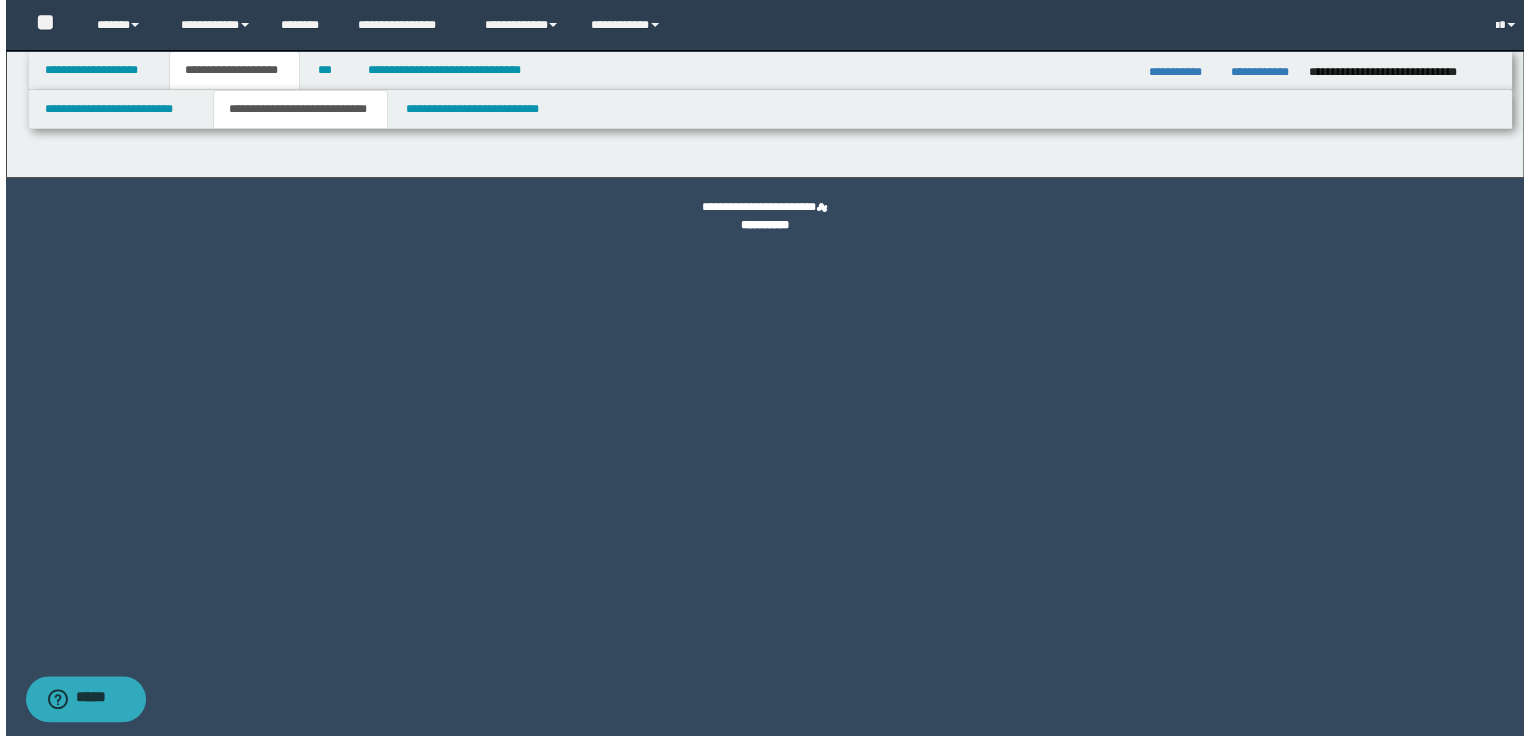 scroll, scrollTop: 0, scrollLeft: 0, axis: both 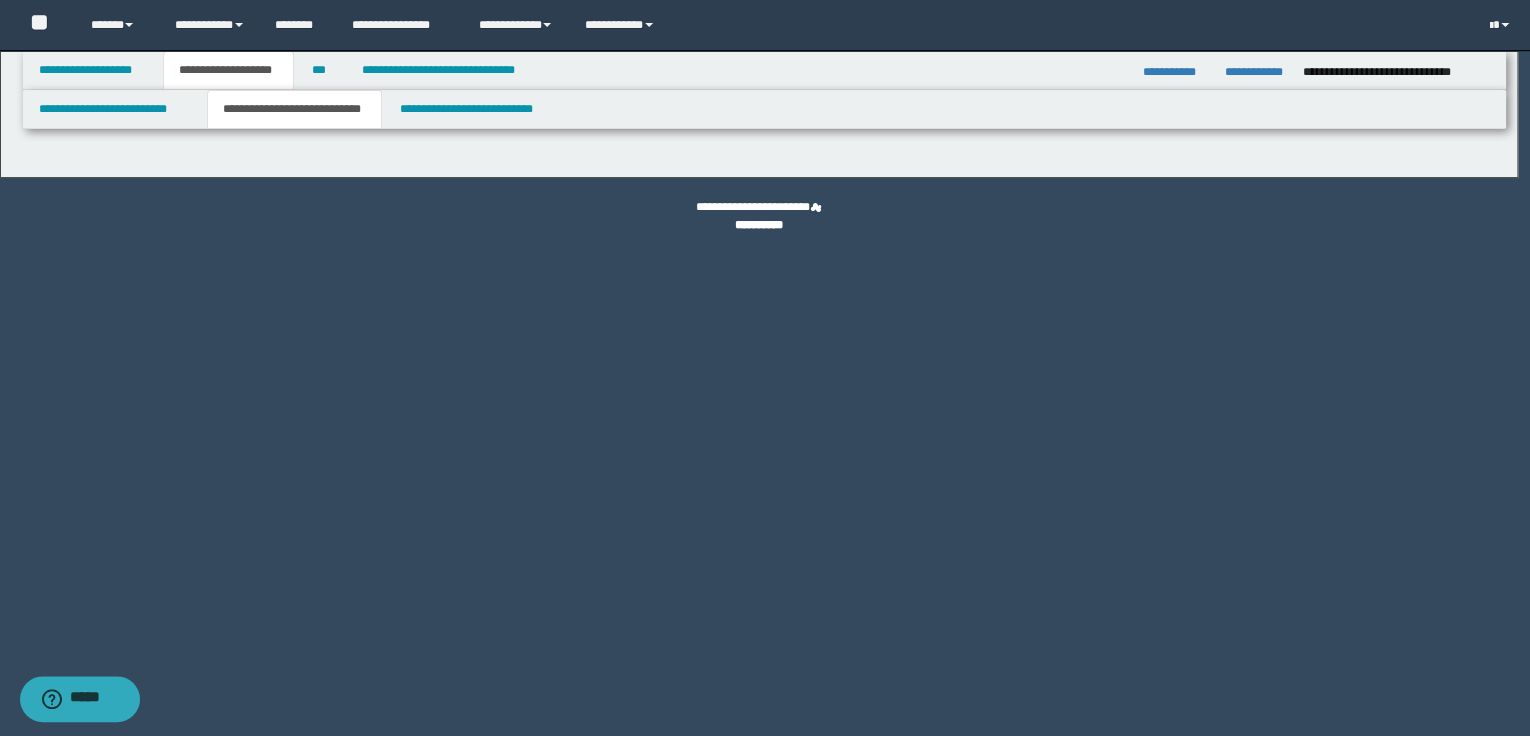 select on "*" 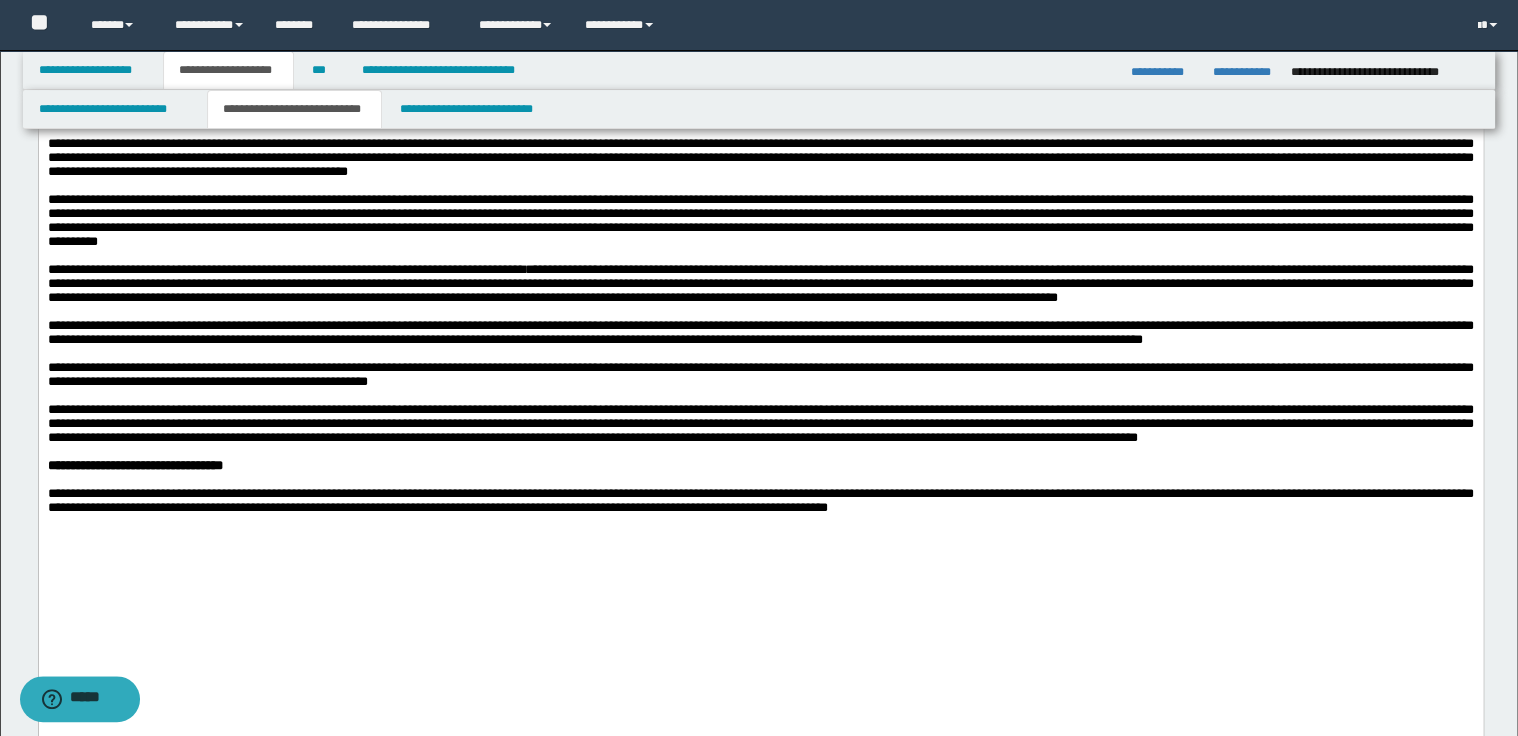scroll, scrollTop: 880, scrollLeft: 0, axis: vertical 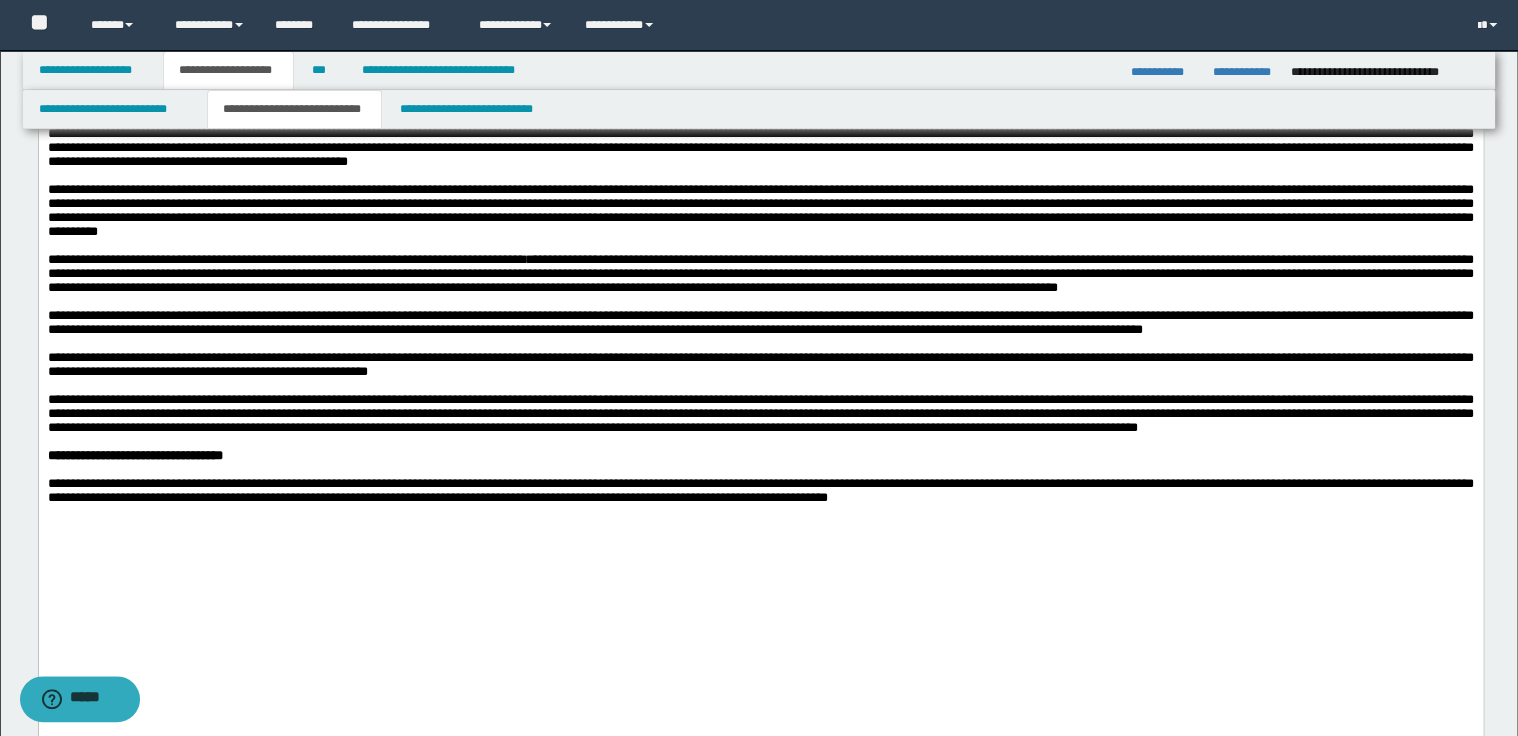 click on "**********" at bounding box center (760, 273) 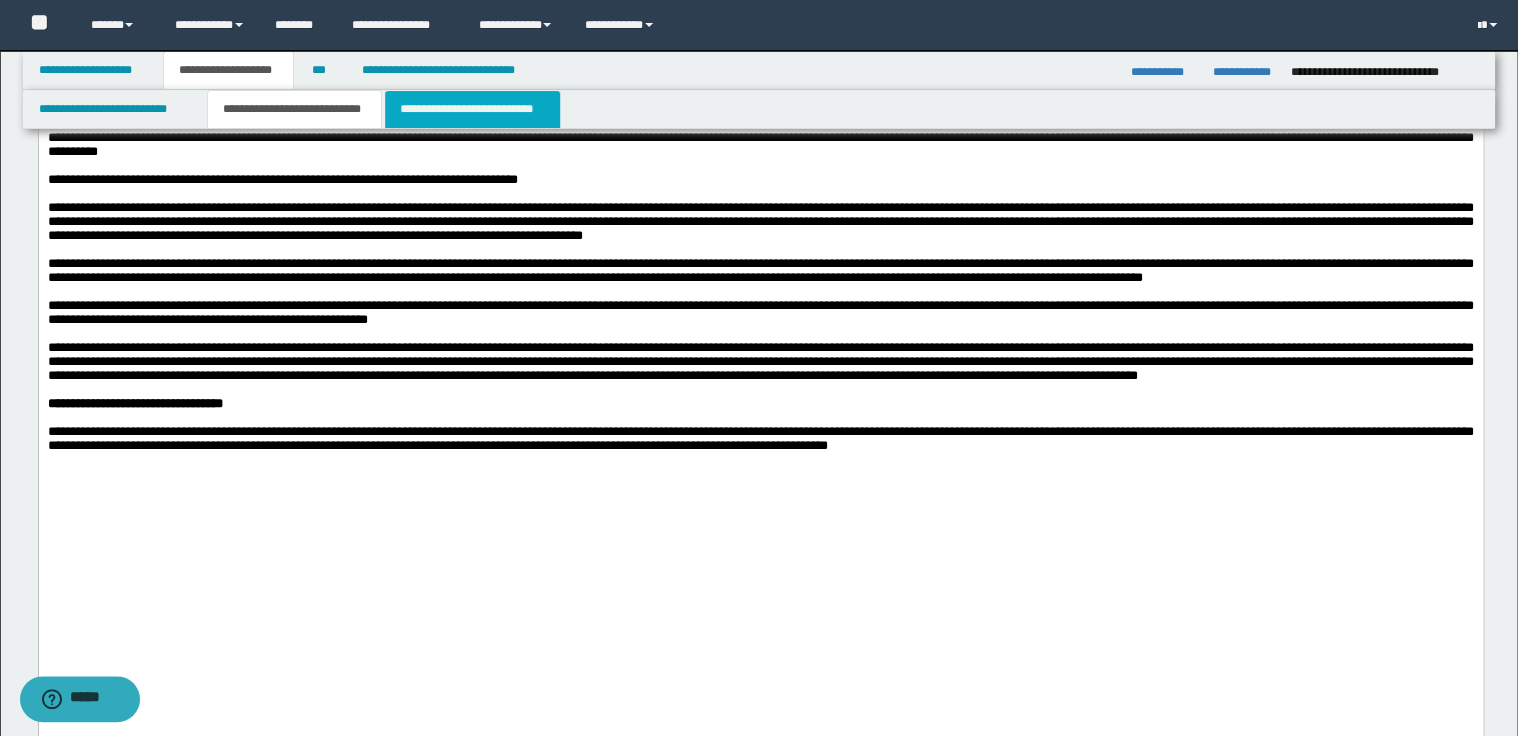 click on "**********" at bounding box center [472, 109] 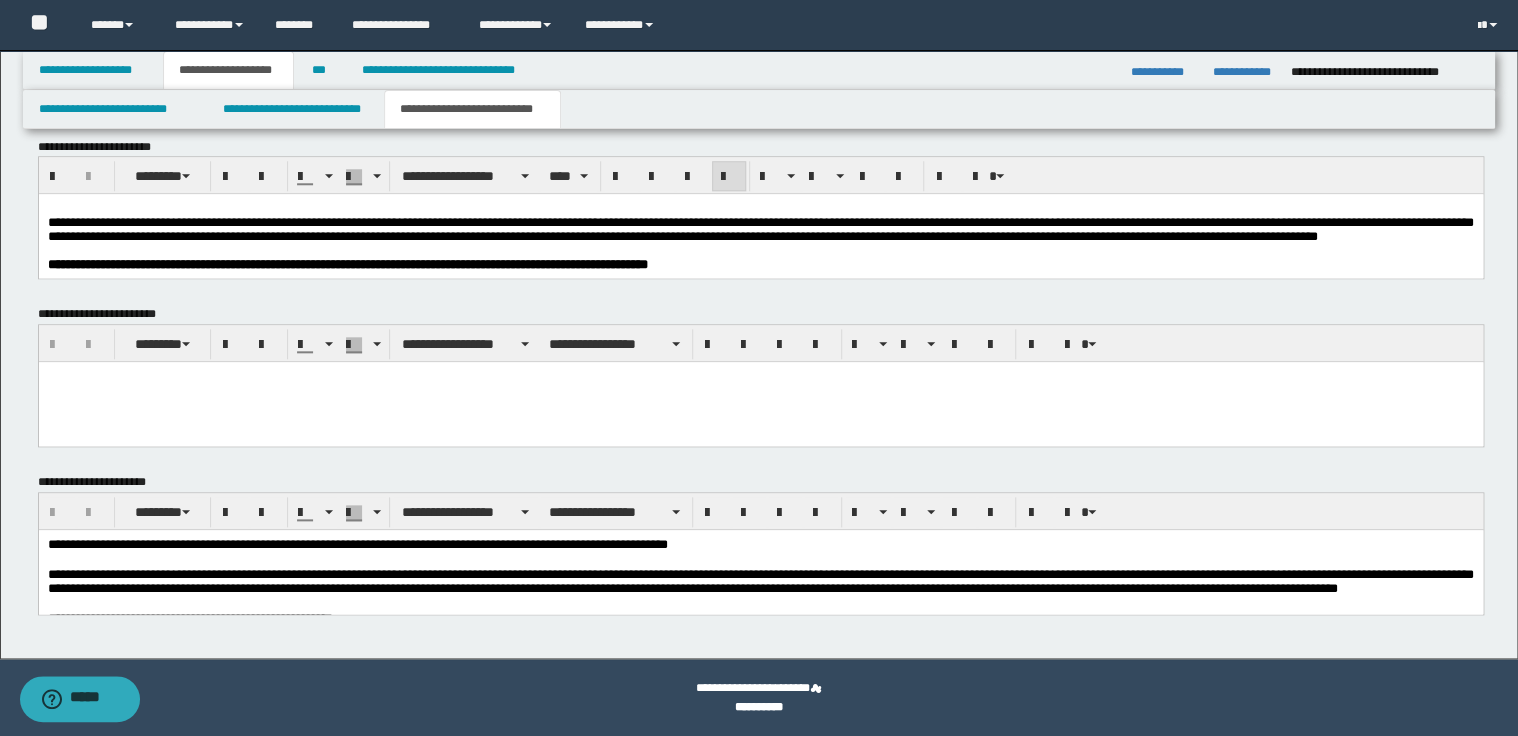 click on "**********" at bounding box center [760, 230] 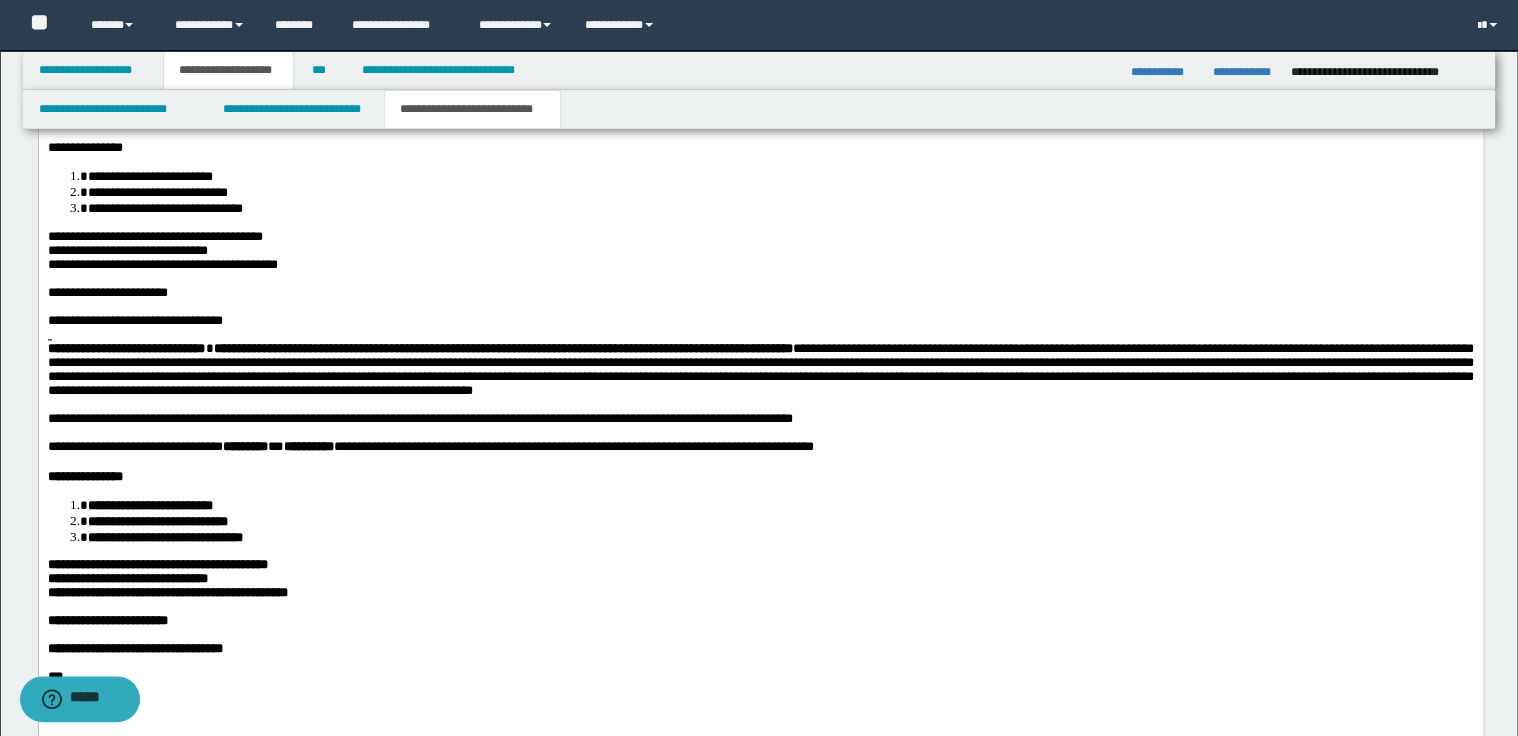 scroll, scrollTop: 1127, scrollLeft: 0, axis: vertical 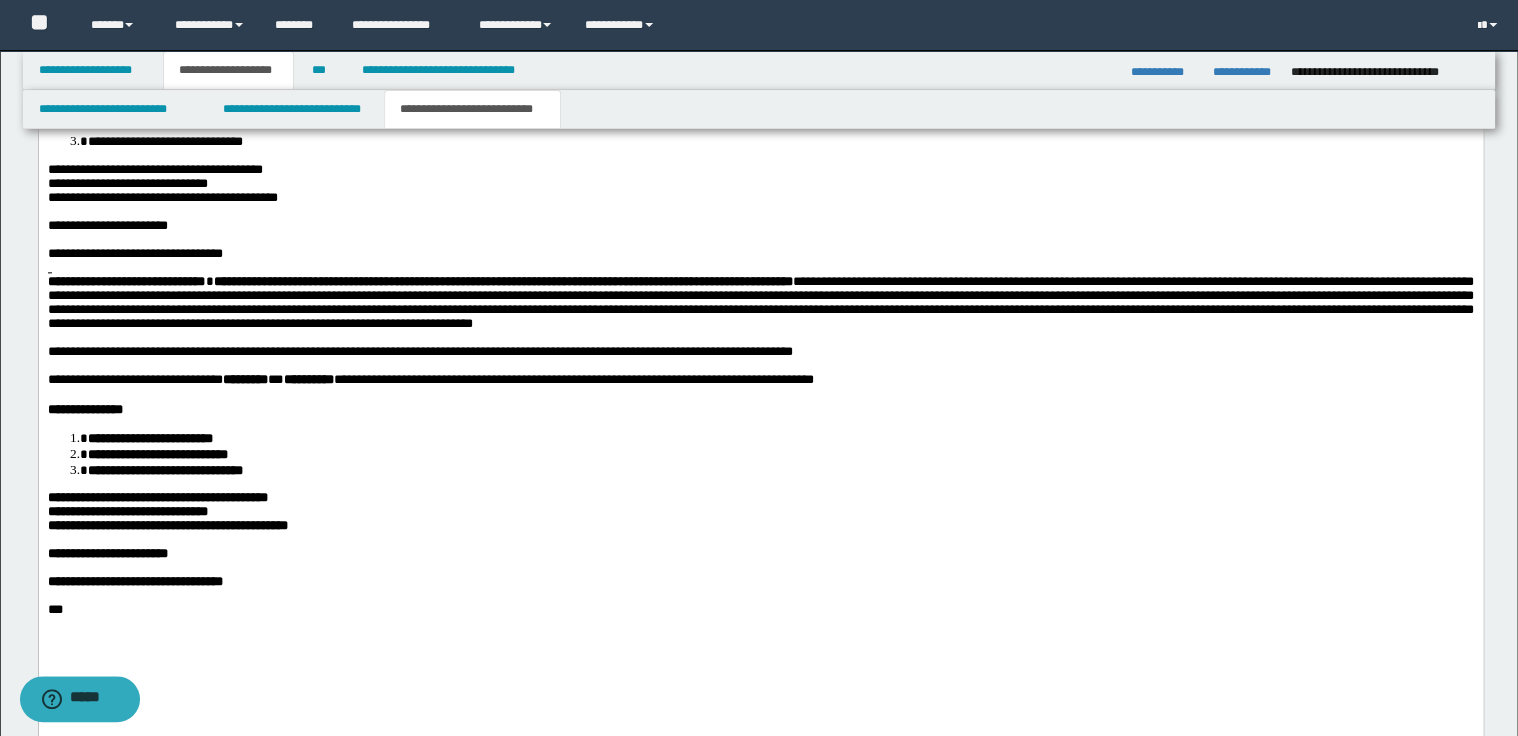 click on "**********" at bounding box center [760, 353] 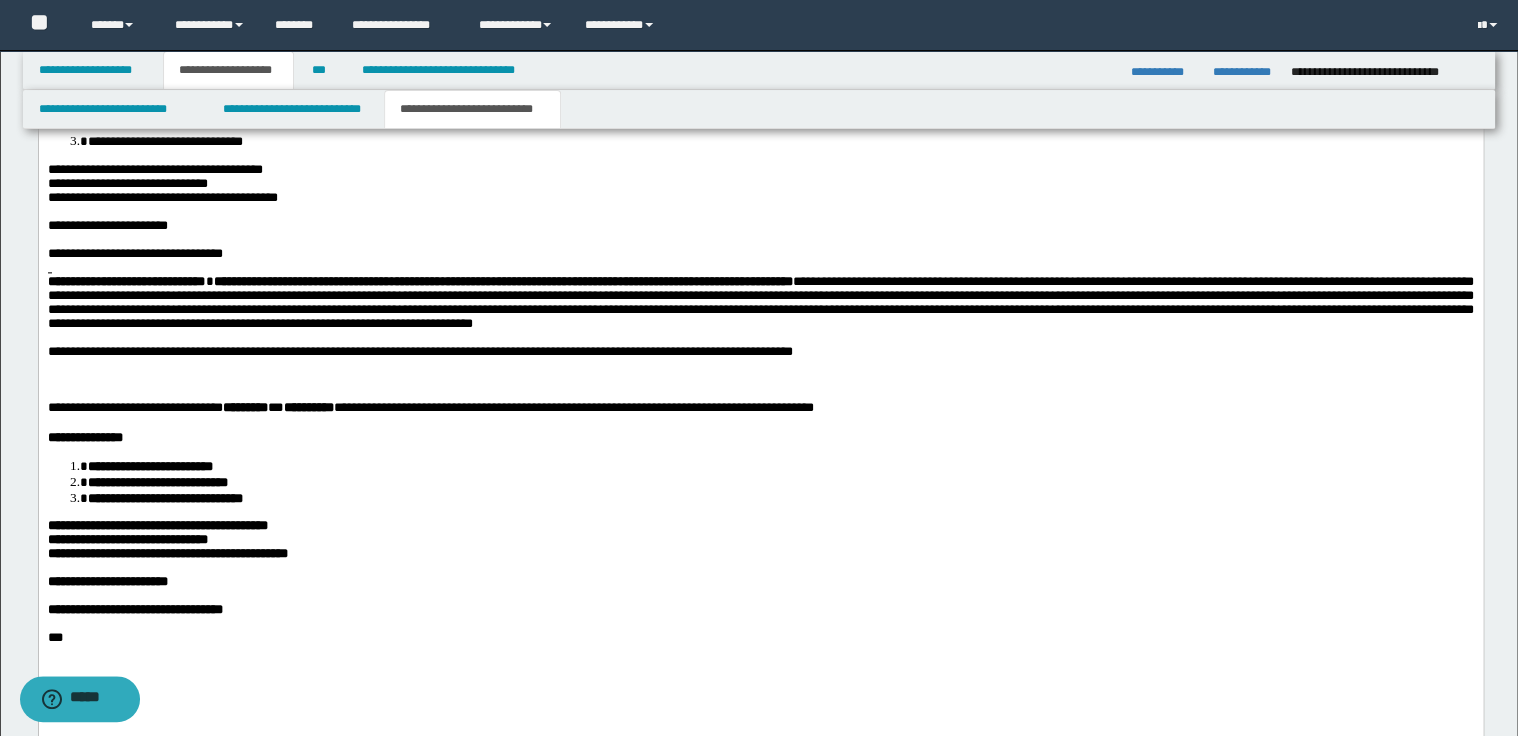 type 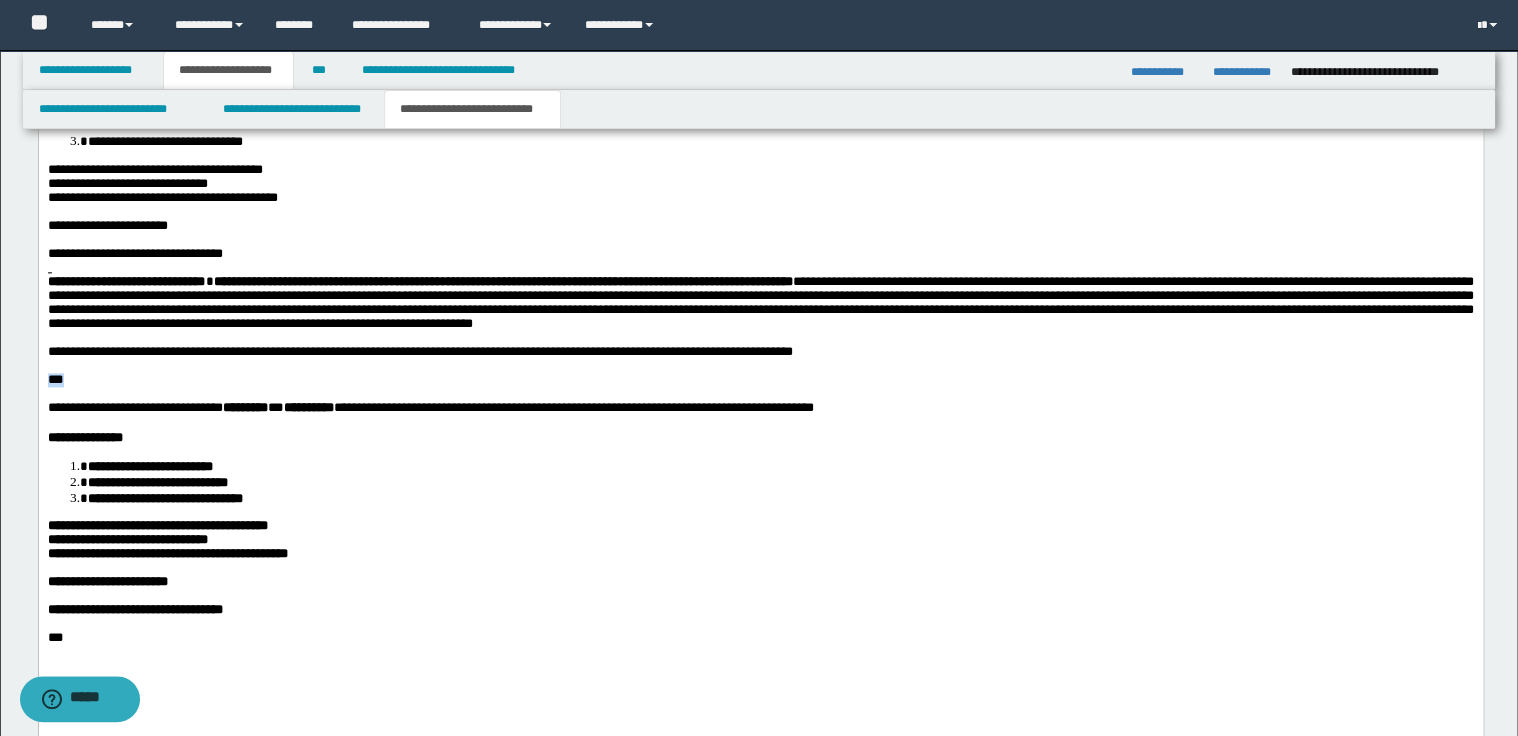 drag, startPoint x: 107, startPoint y: 447, endPoint x: 44, endPoint y: 447, distance: 63 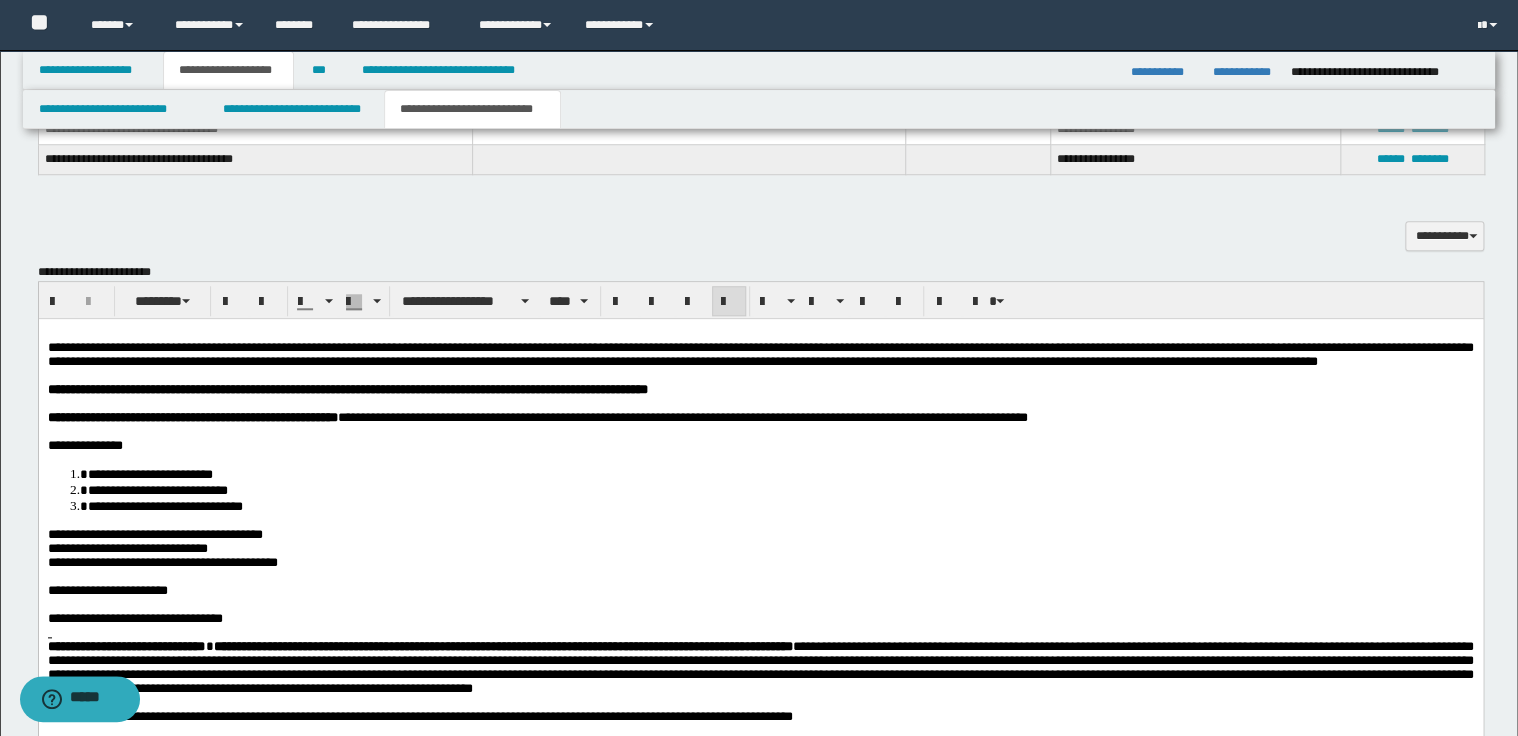 scroll, scrollTop: 727, scrollLeft: 0, axis: vertical 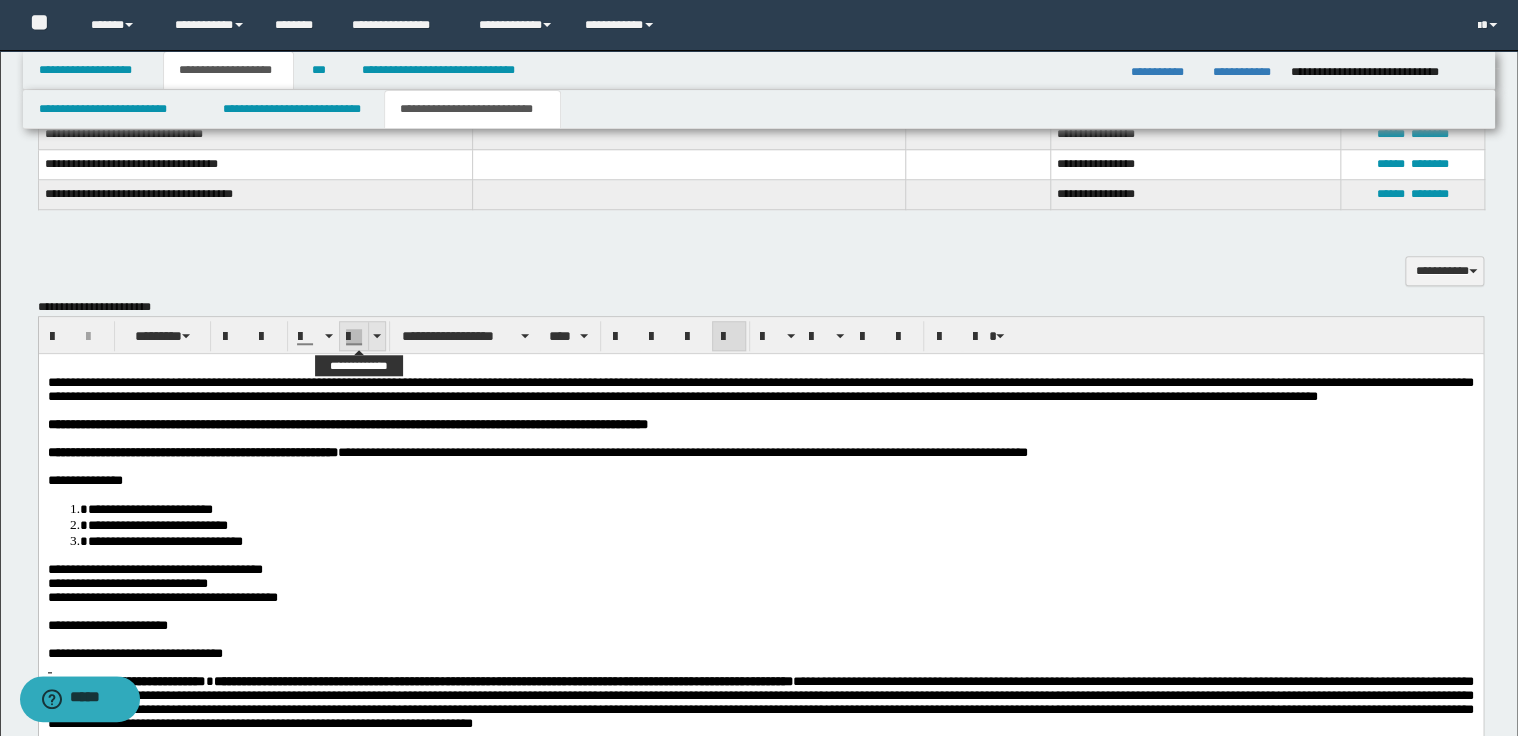 click at bounding box center [376, 336] 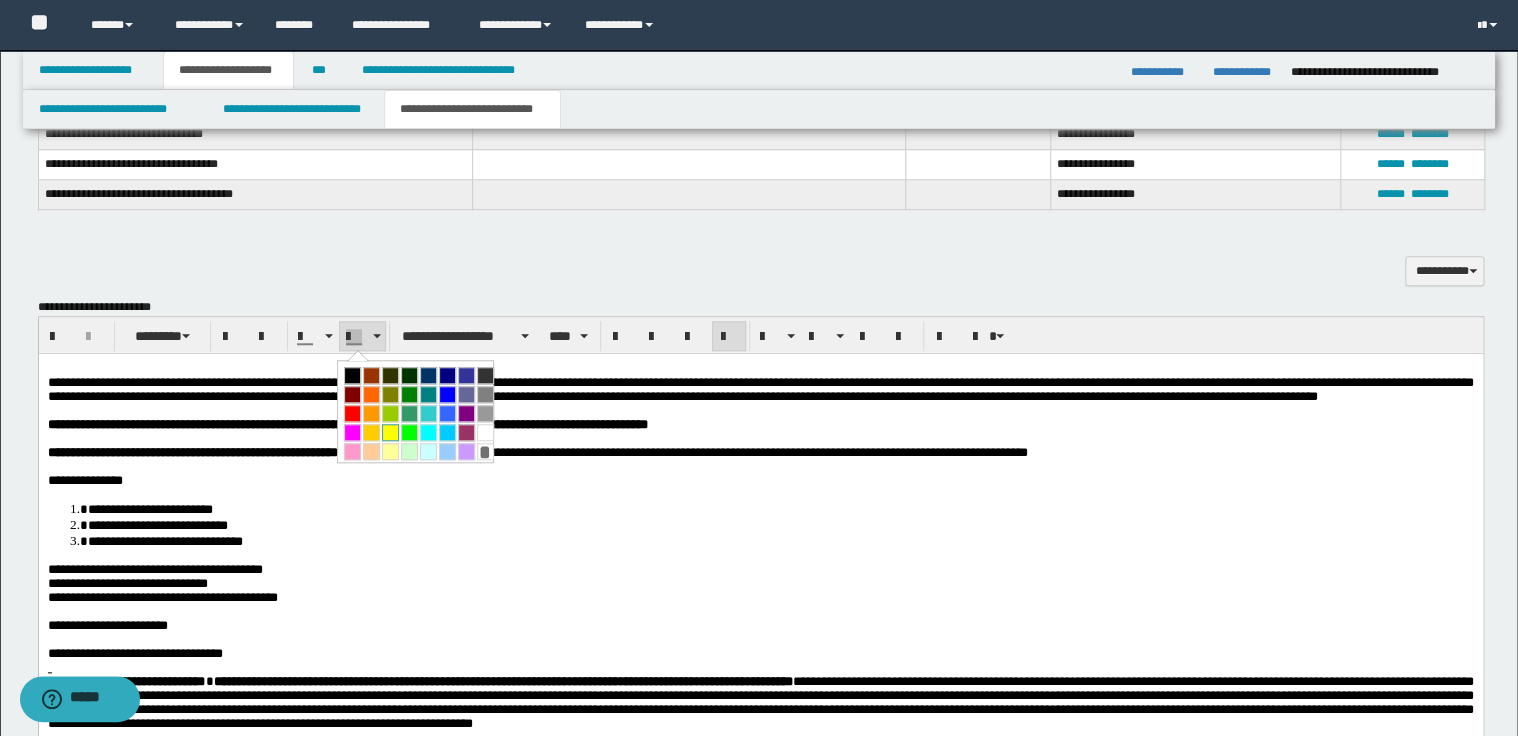 click at bounding box center (390, 432) 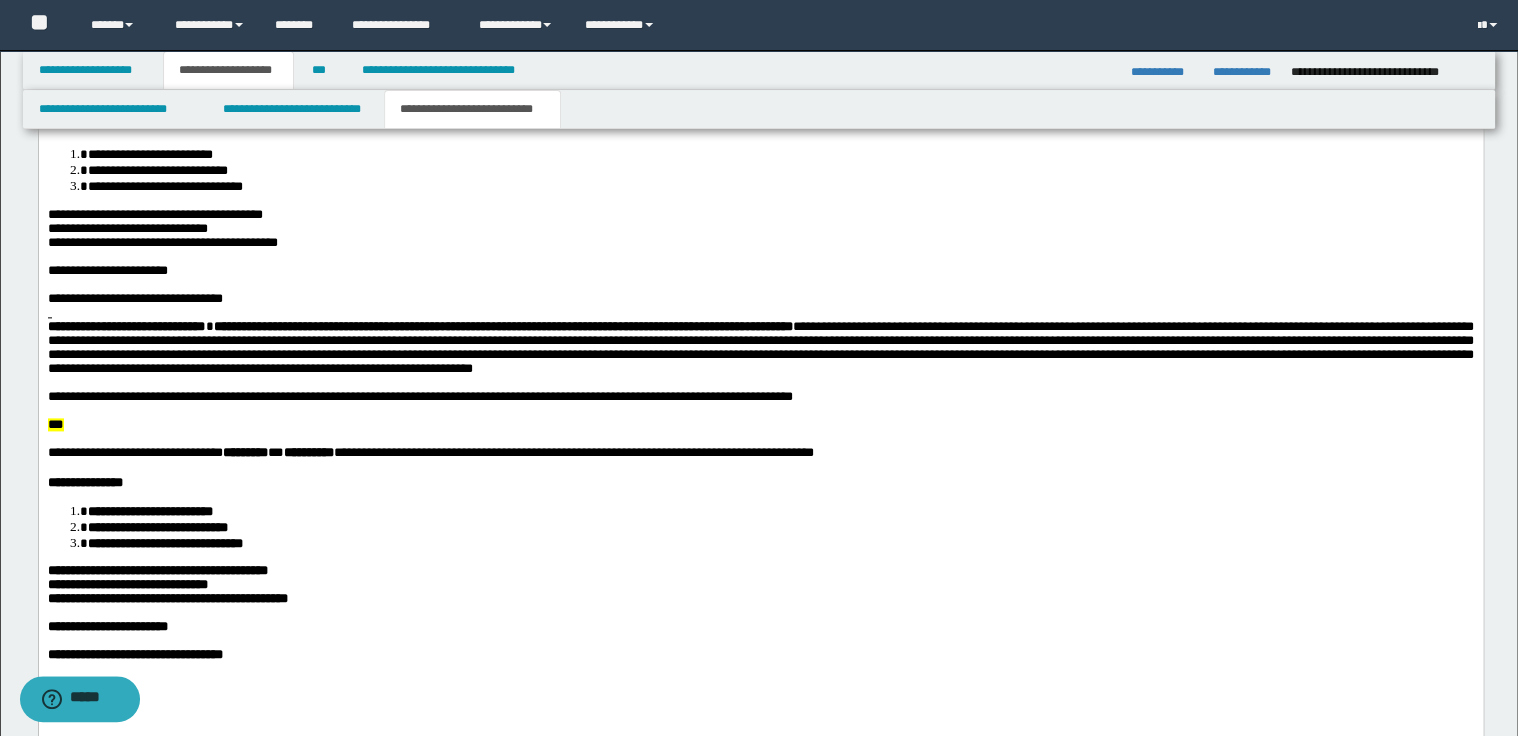 scroll, scrollTop: 1127, scrollLeft: 0, axis: vertical 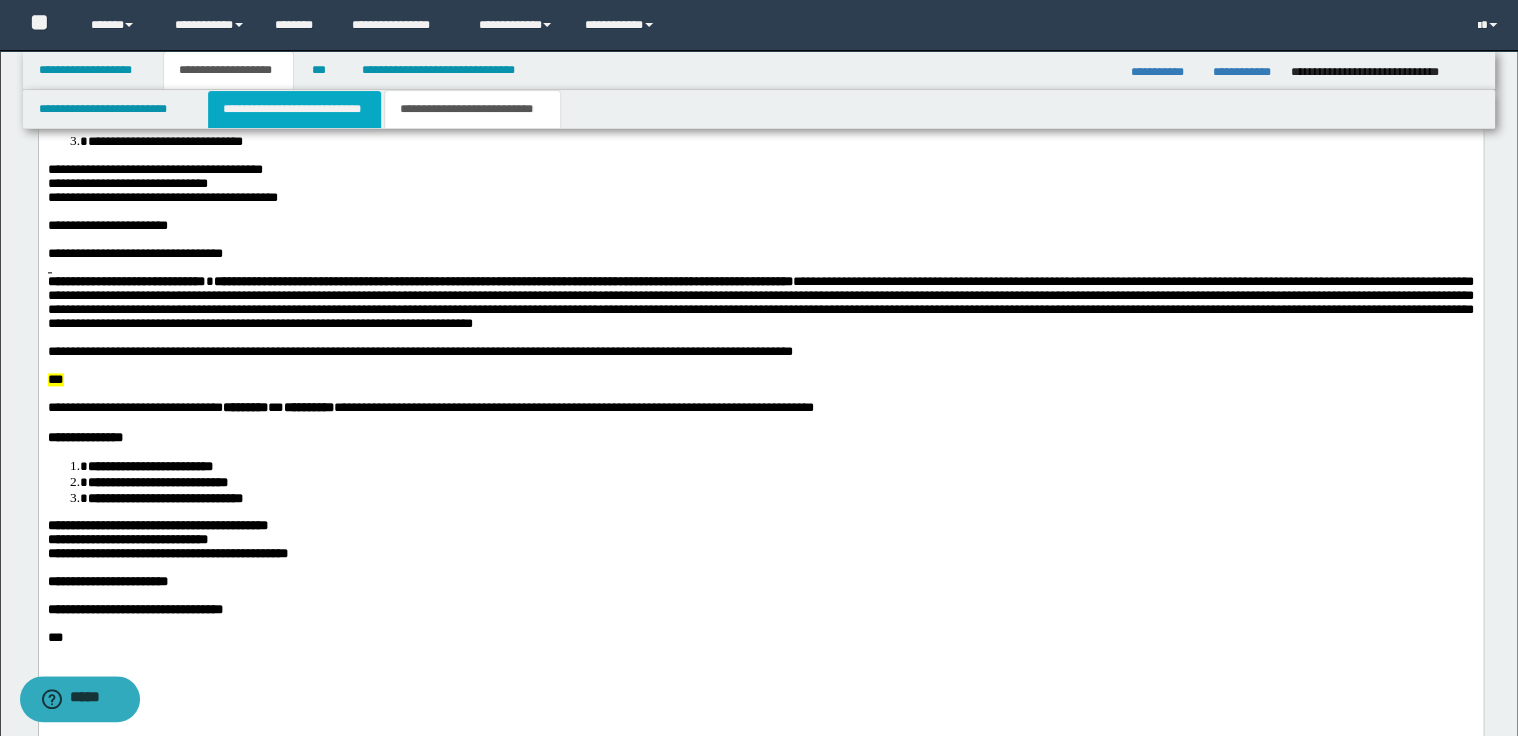 click on "**********" at bounding box center [294, 109] 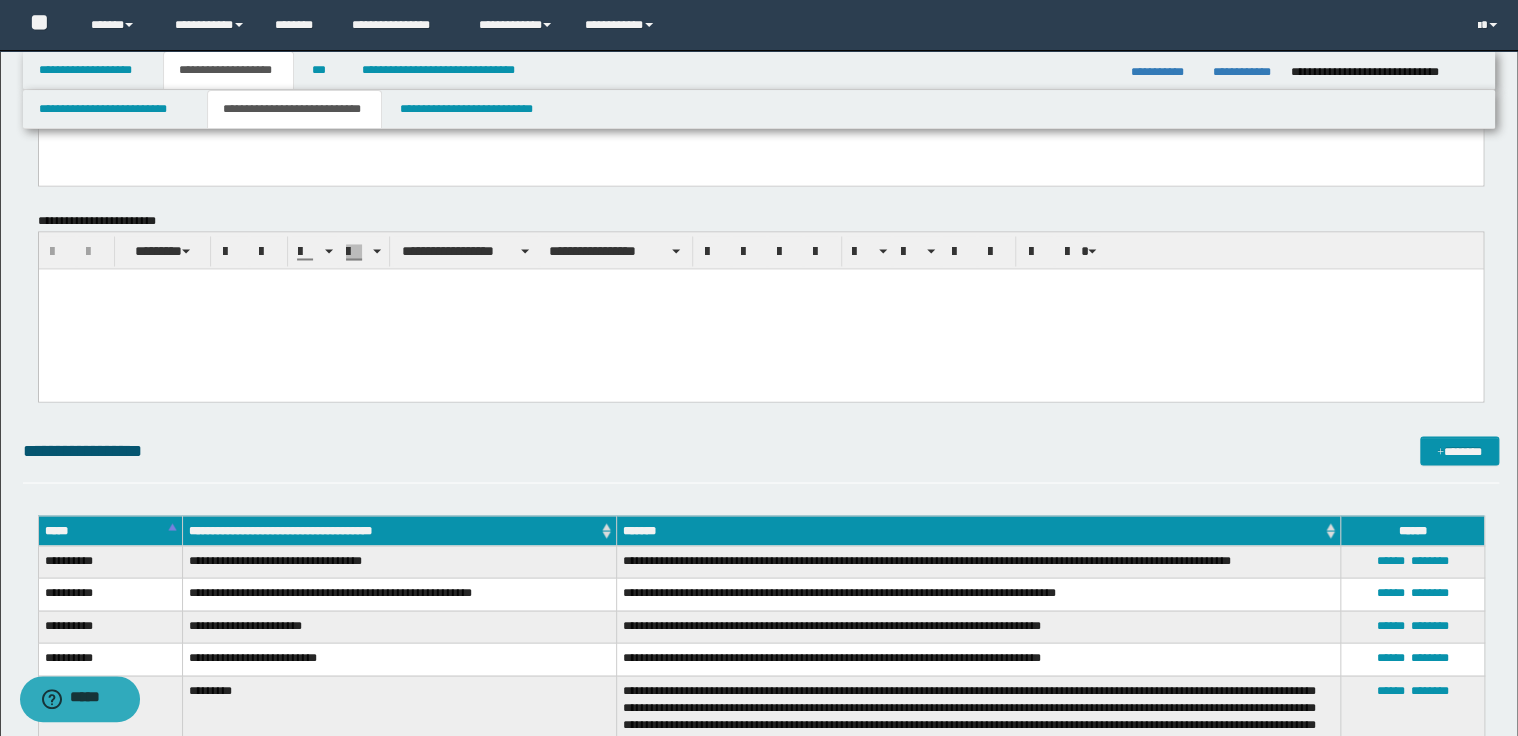 scroll, scrollTop: 1767, scrollLeft: 0, axis: vertical 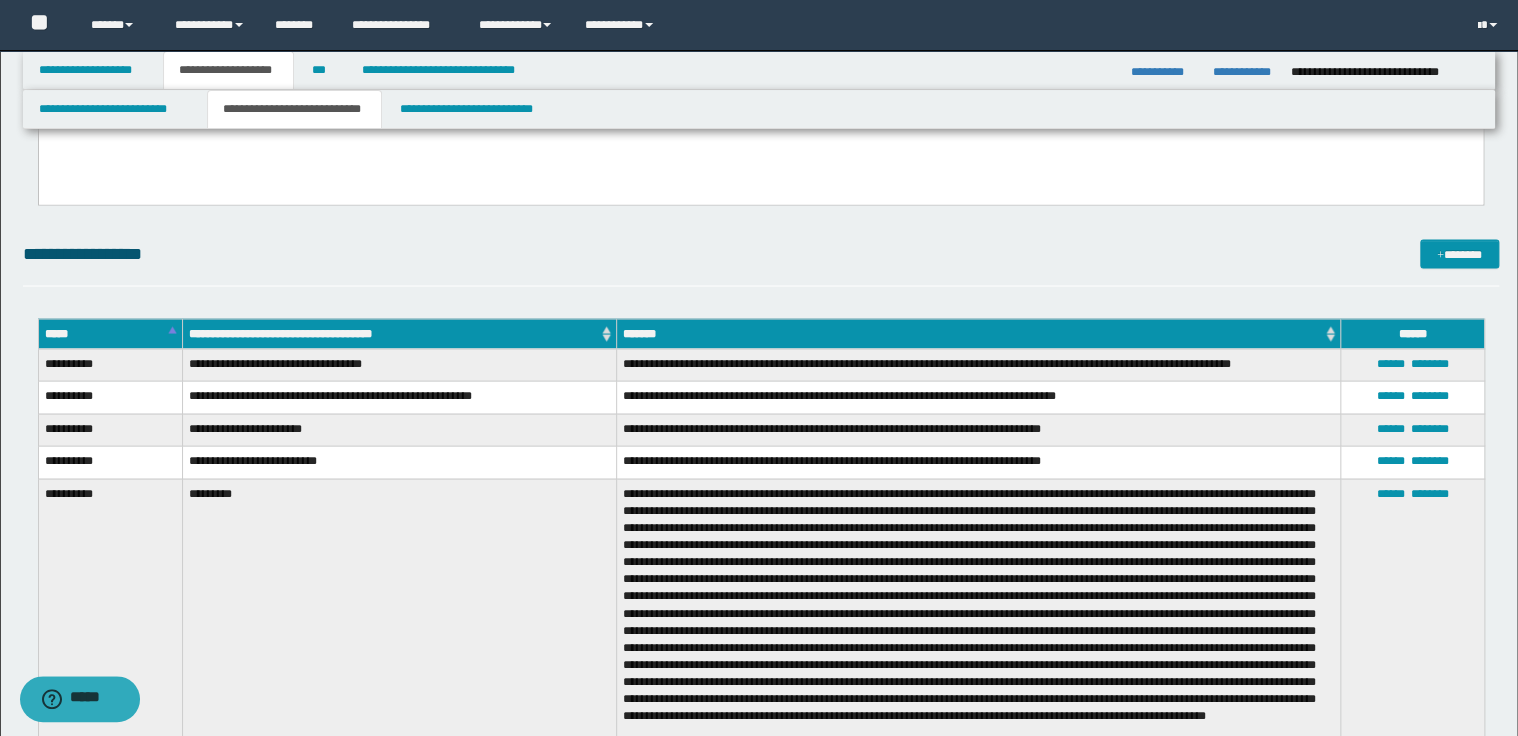 click on "*****" at bounding box center (110, 333) 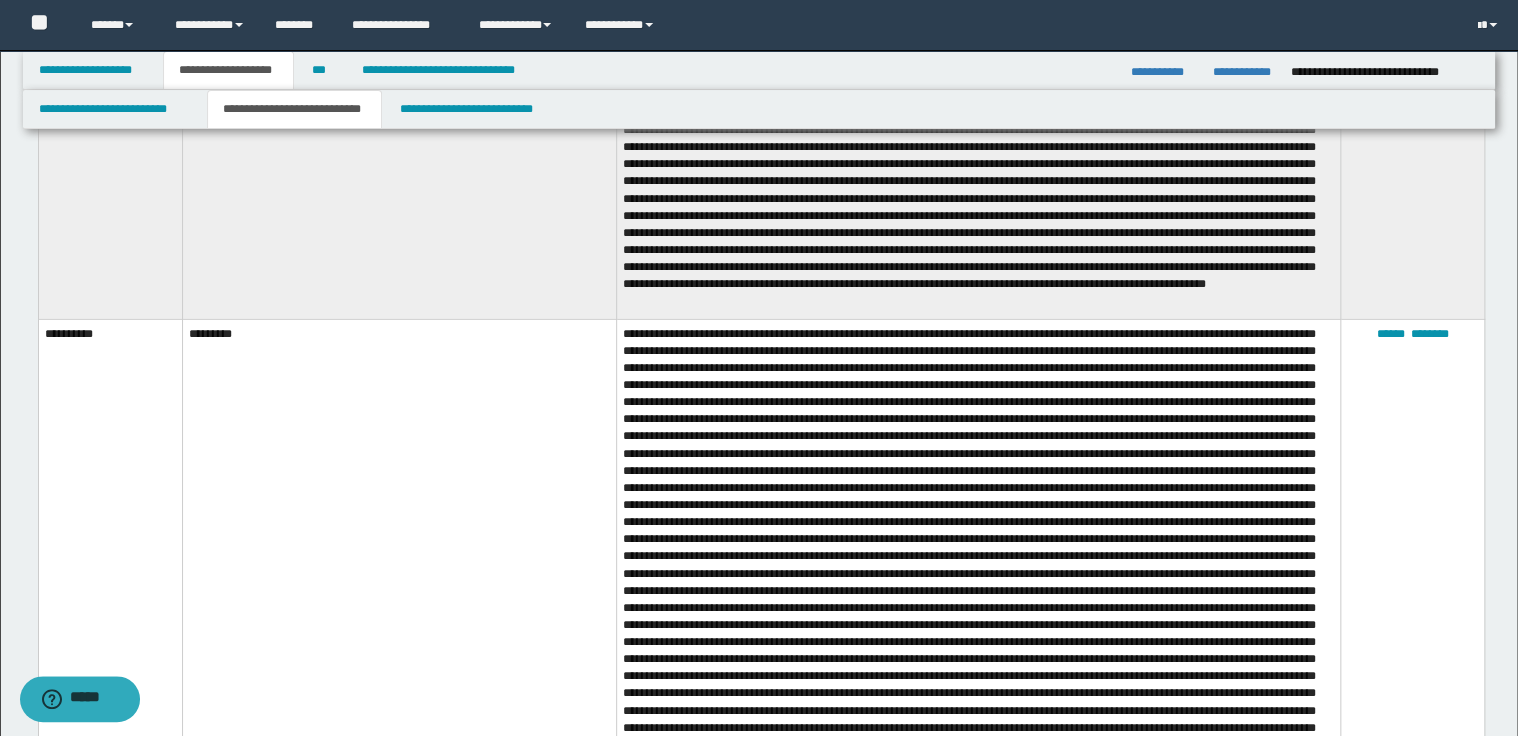 scroll, scrollTop: 2807, scrollLeft: 0, axis: vertical 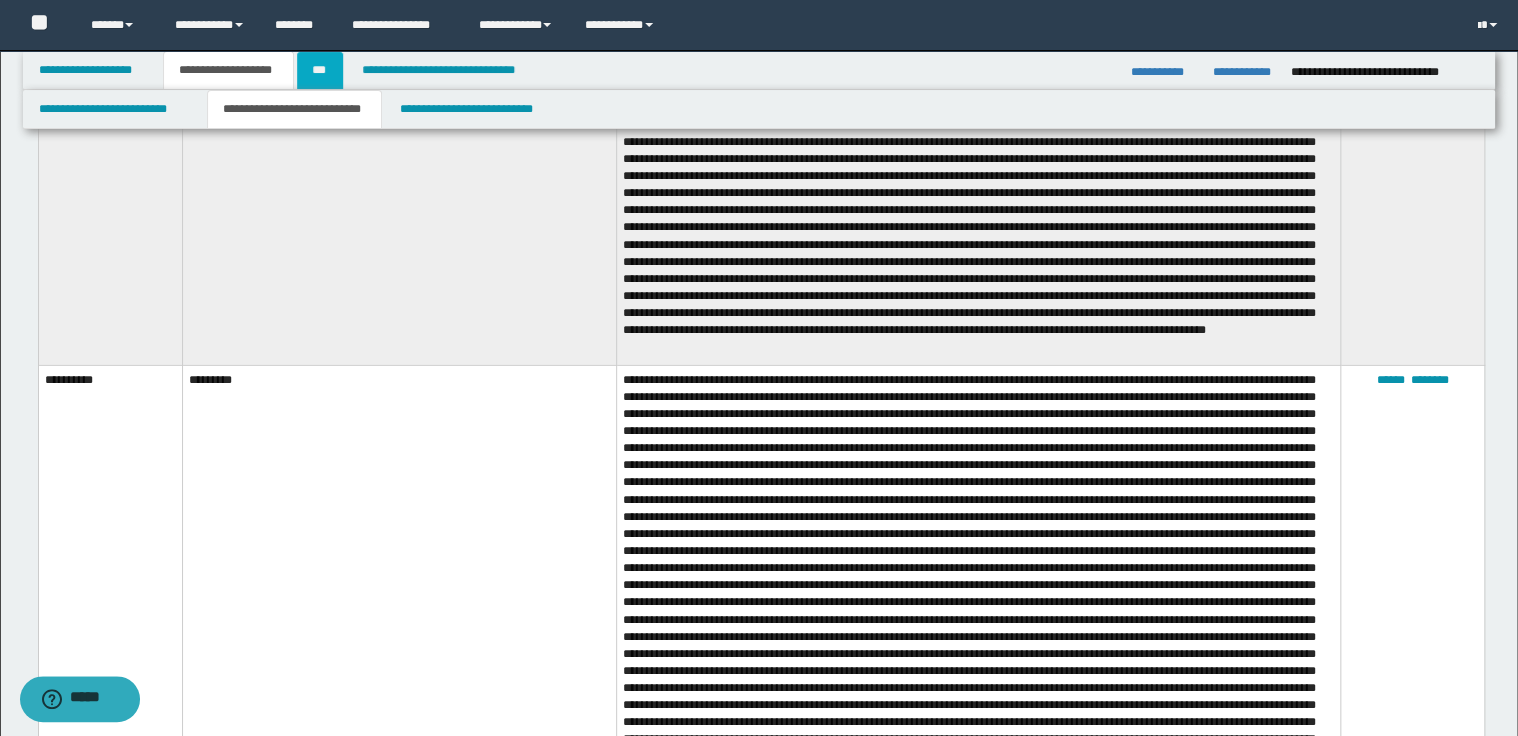 click on "***" at bounding box center (320, 70) 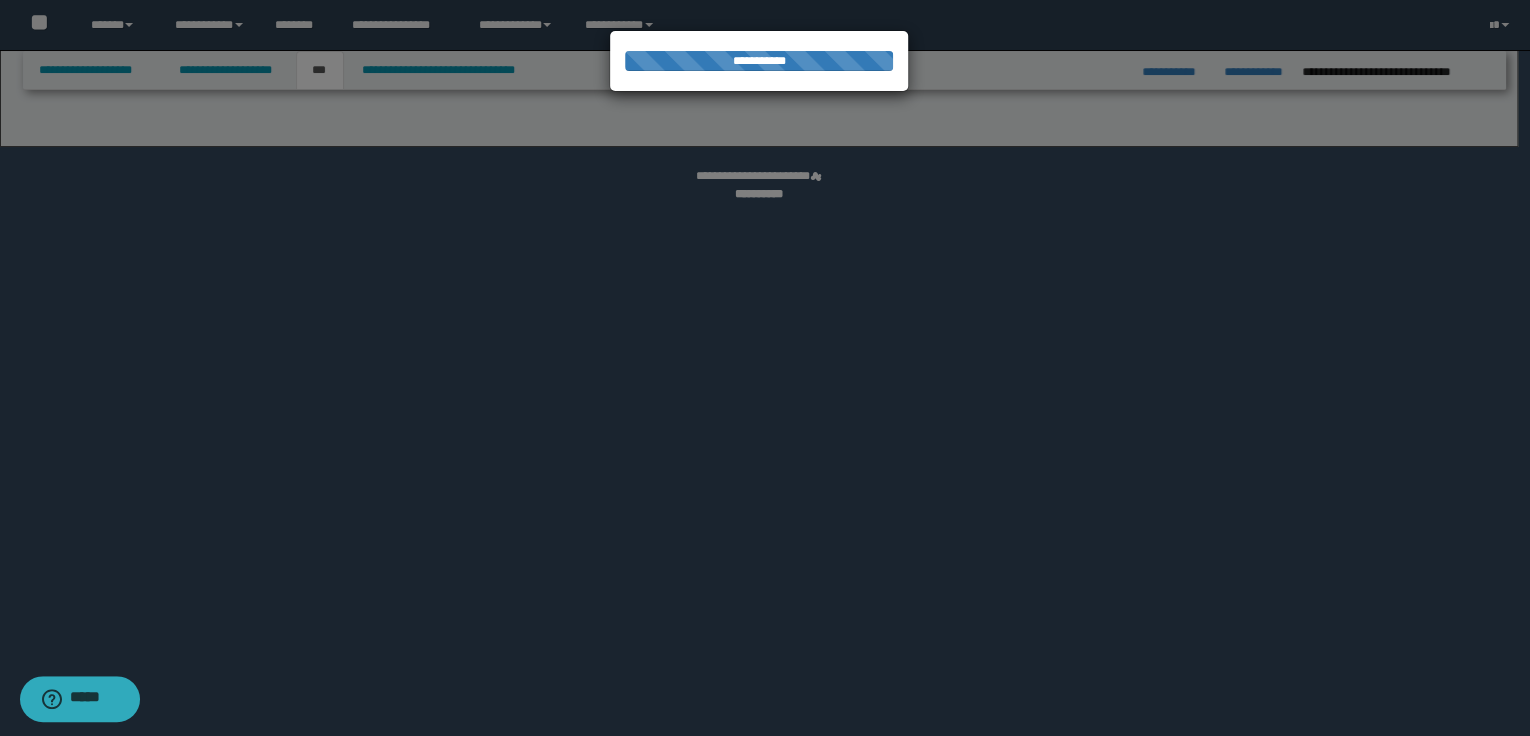 select on "**" 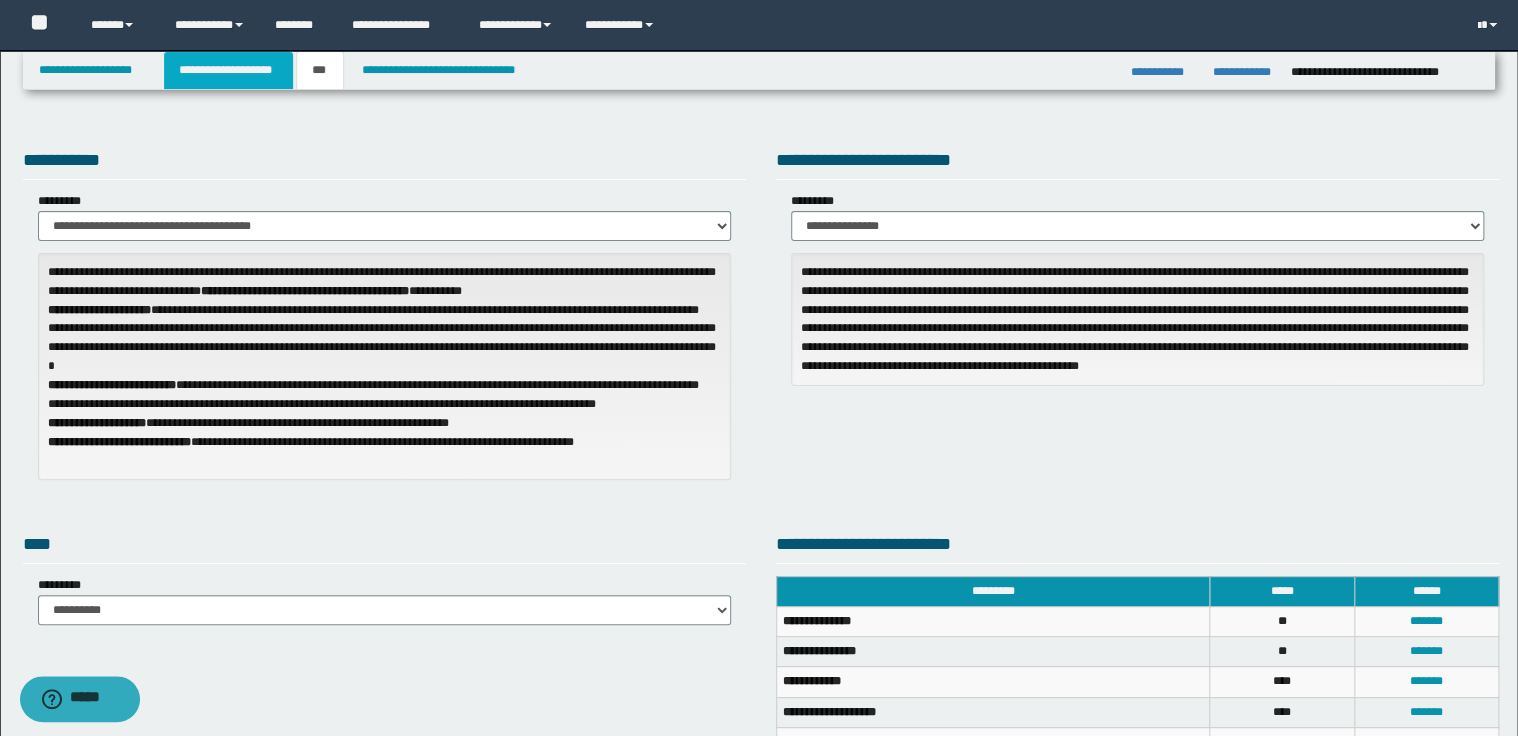click on "**********" at bounding box center [228, 70] 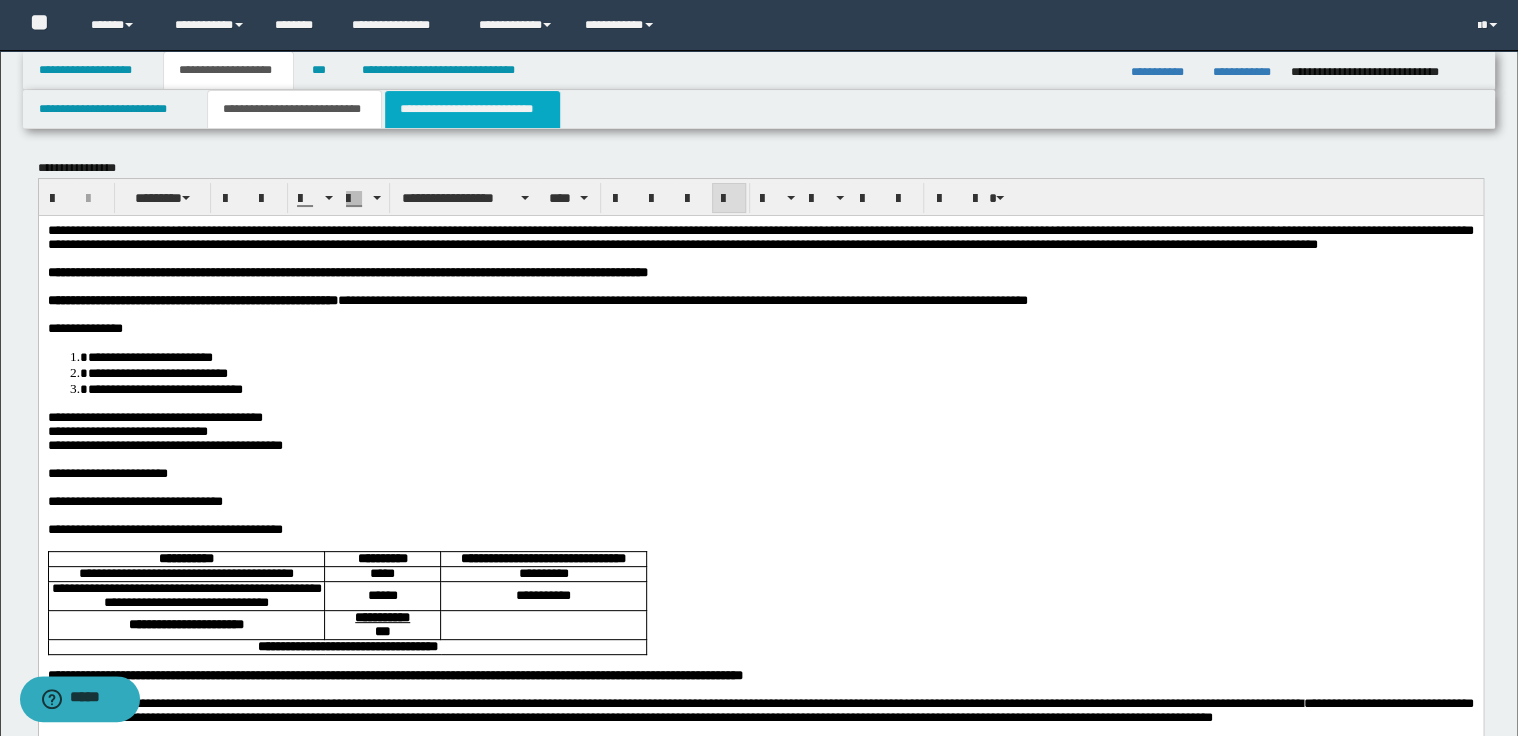 click on "**********" at bounding box center [472, 109] 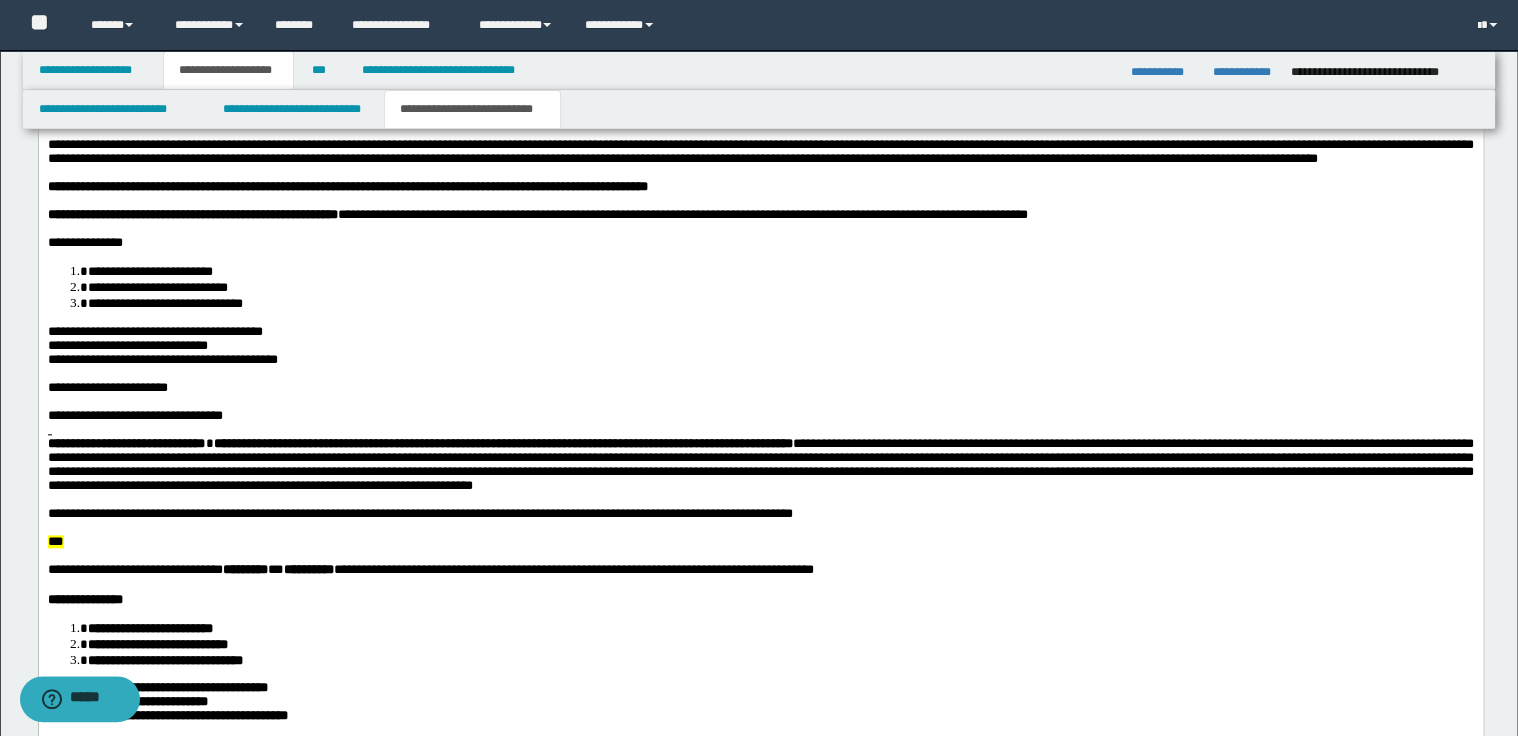 scroll, scrollTop: 1200, scrollLeft: 0, axis: vertical 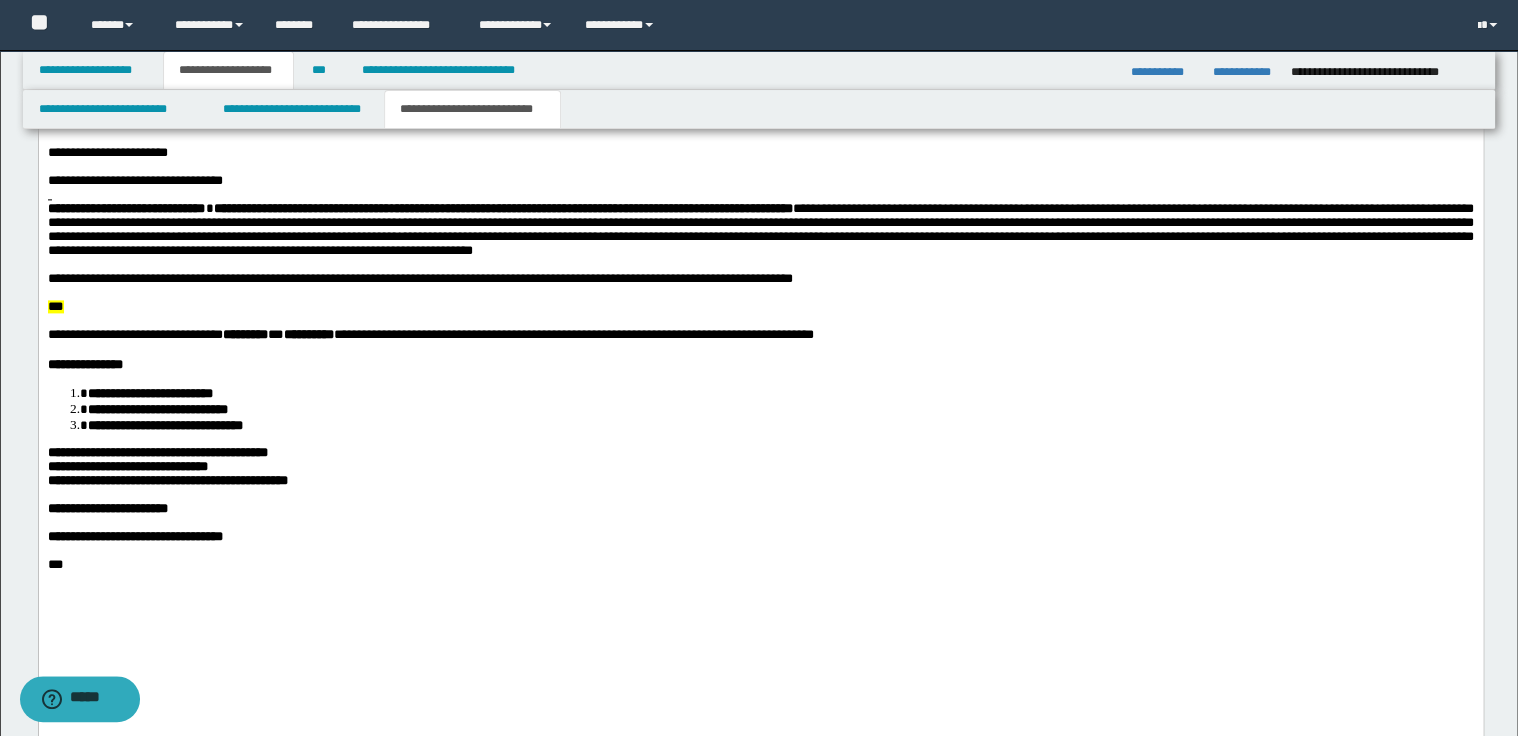 click on "**********" at bounding box center [760, 280] 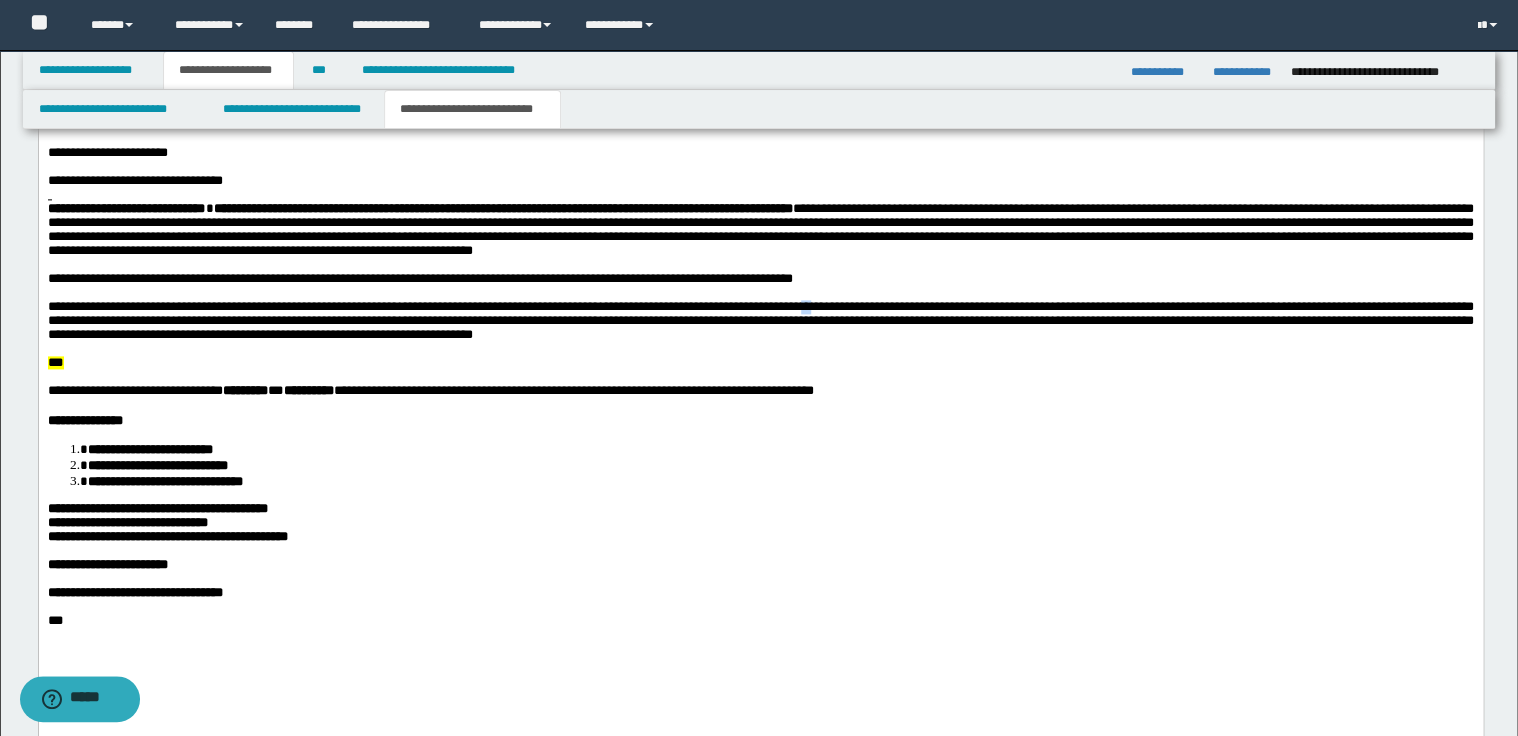 drag, startPoint x: 865, startPoint y: 369, endPoint x: 876, endPoint y: 369, distance: 11 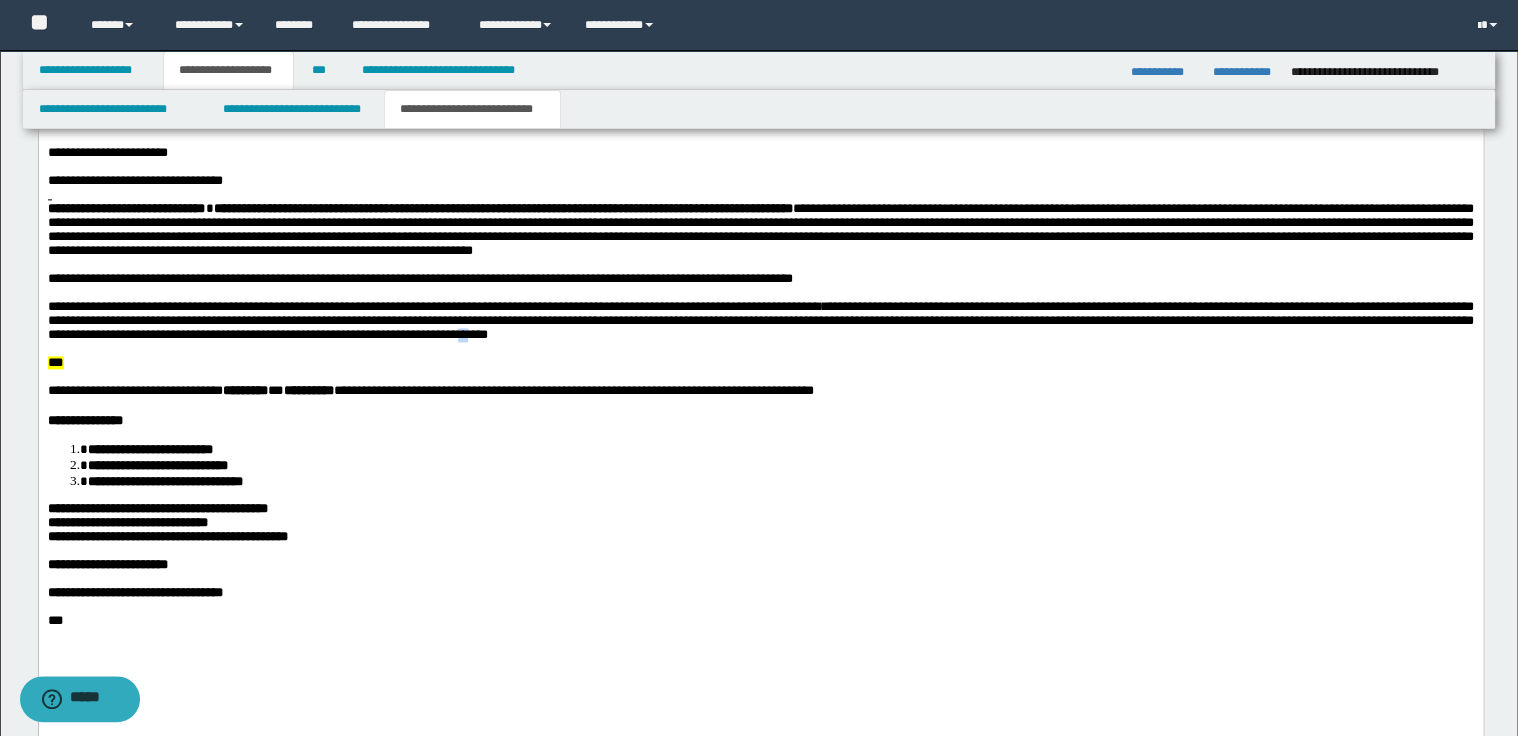 drag, startPoint x: 680, startPoint y: 404, endPoint x: 691, endPoint y: 404, distance: 11 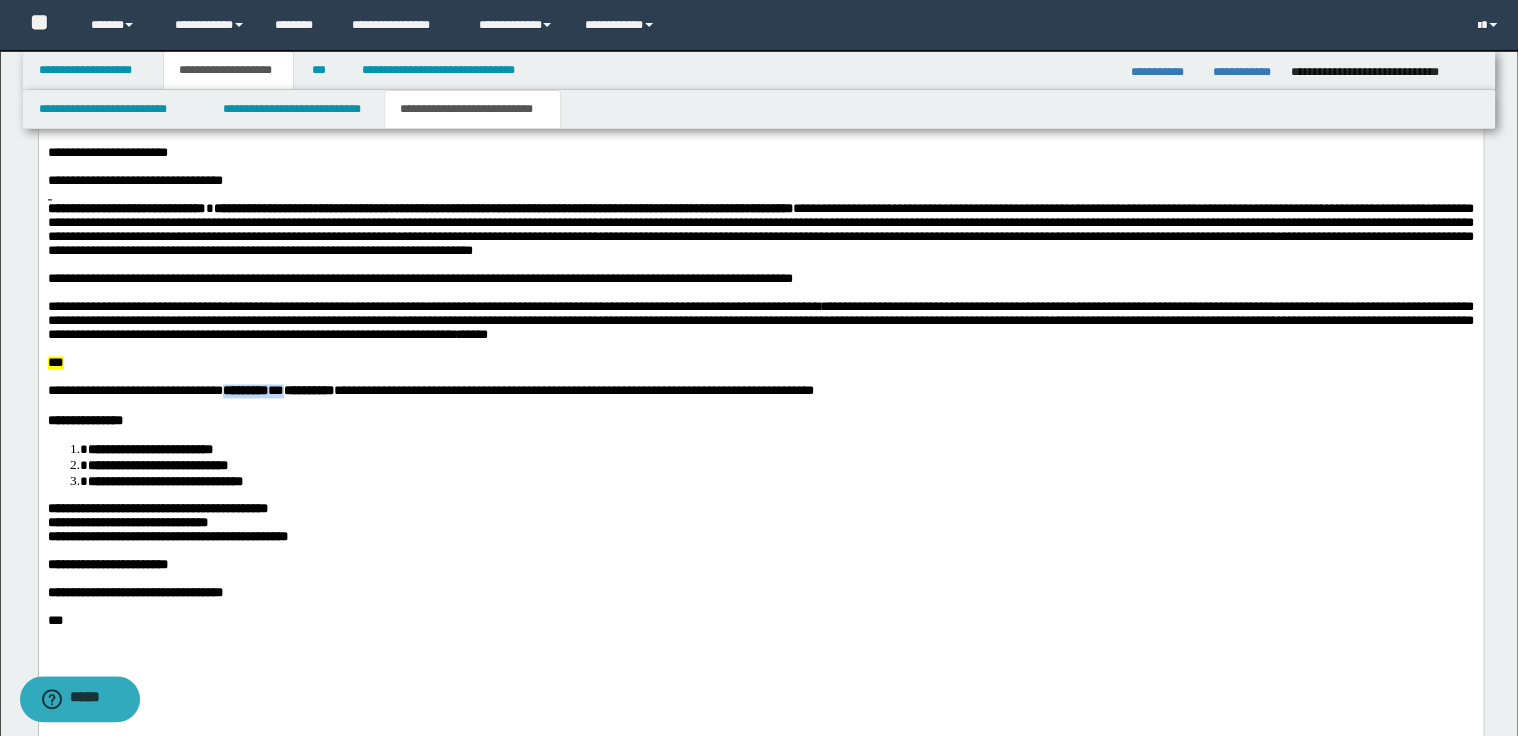 drag, startPoint x: 319, startPoint y: 466, endPoint x: 228, endPoint y: 462, distance: 91.08787 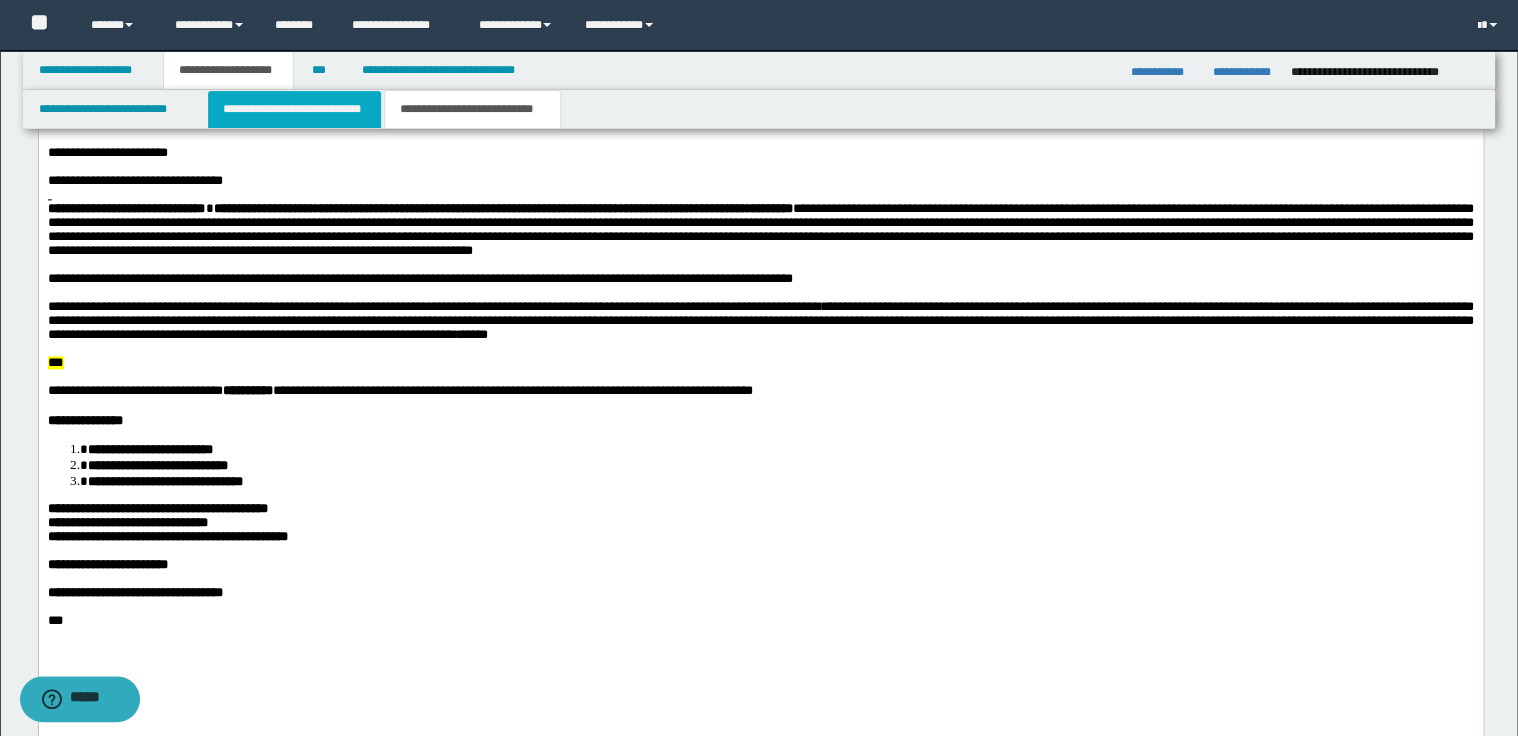 click on "**********" at bounding box center [294, 109] 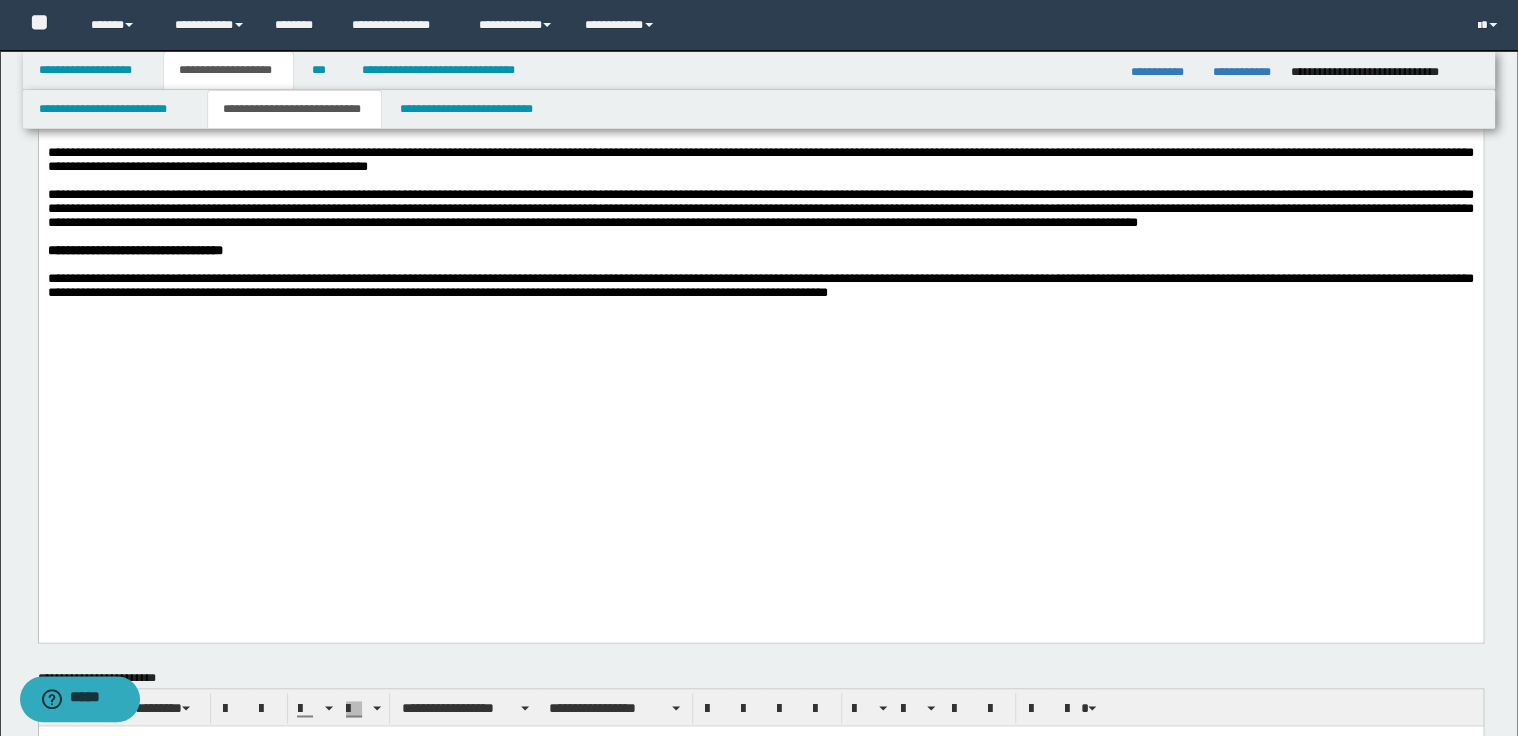 scroll, scrollTop: 1120, scrollLeft: 0, axis: vertical 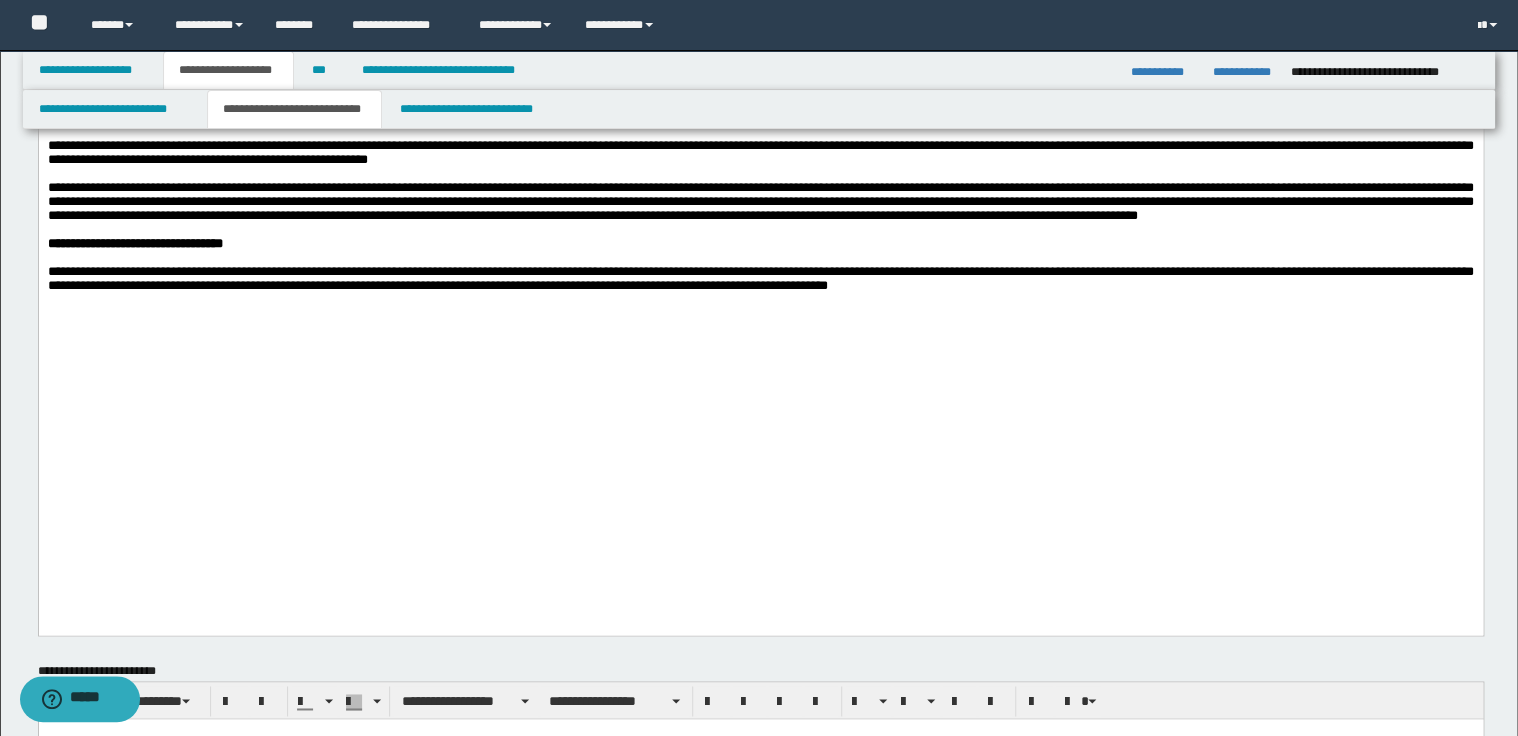 click on "**********" at bounding box center (760, 201) 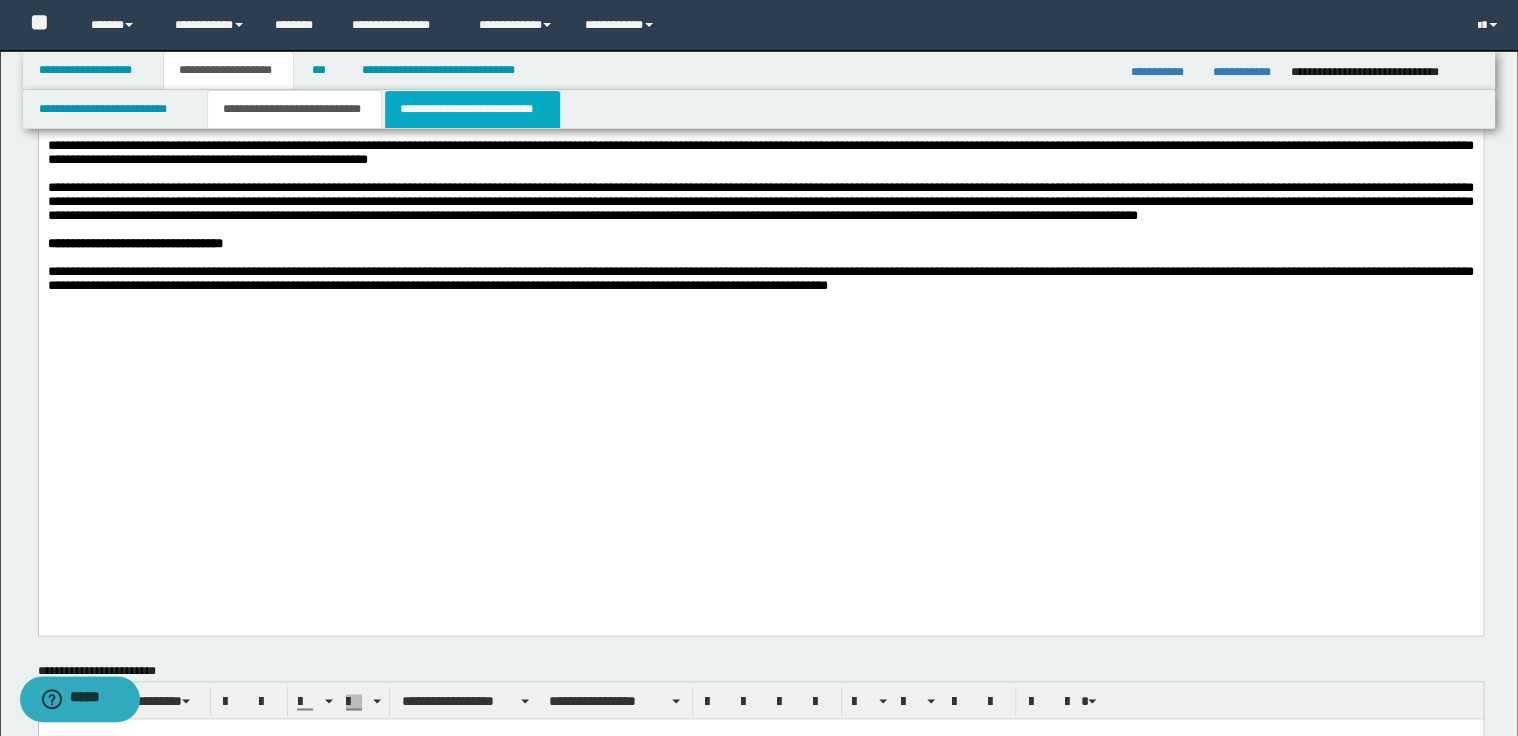 click on "**********" at bounding box center (472, 109) 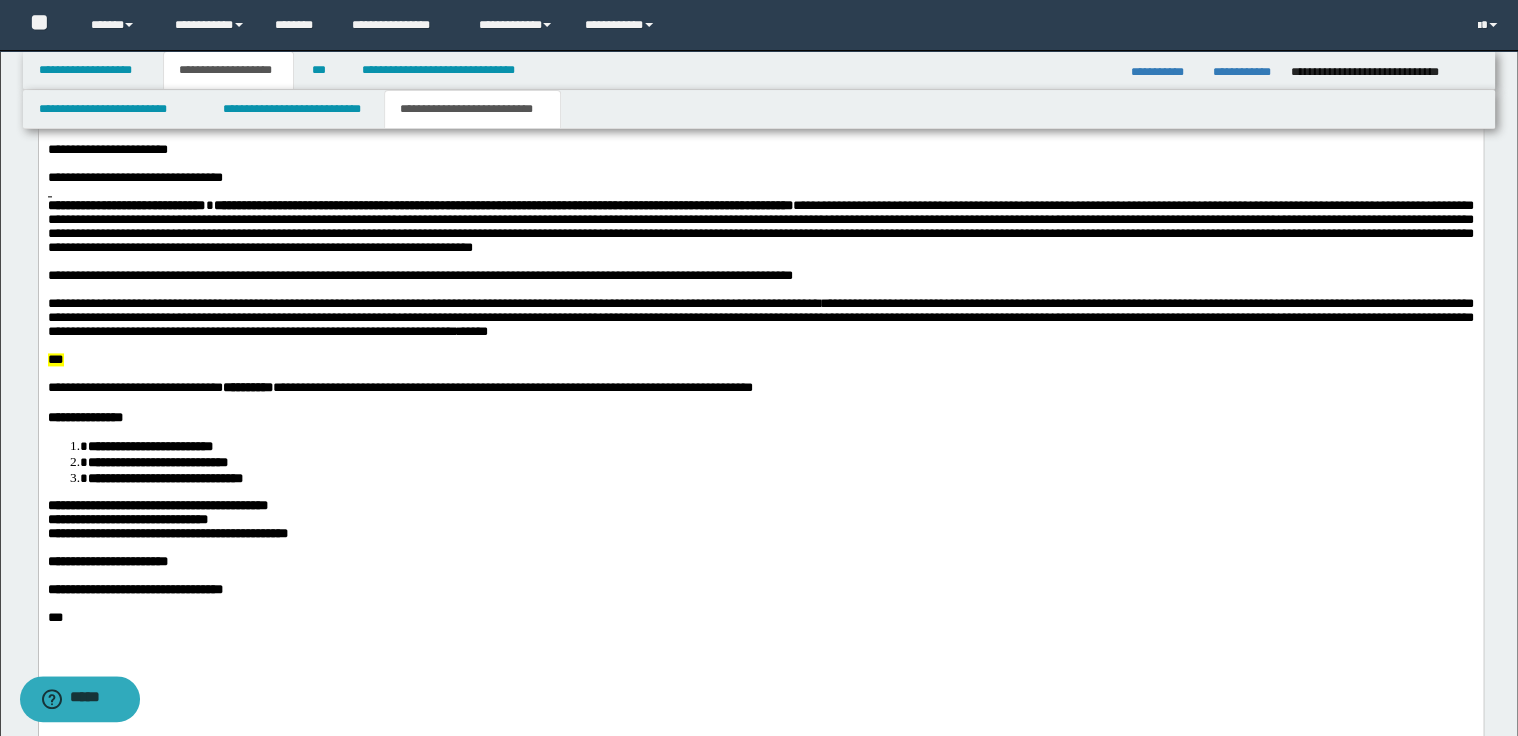 scroll, scrollTop: 1280, scrollLeft: 0, axis: vertical 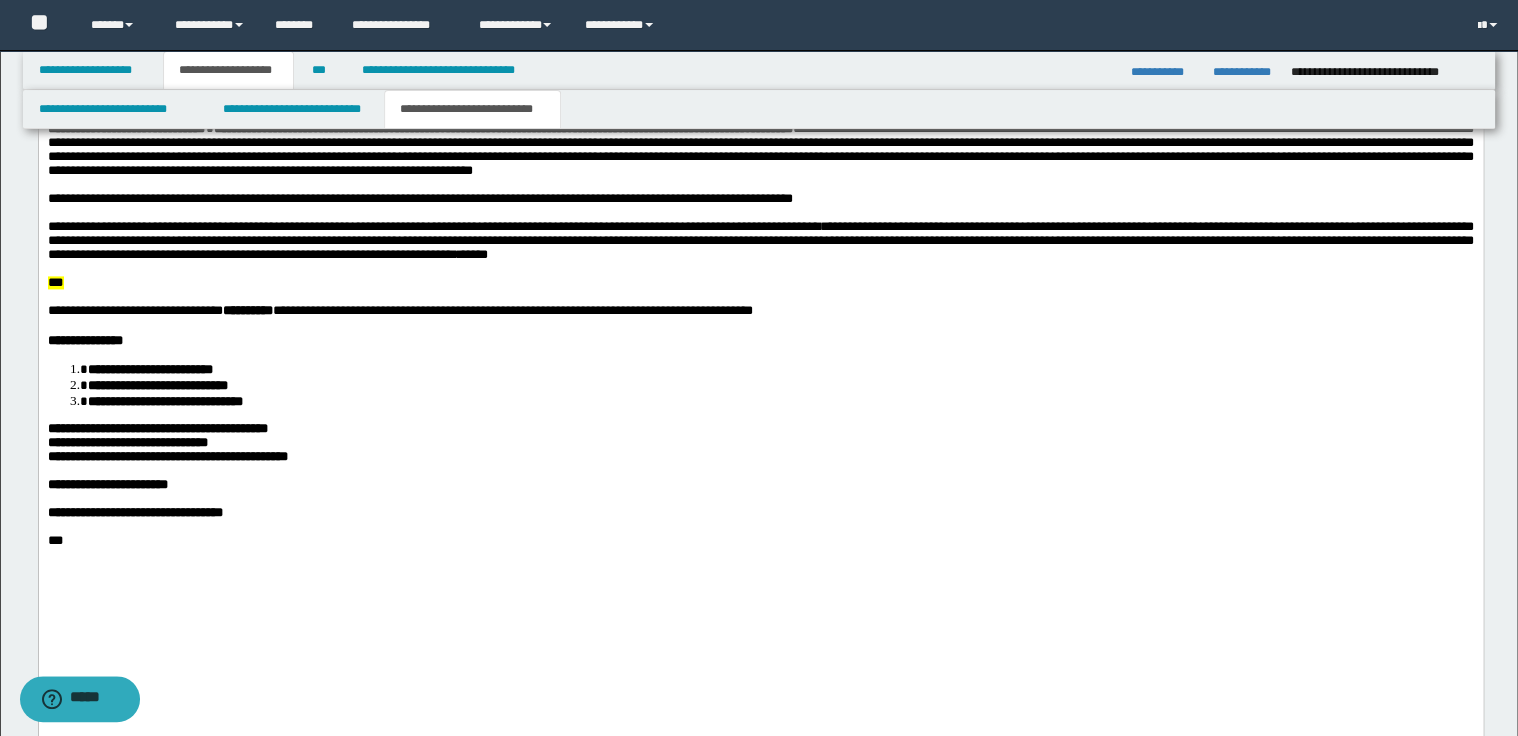 click on "**********" at bounding box center [760, 200] 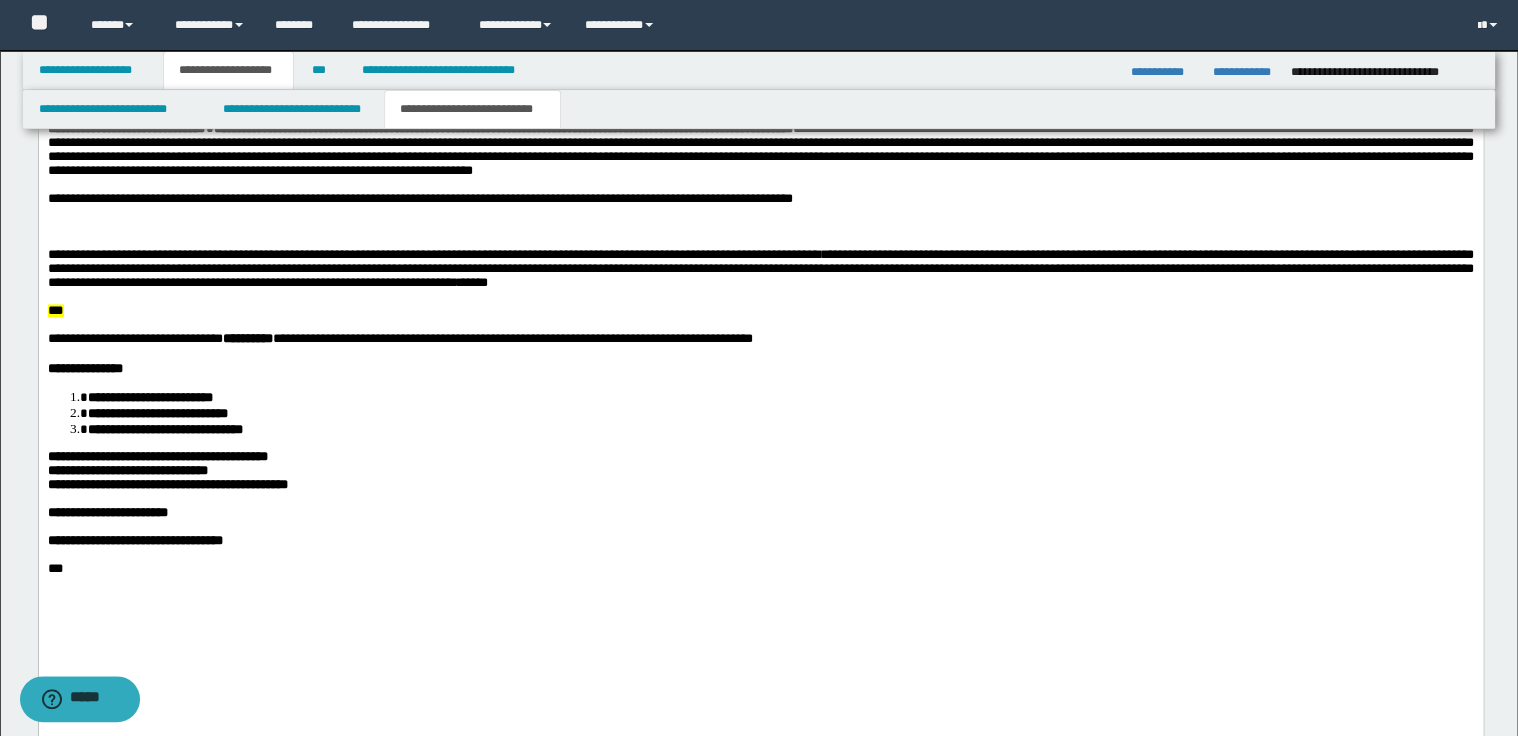 click on "***" at bounding box center (760, 312) 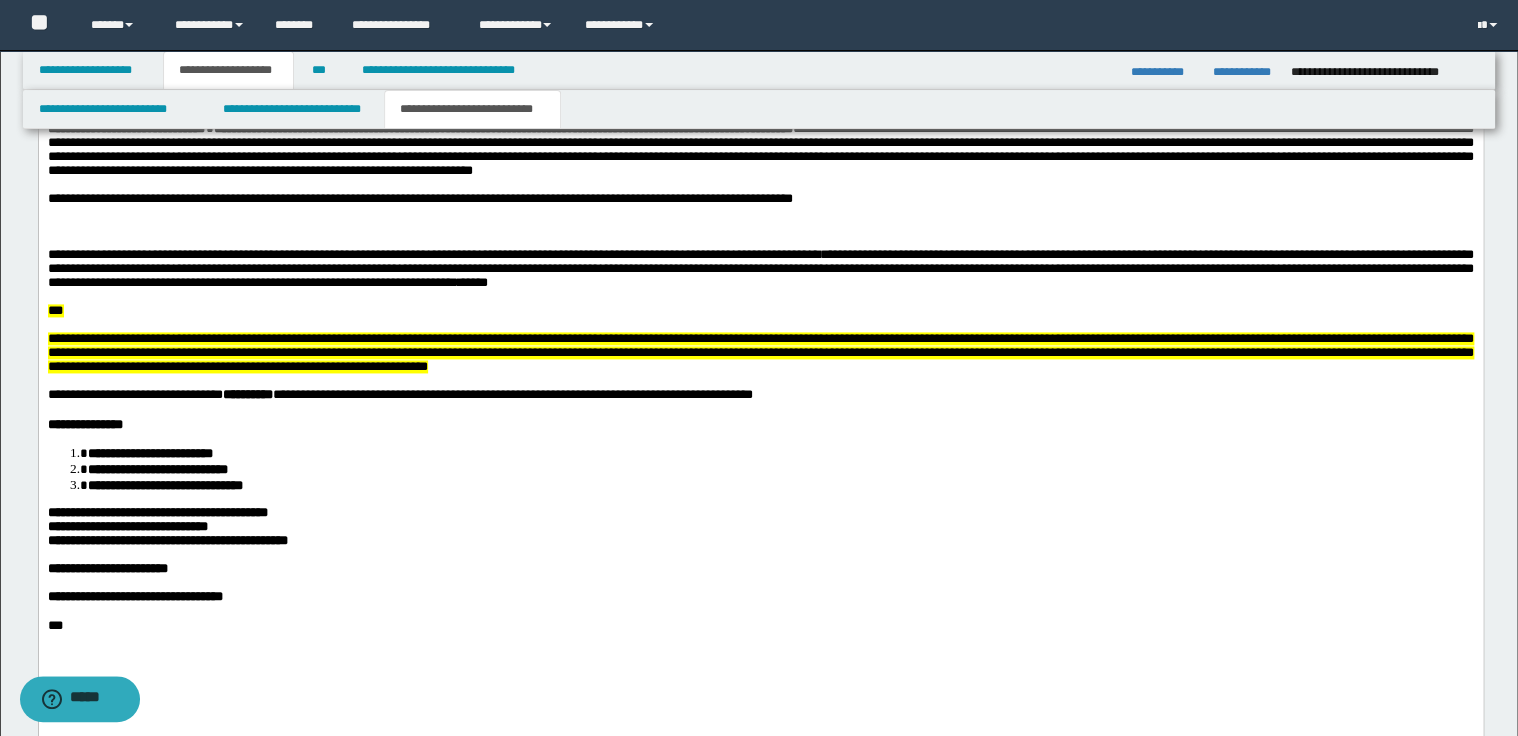 click at bounding box center (760, 228) 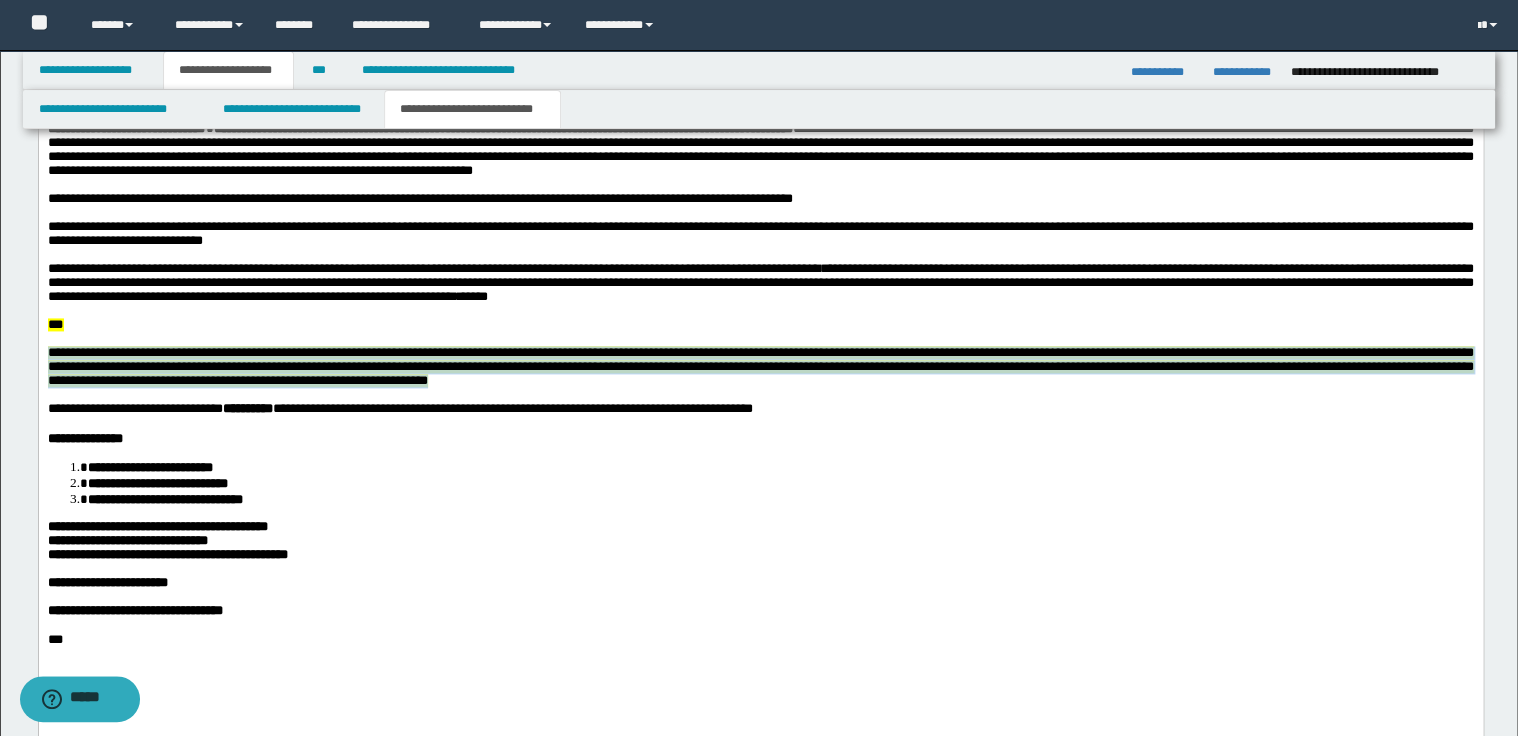 drag, startPoint x: 48, startPoint y: 432, endPoint x: 750, endPoint y: 467, distance: 702.87195 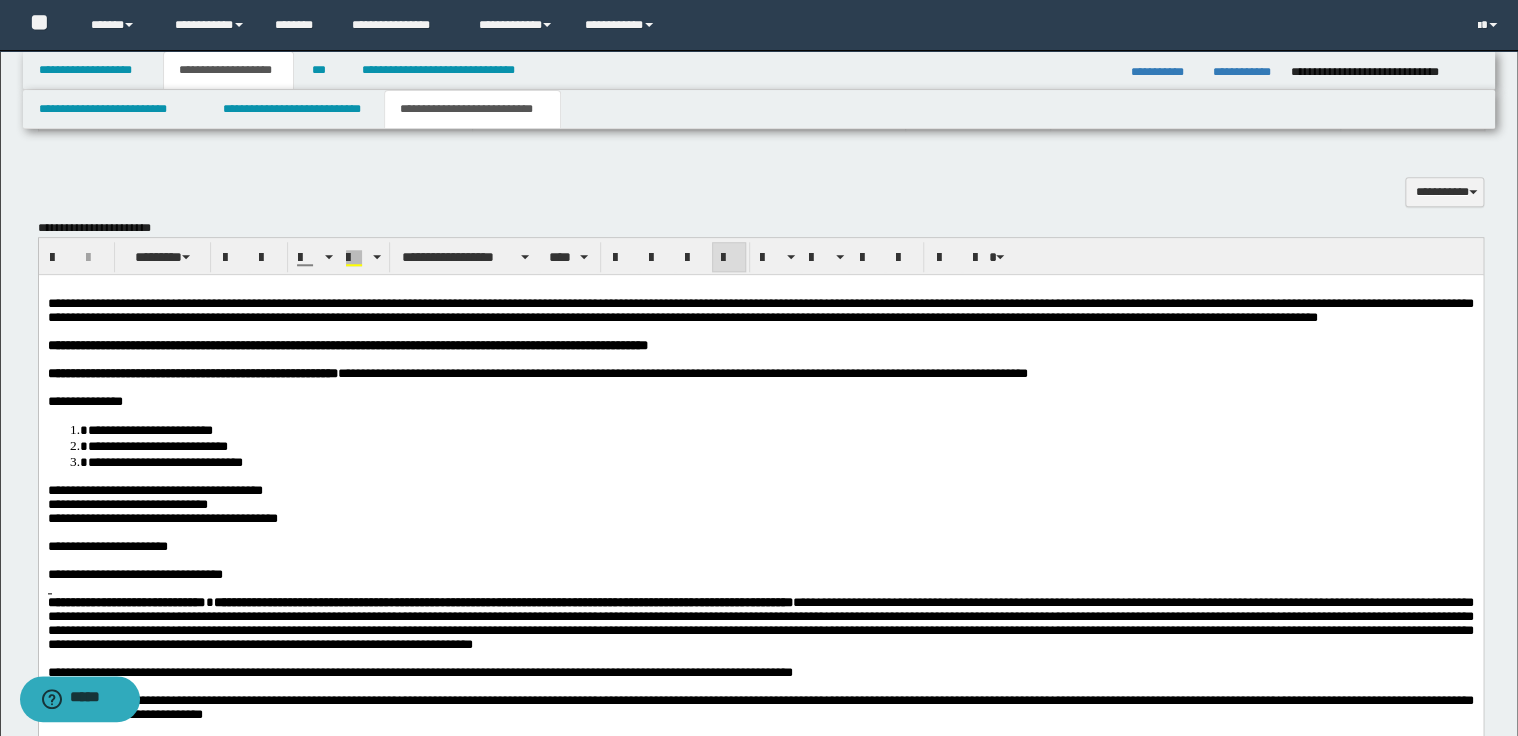 scroll, scrollTop: 800, scrollLeft: 0, axis: vertical 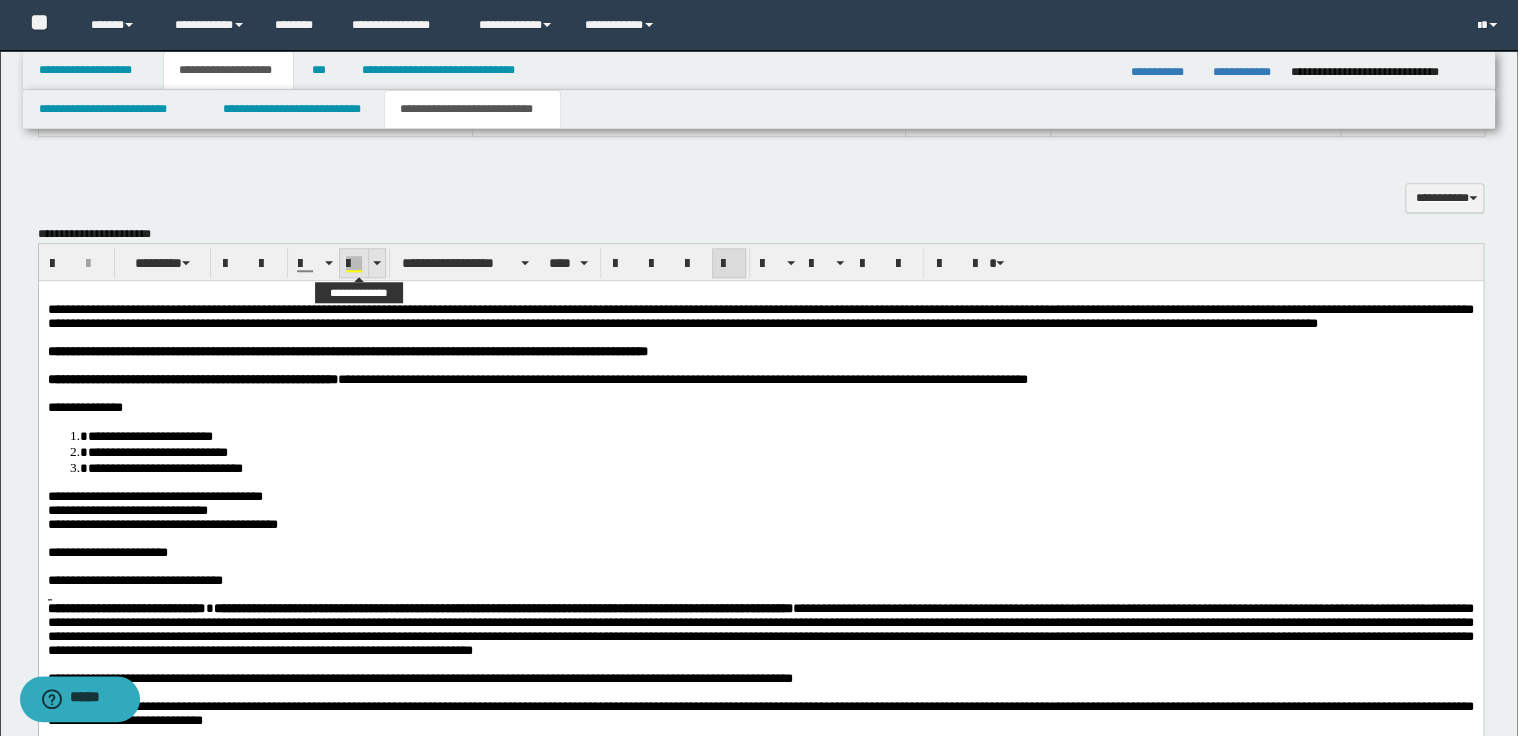 click at bounding box center [376, 263] 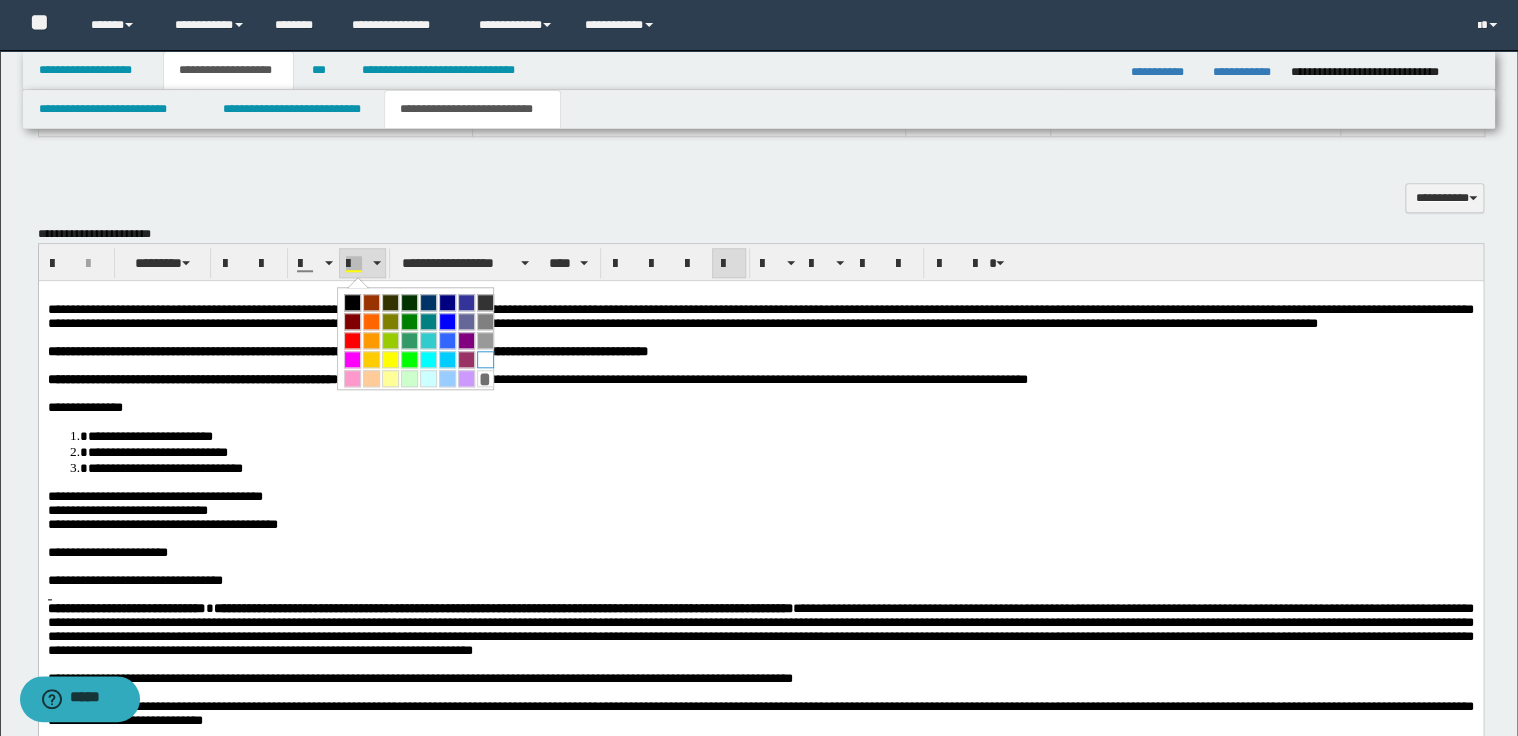 click at bounding box center (485, 359) 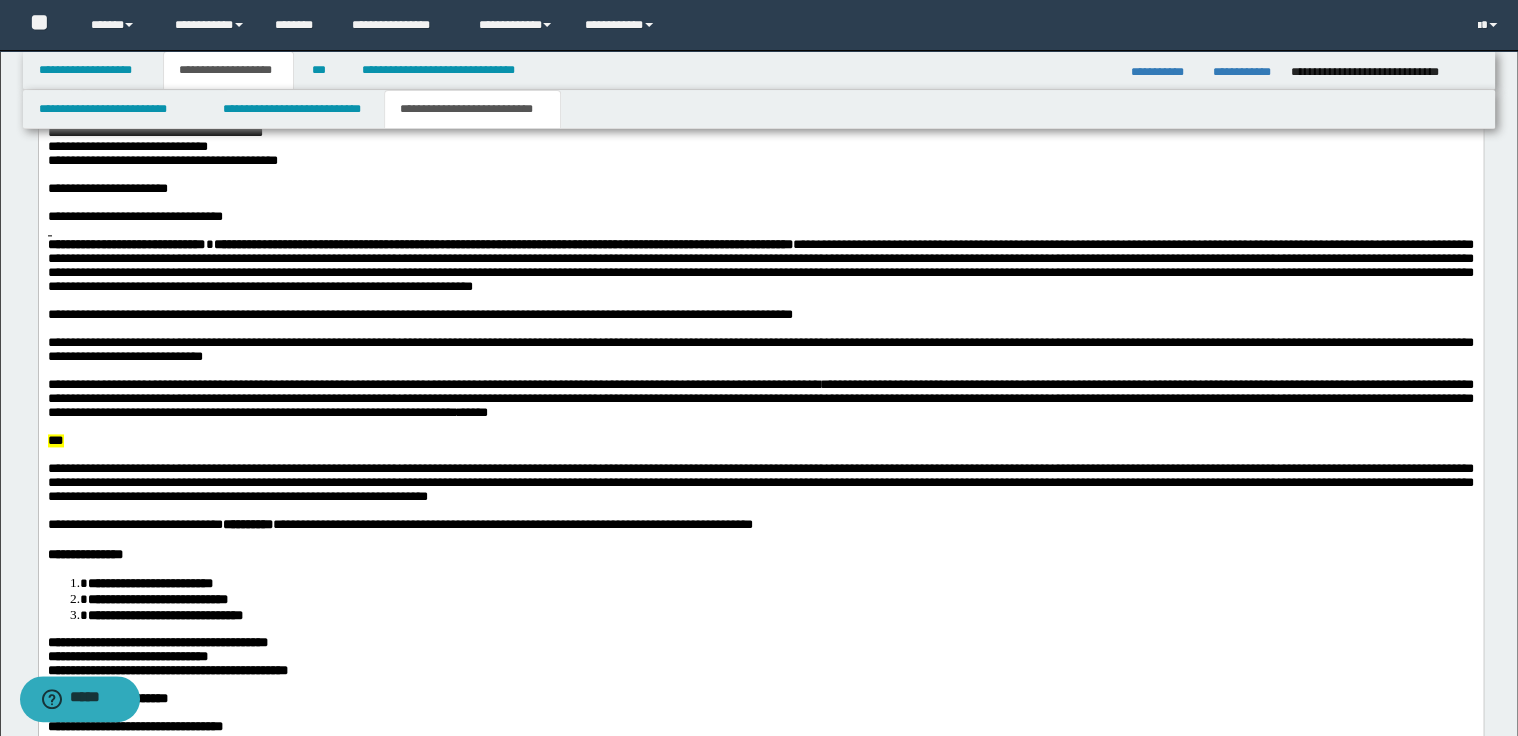 scroll, scrollTop: 1200, scrollLeft: 0, axis: vertical 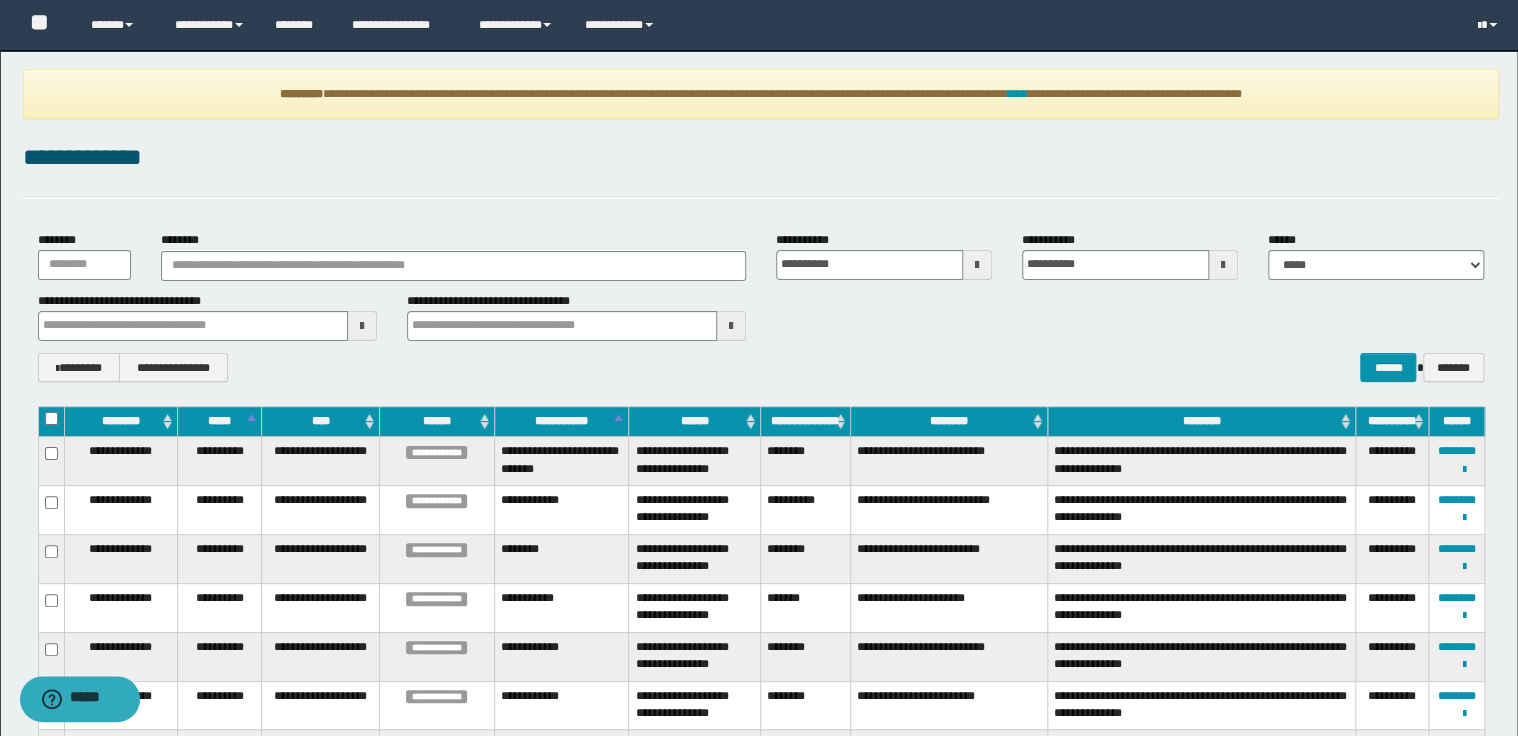 click on "**********" at bounding box center [761, 169] 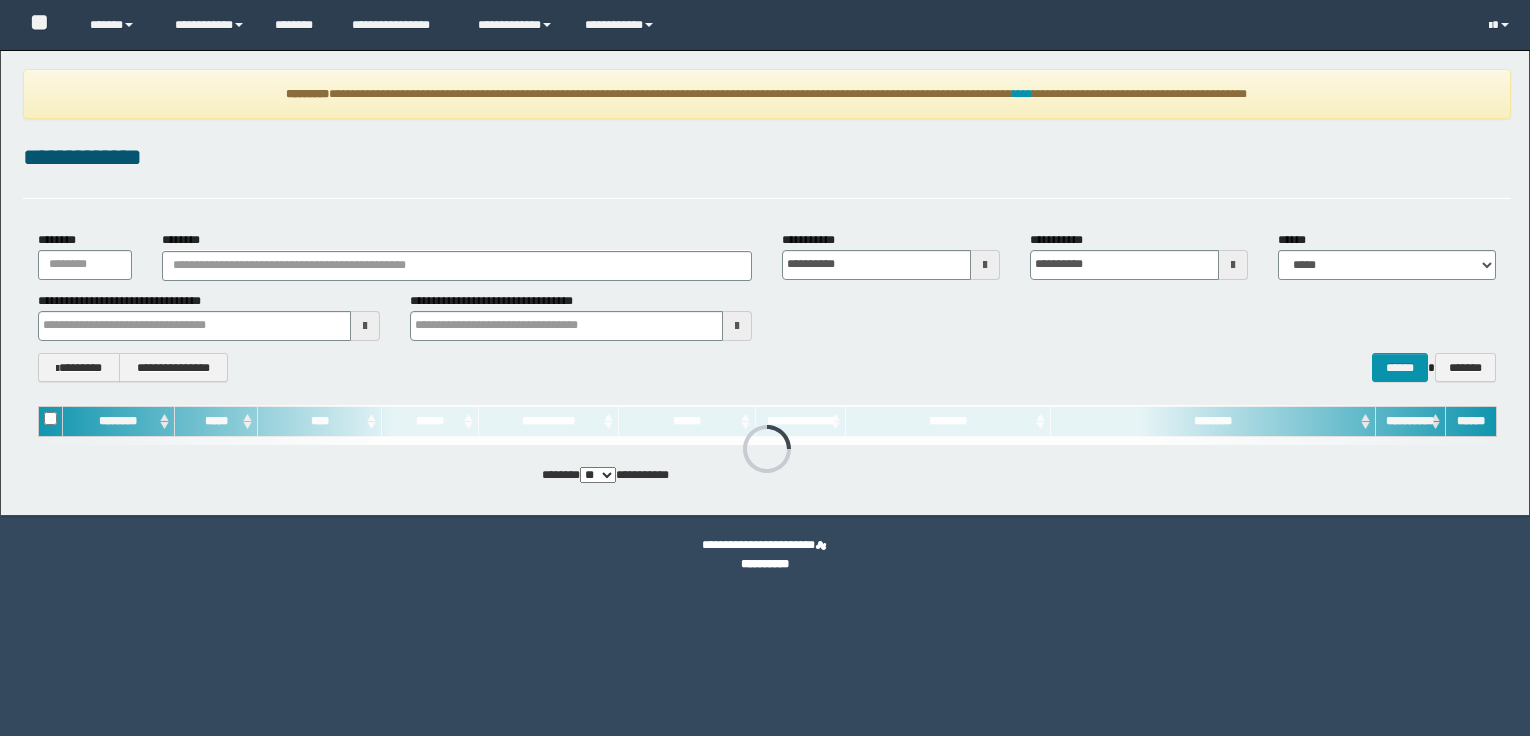 scroll, scrollTop: 0, scrollLeft: 0, axis: both 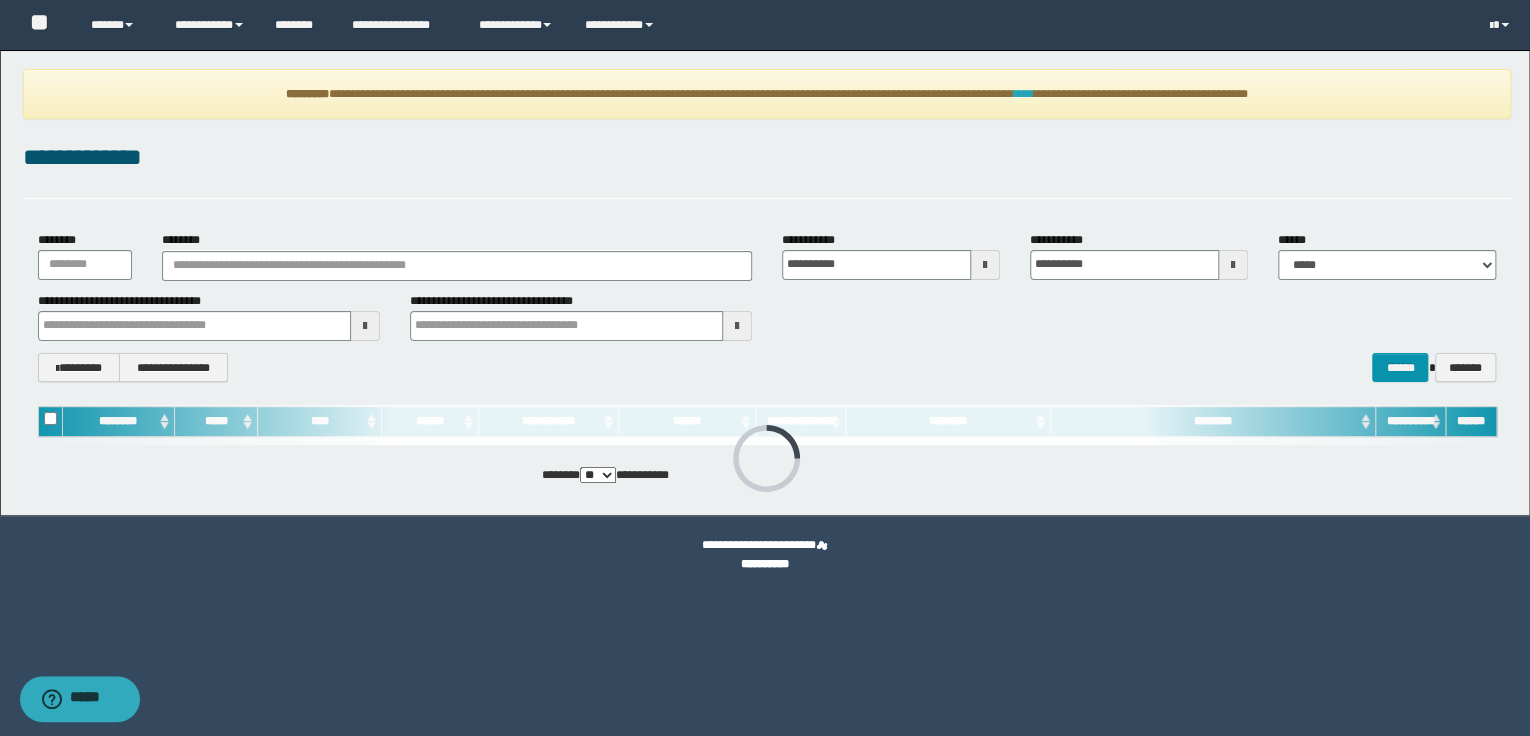click on "****" at bounding box center [1023, 94] 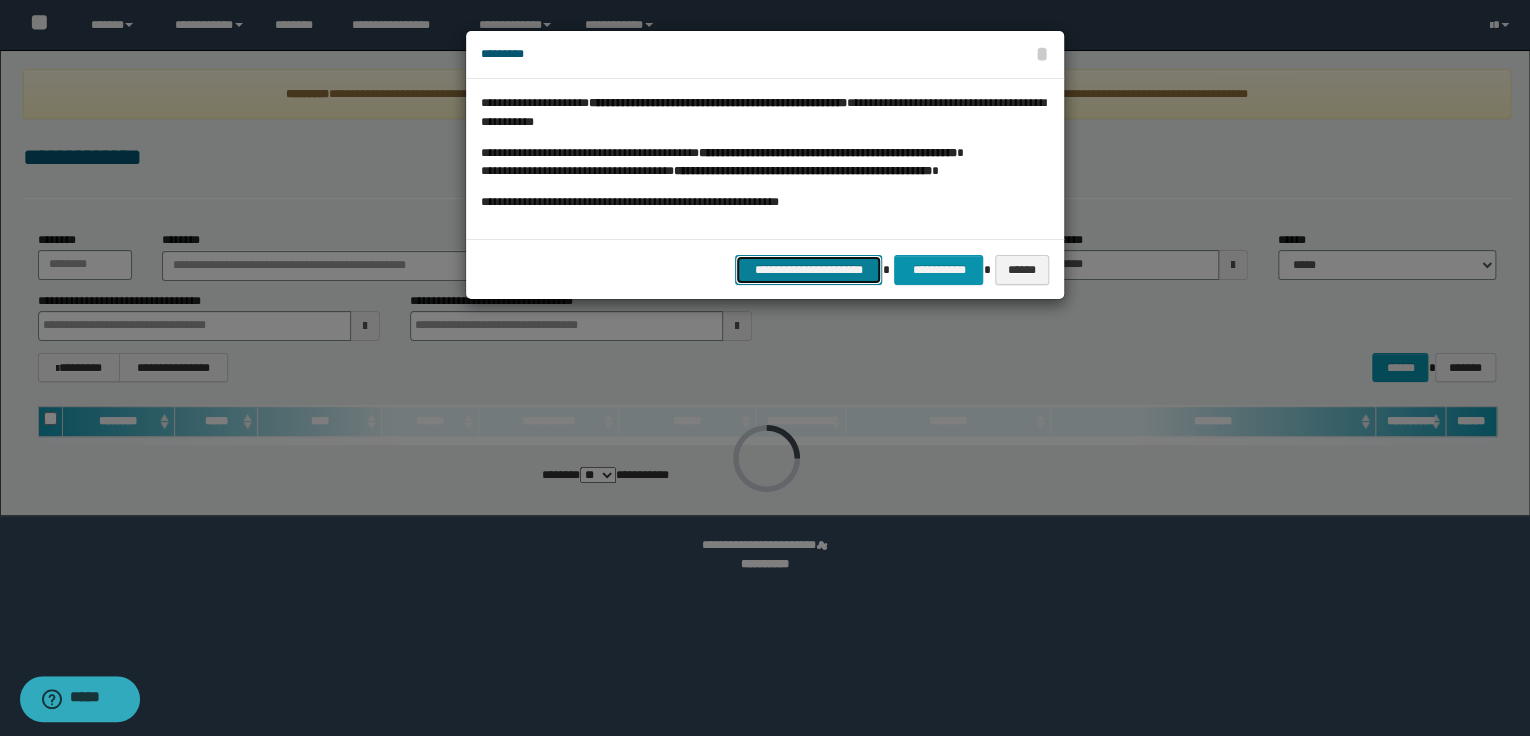 click on "**********" at bounding box center (809, 270) 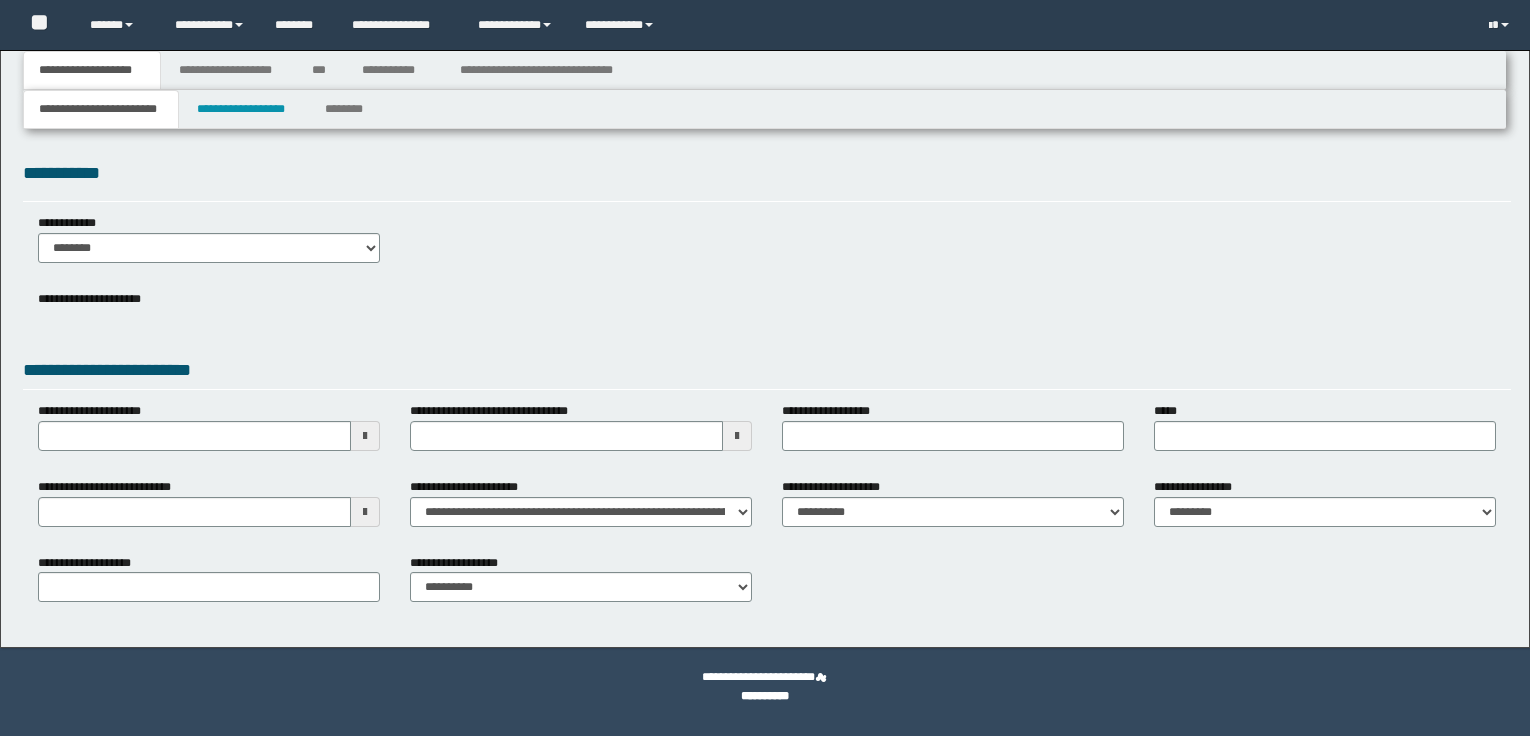 scroll, scrollTop: 0, scrollLeft: 0, axis: both 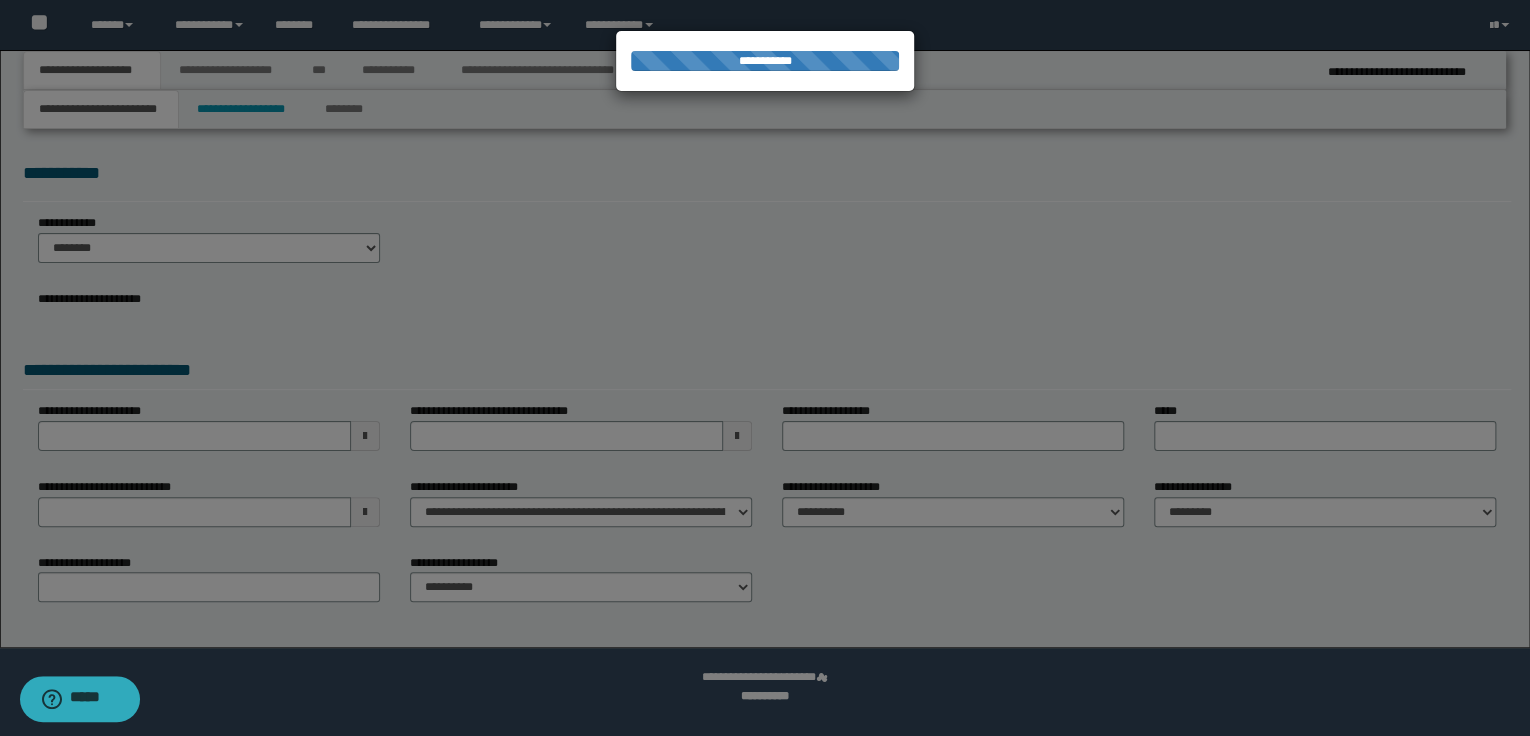 select on "*" 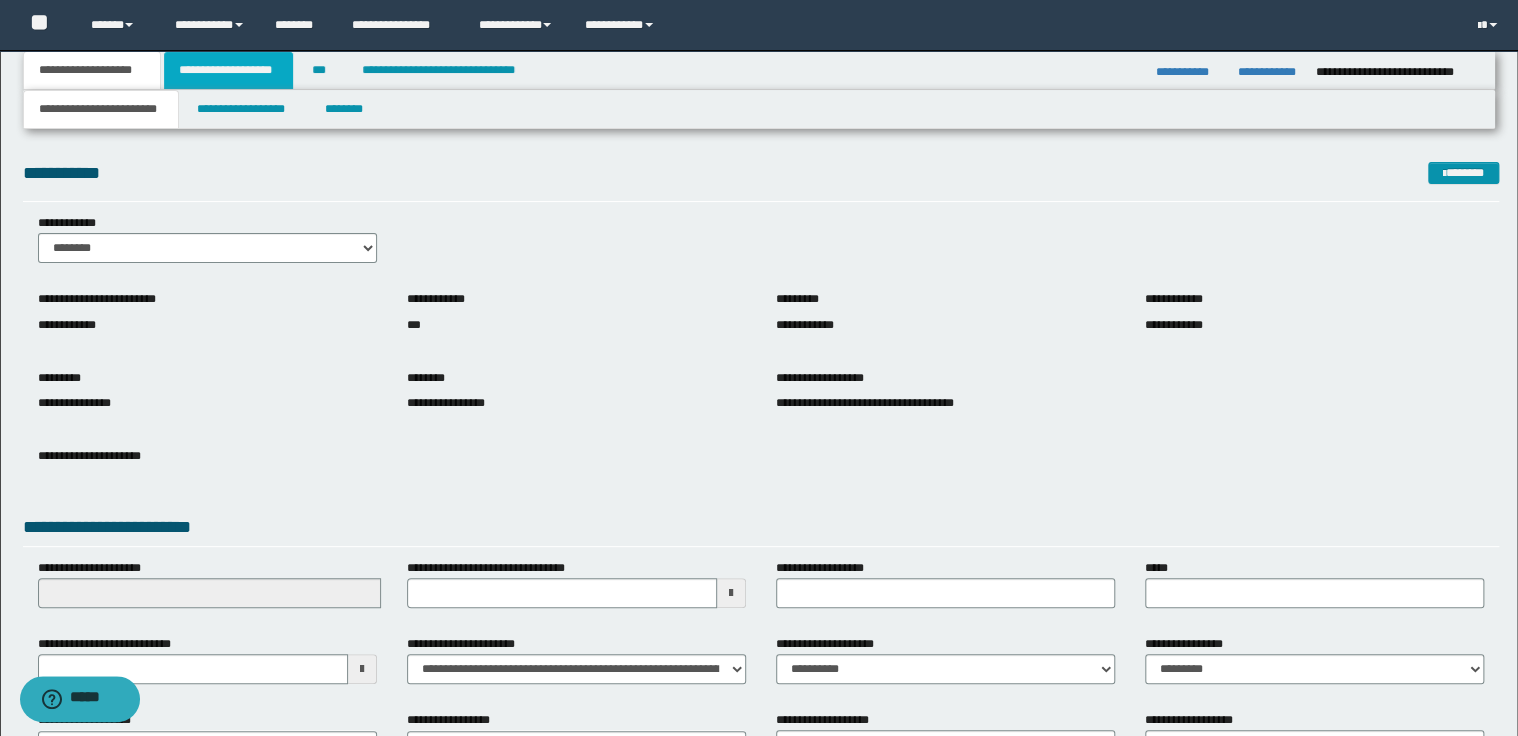 click on "**********" at bounding box center (228, 70) 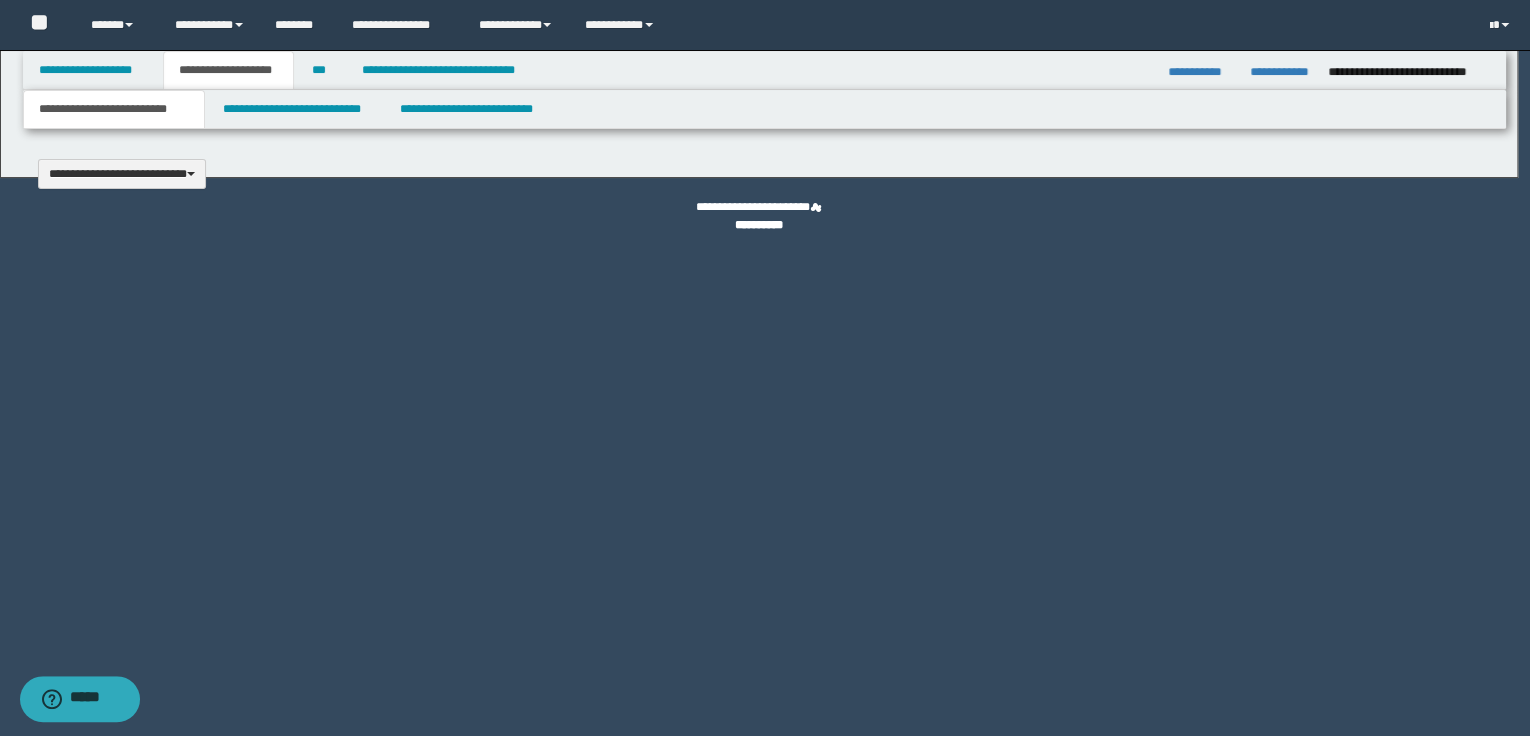 type 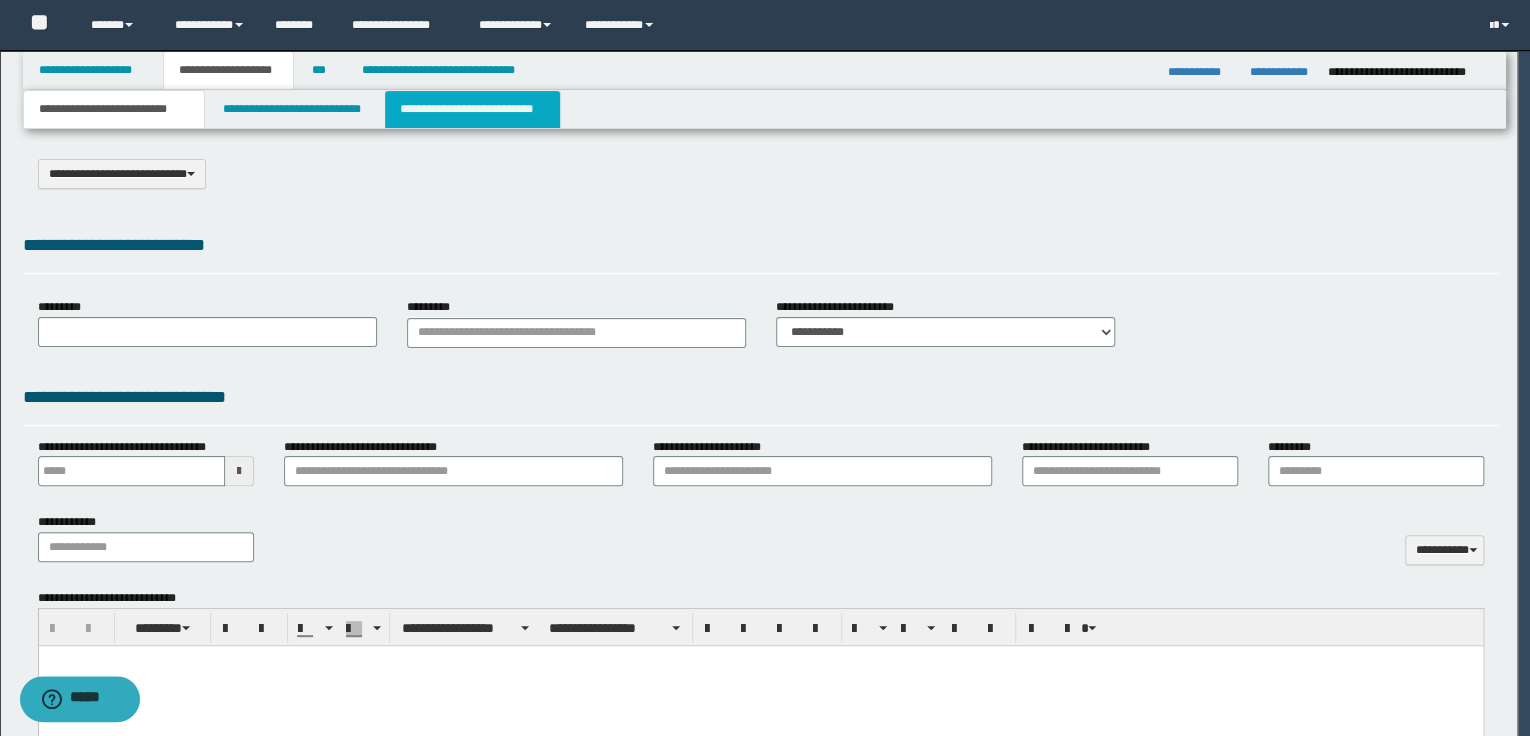 select on "*" 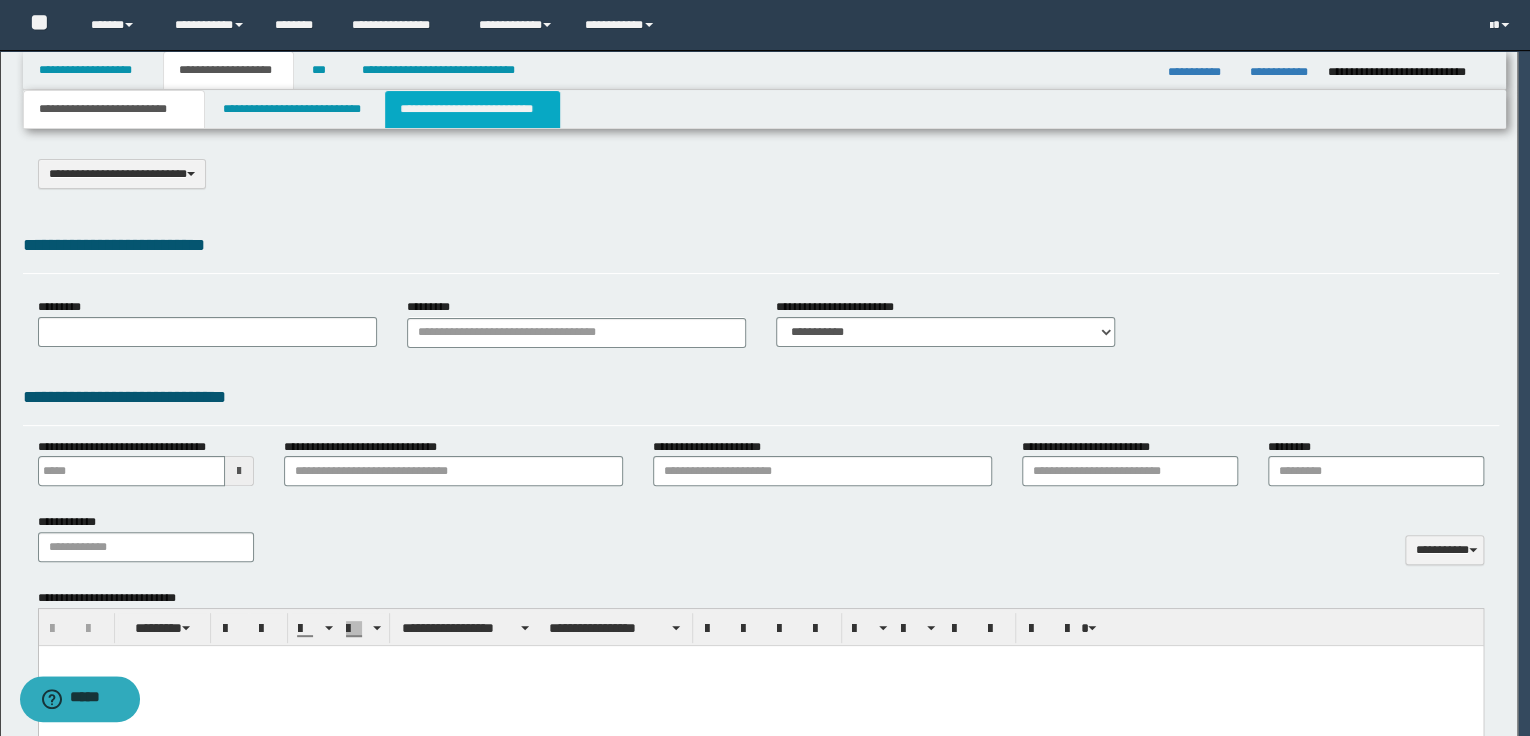 scroll, scrollTop: 0, scrollLeft: 0, axis: both 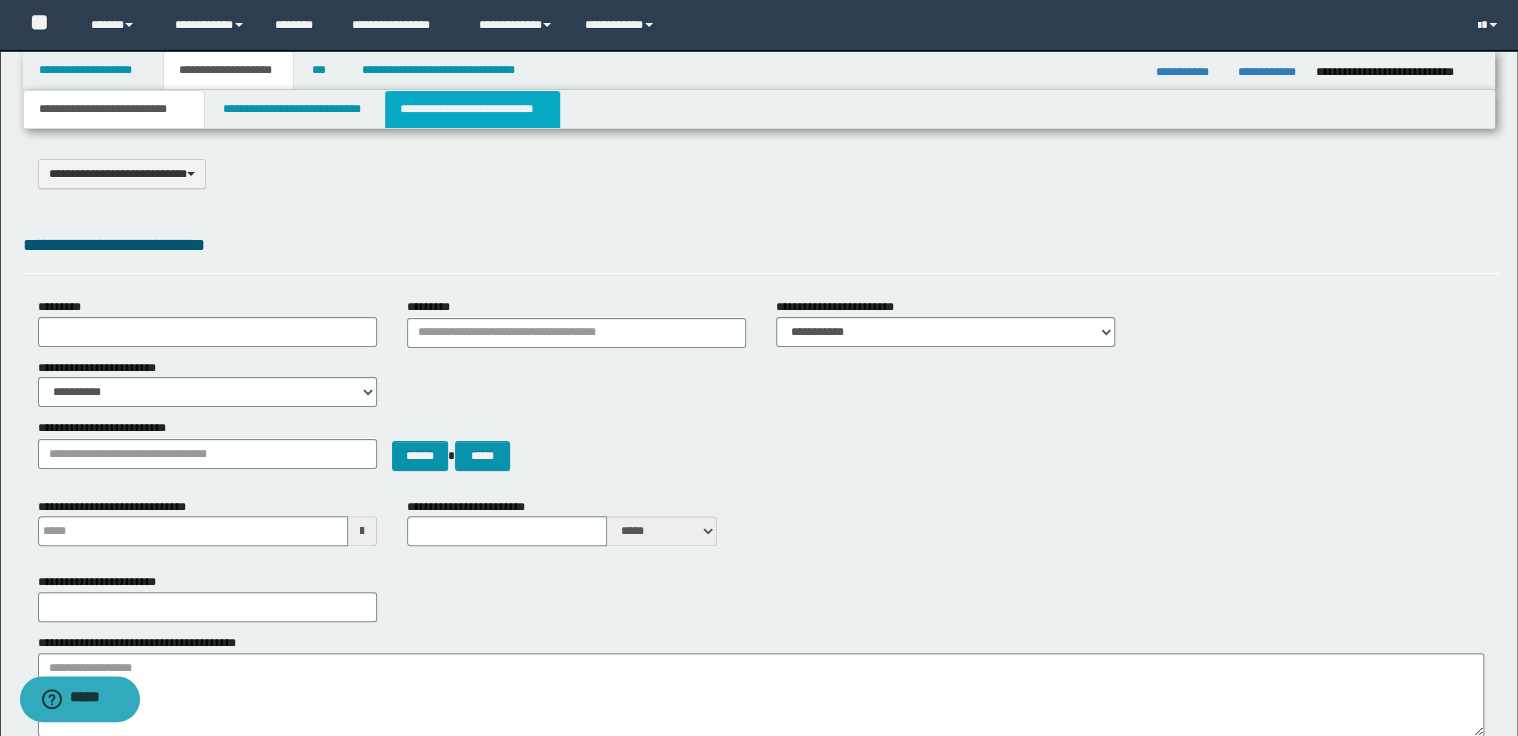 click on "**********" at bounding box center (472, 109) 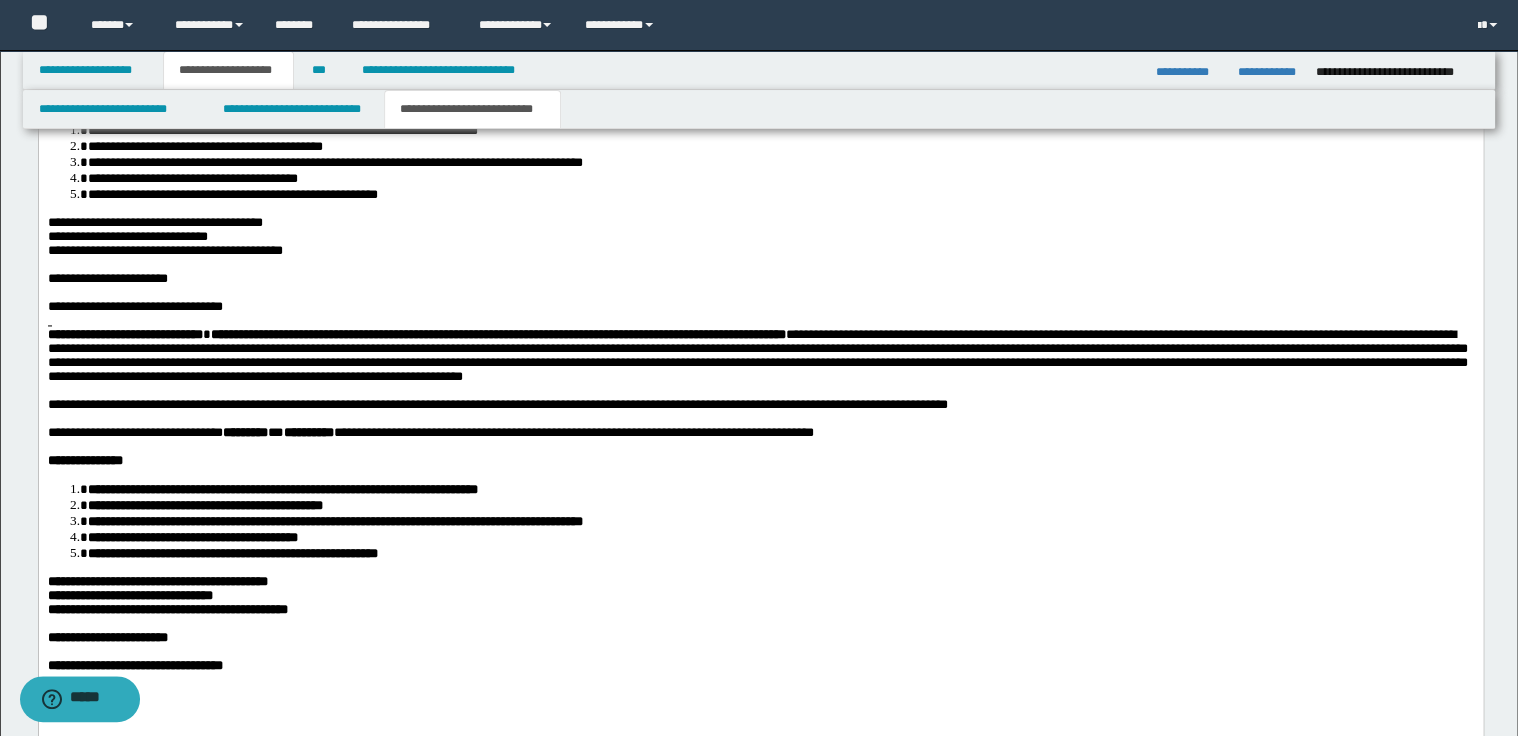 scroll, scrollTop: 1360, scrollLeft: 0, axis: vertical 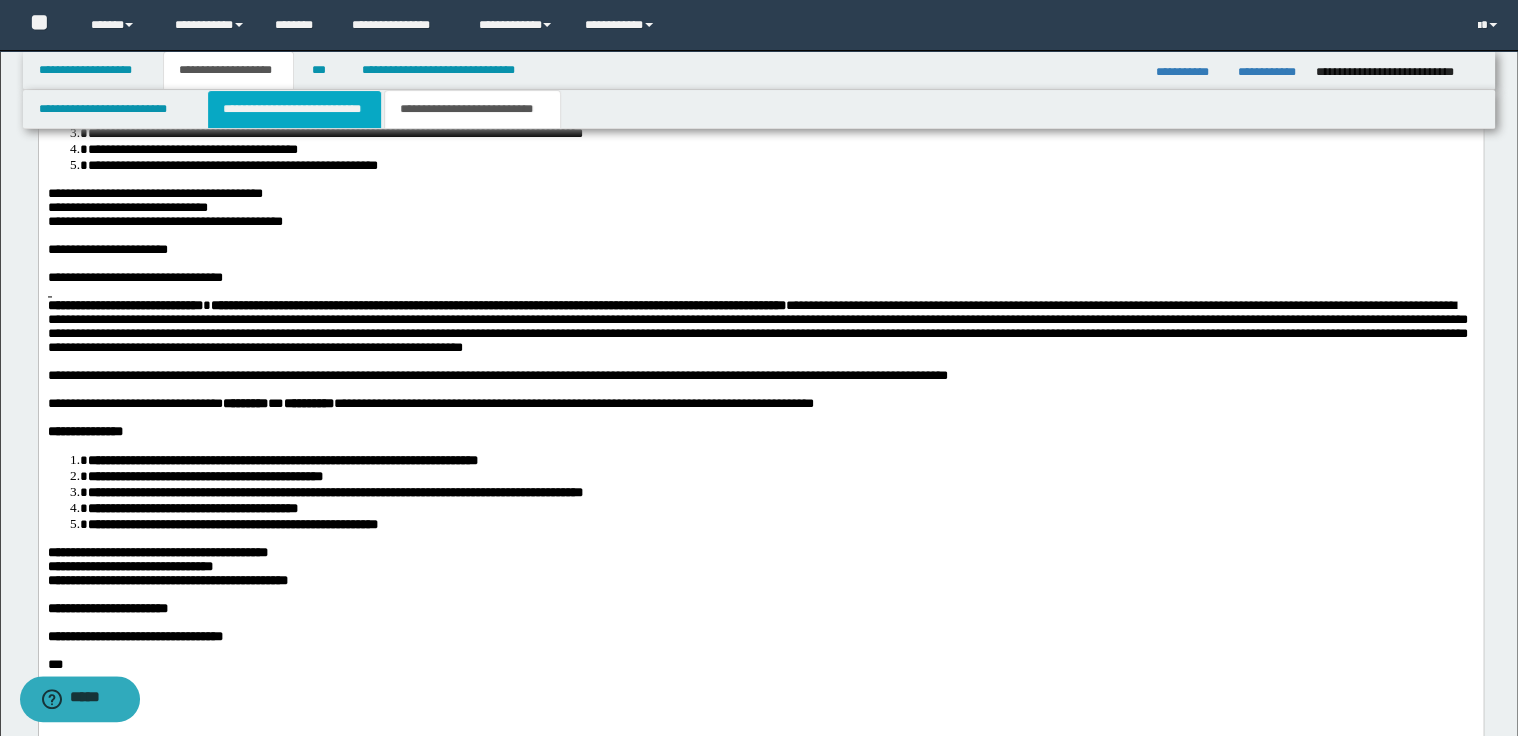 click on "**********" at bounding box center (294, 109) 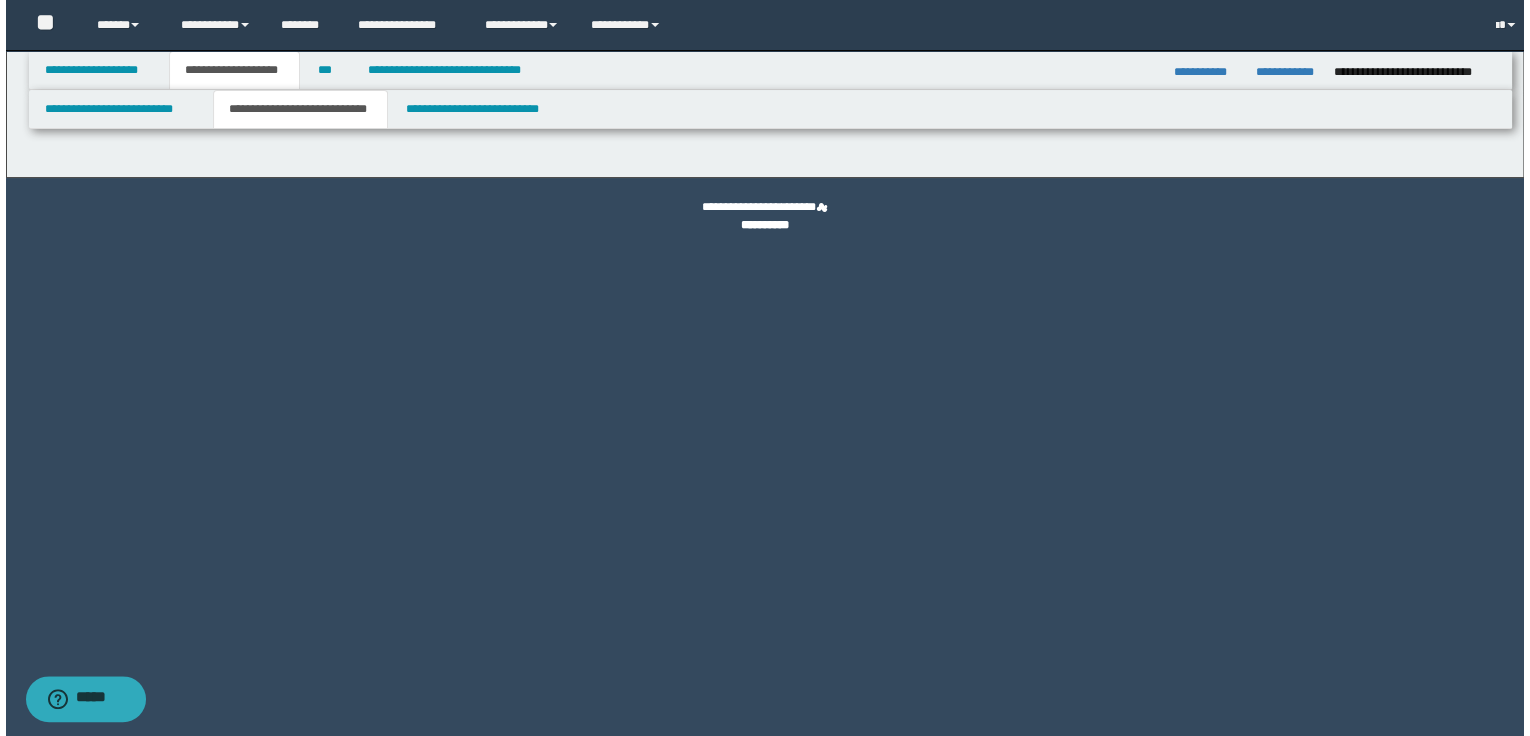 scroll, scrollTop: 0, scrollLeft: 0, axis: both 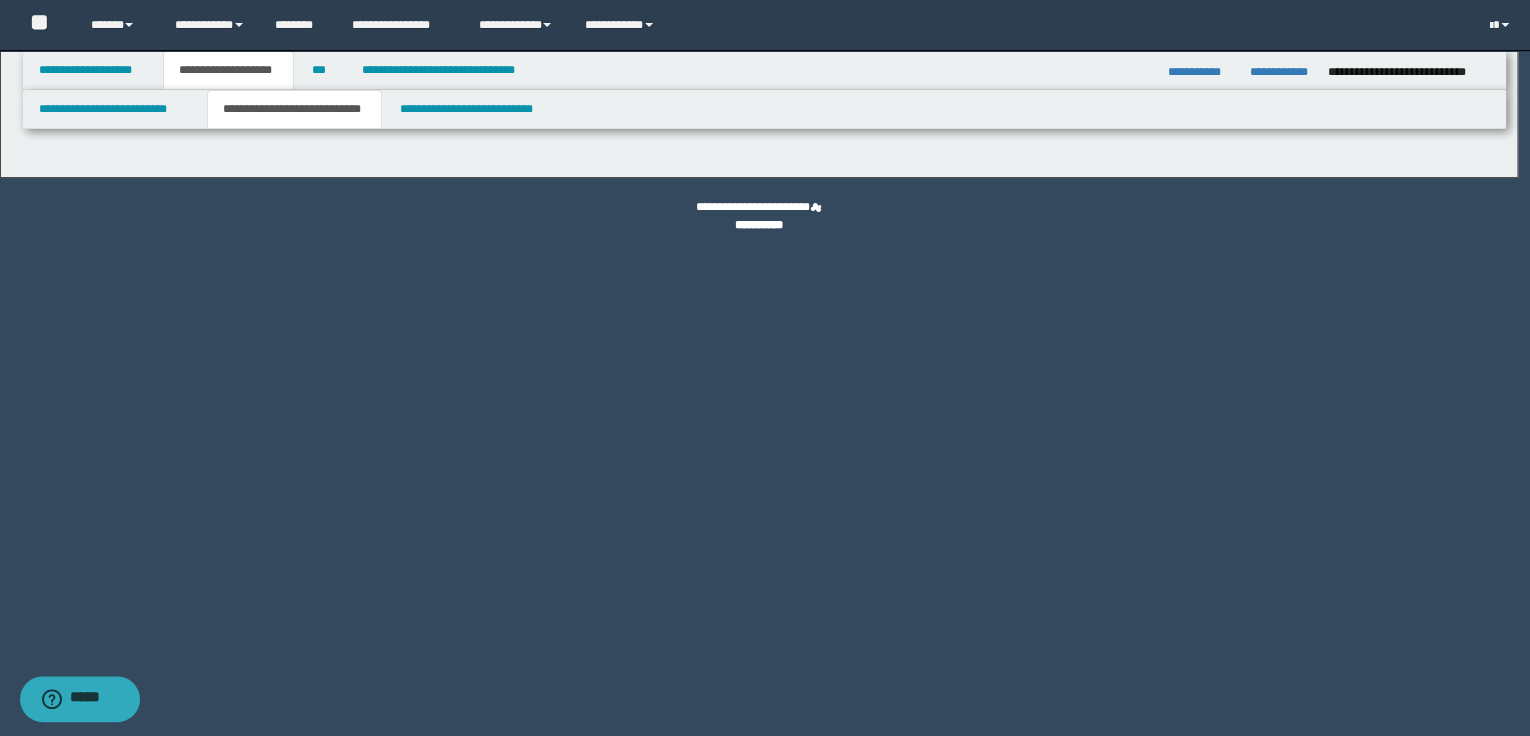 select on "*" 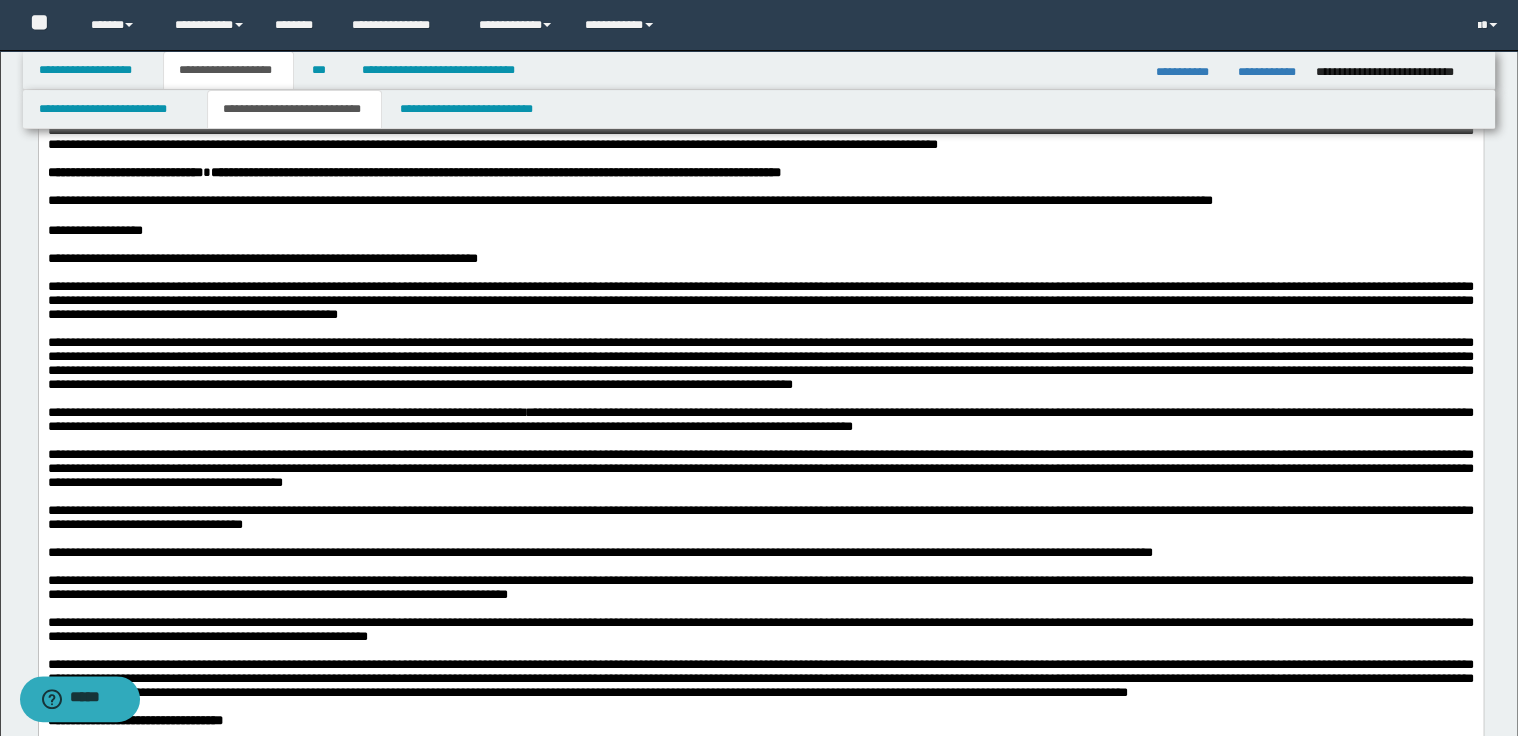 scroll, scrollTop: 1120, scrollLeft: 0, axis: vertical 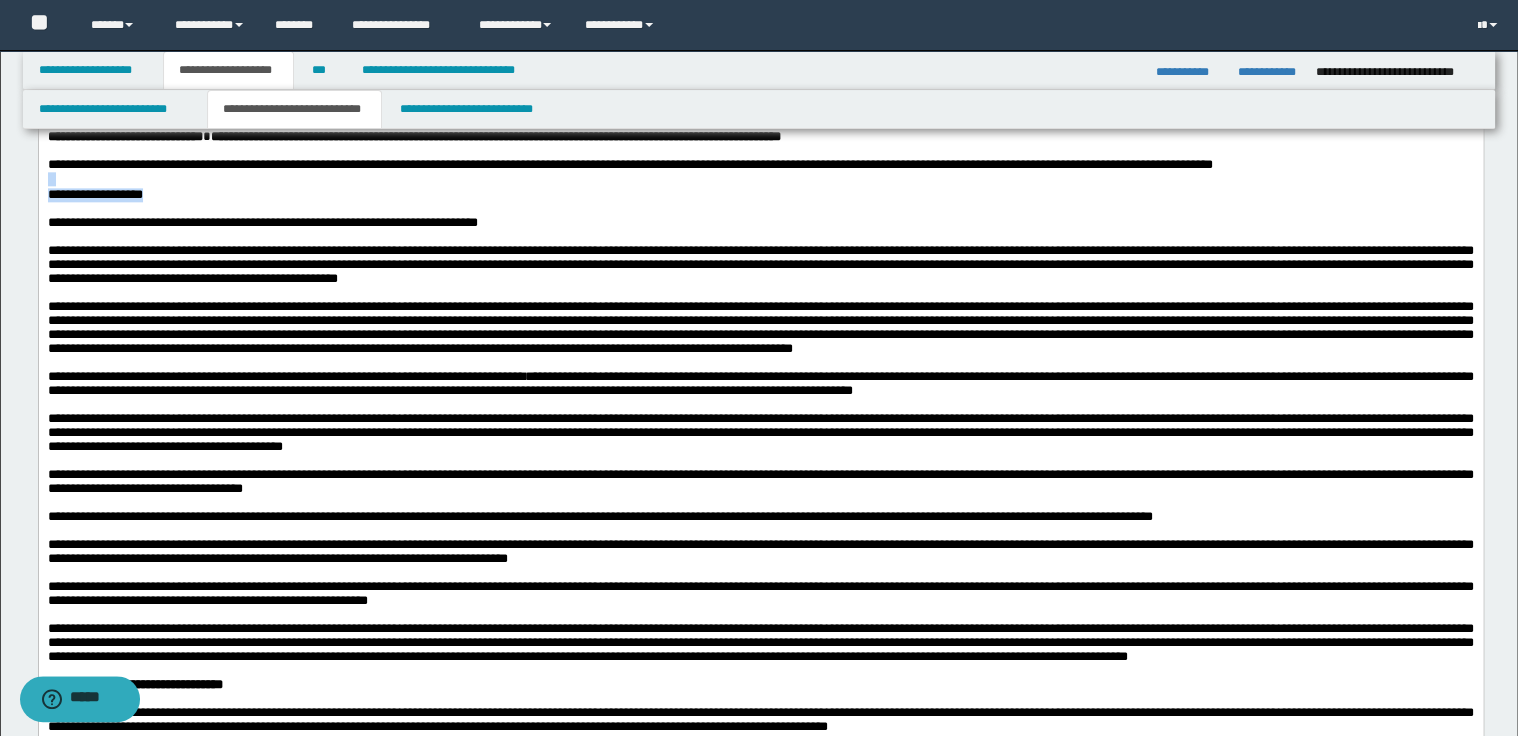 drag, startPoint x: 179, startPoint y: 420, endPoint x: 44, endPoint y: 415, distance: 135.09256 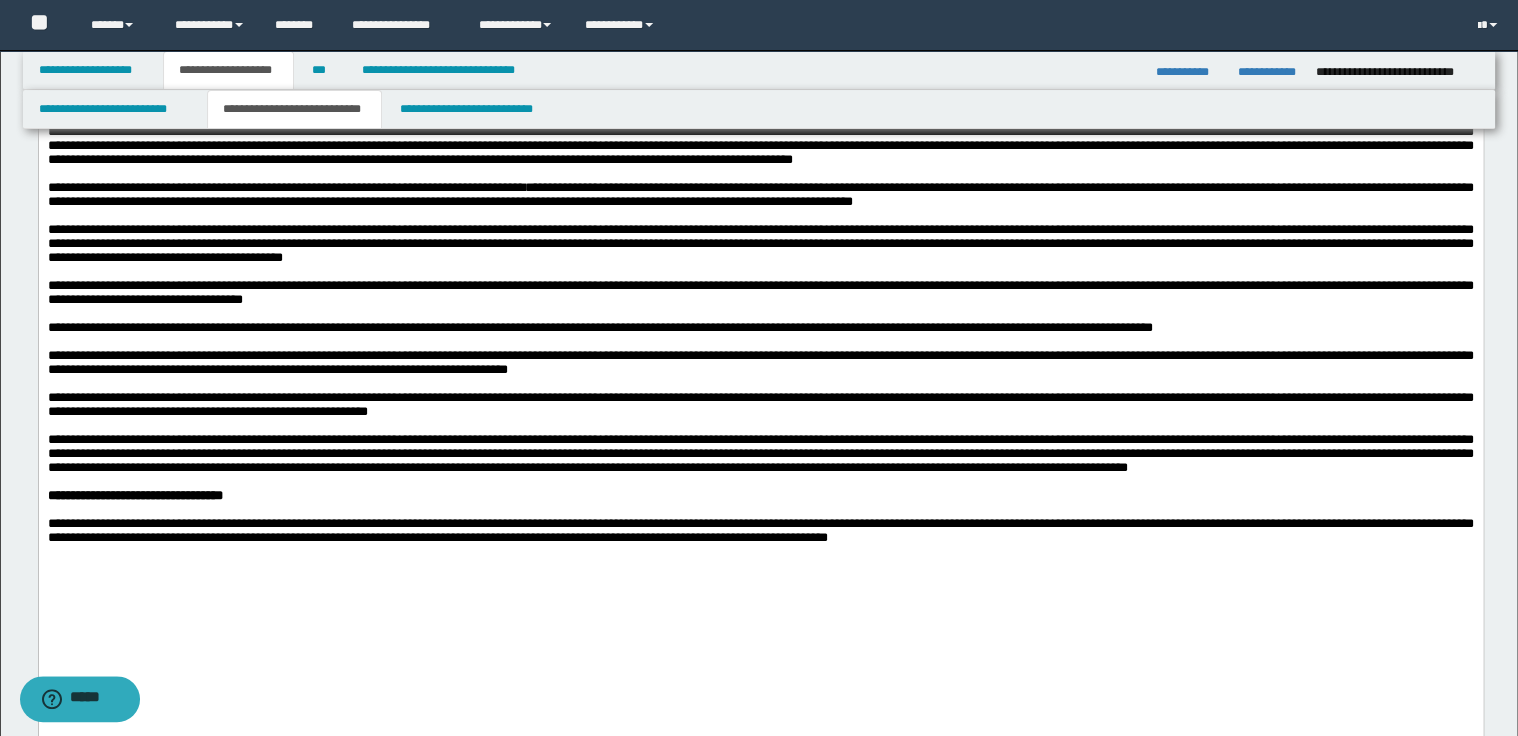scroll, scrollTop: 1280, scrollLeft: 0, axis: vertical 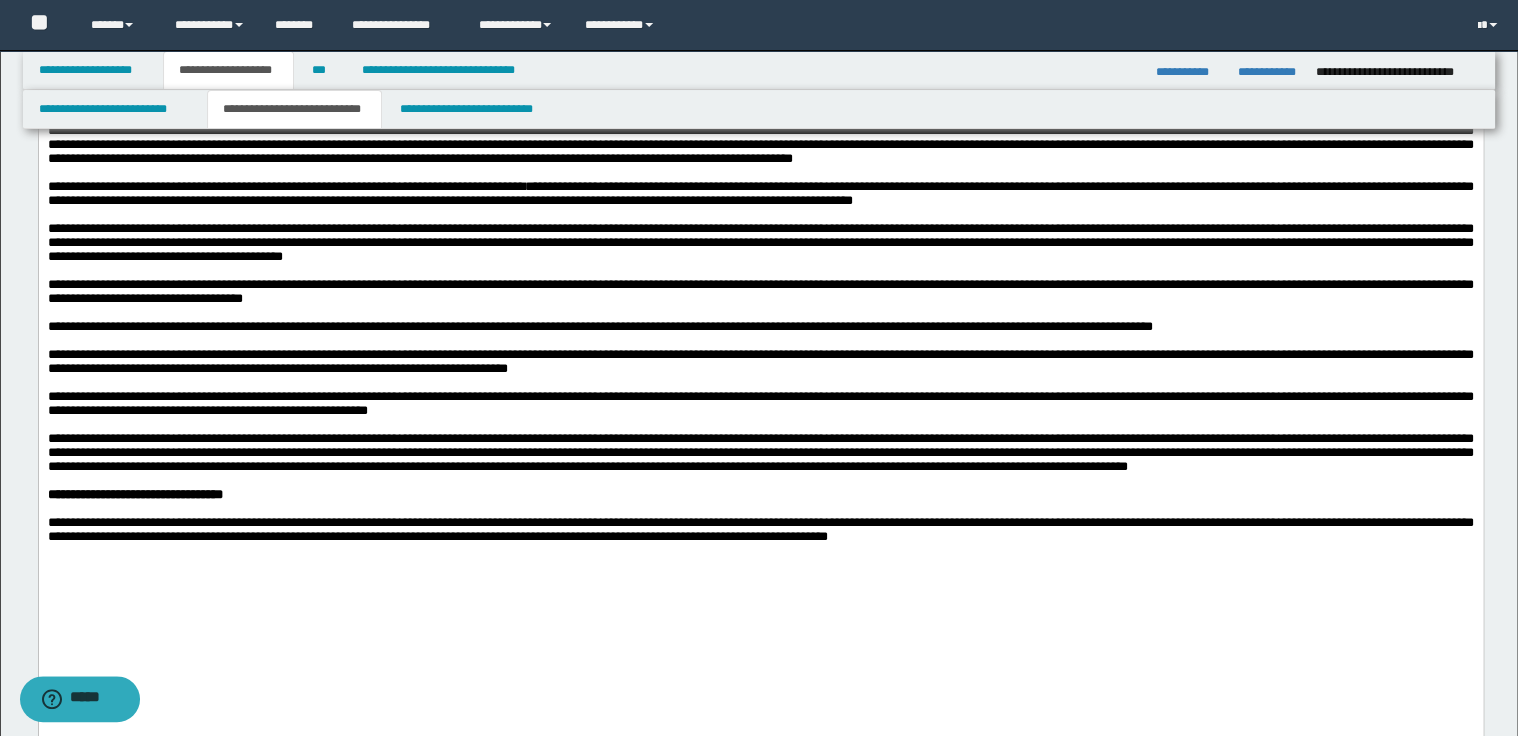 click on "**********" at bounding box center [760, 193] 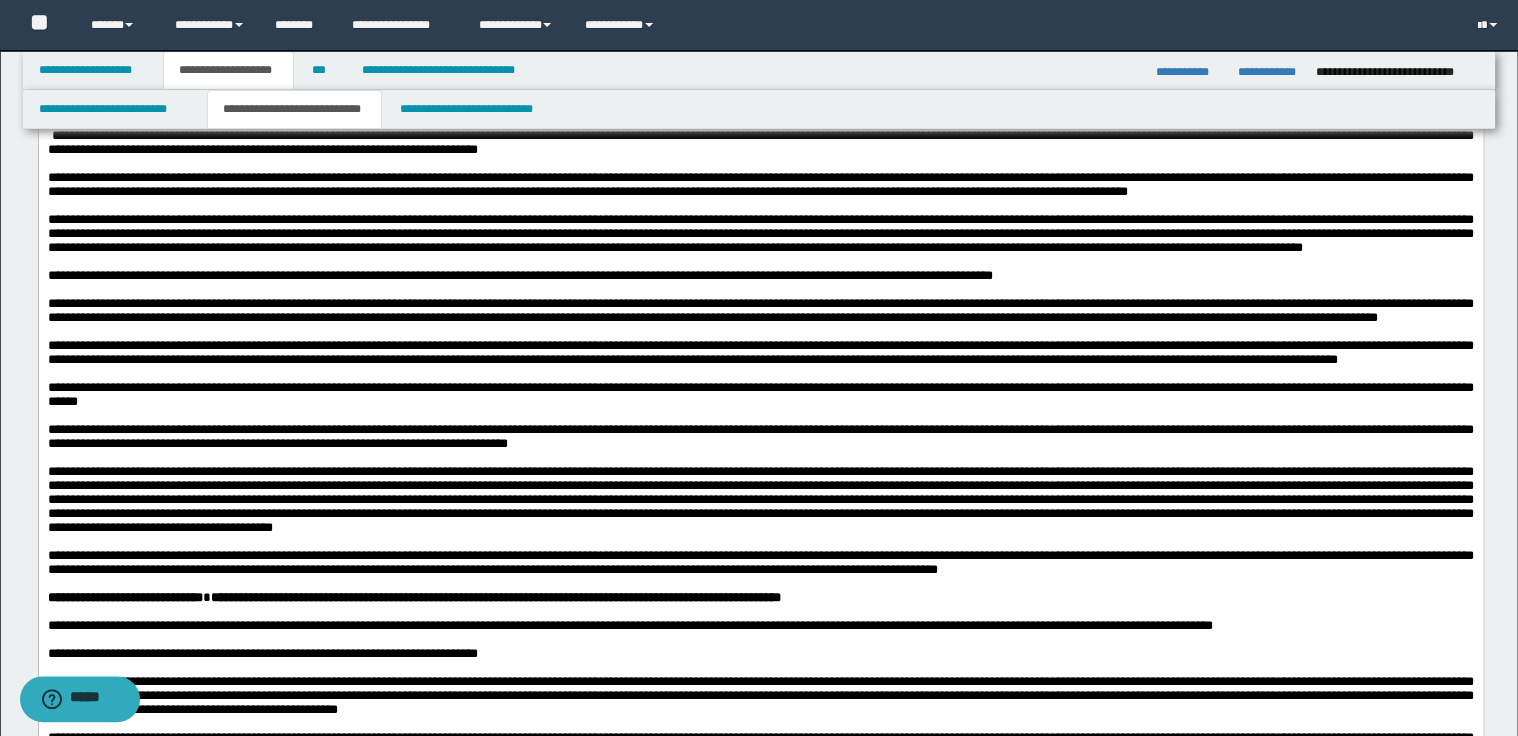 scroll, scrollTop: 720, scrollLeft: 0, axis: vertical 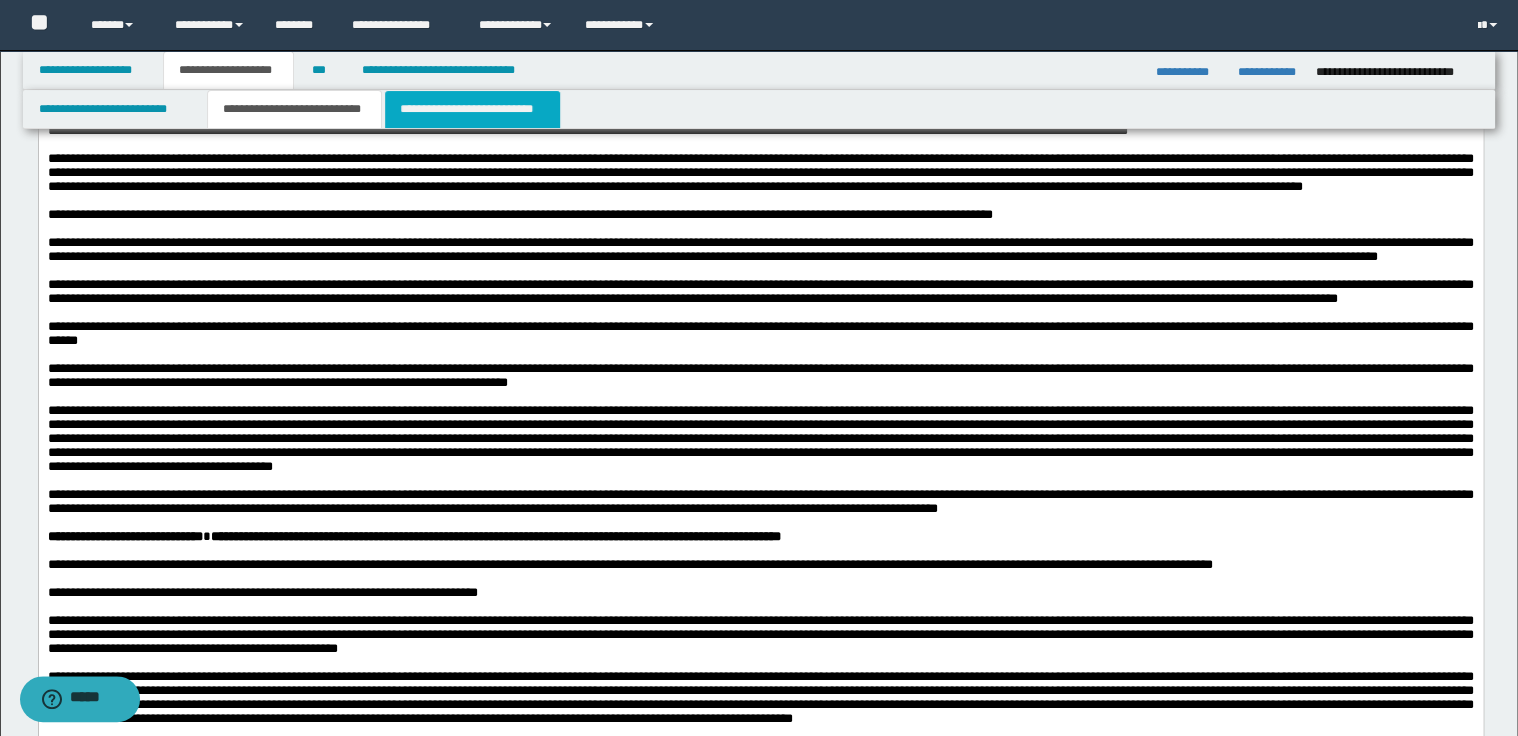 click on "**********" at bounding box center (472, 109) 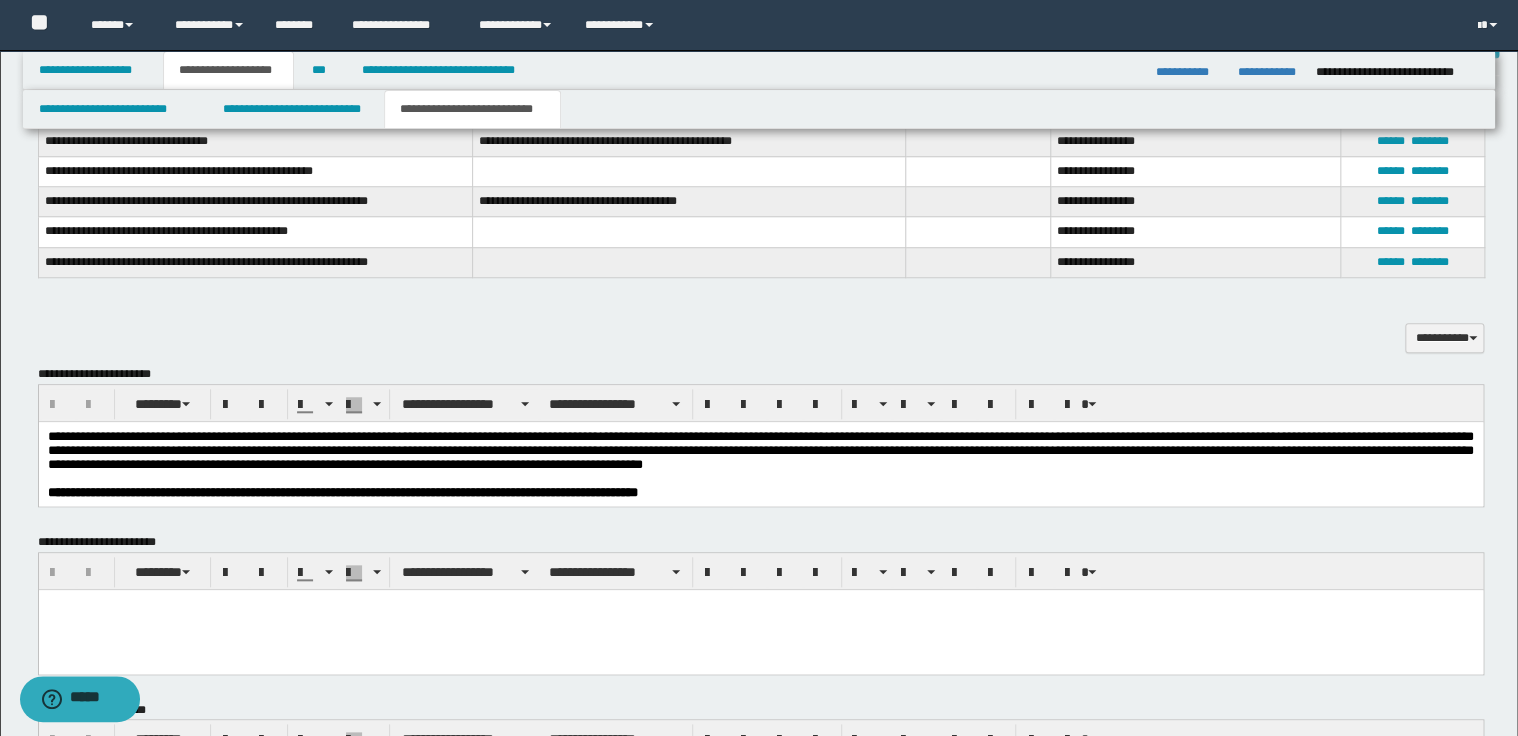 click on "**********" at bounding box center [760, 449] 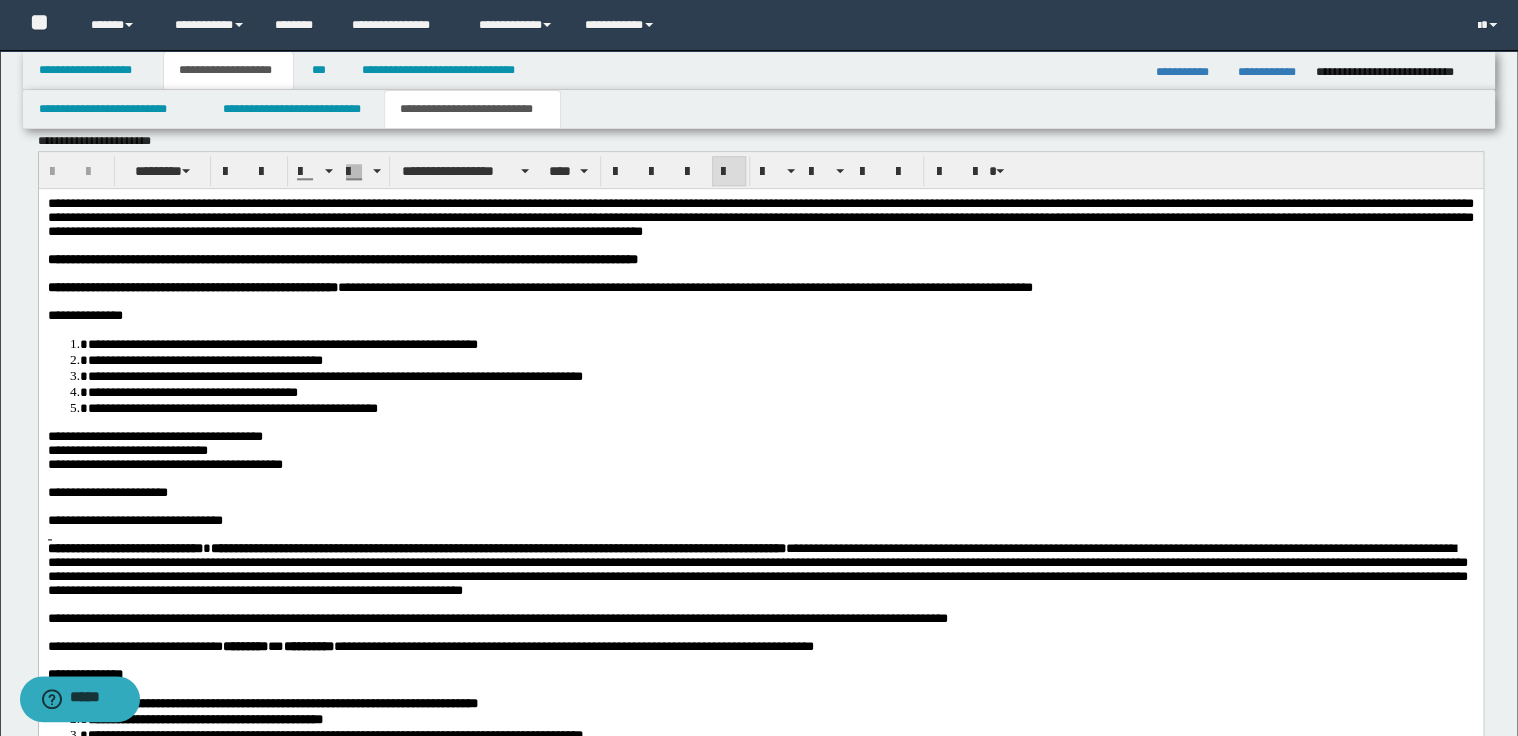 scroll, scrollTop: 960, scrollLeft: 0, axis: vertical 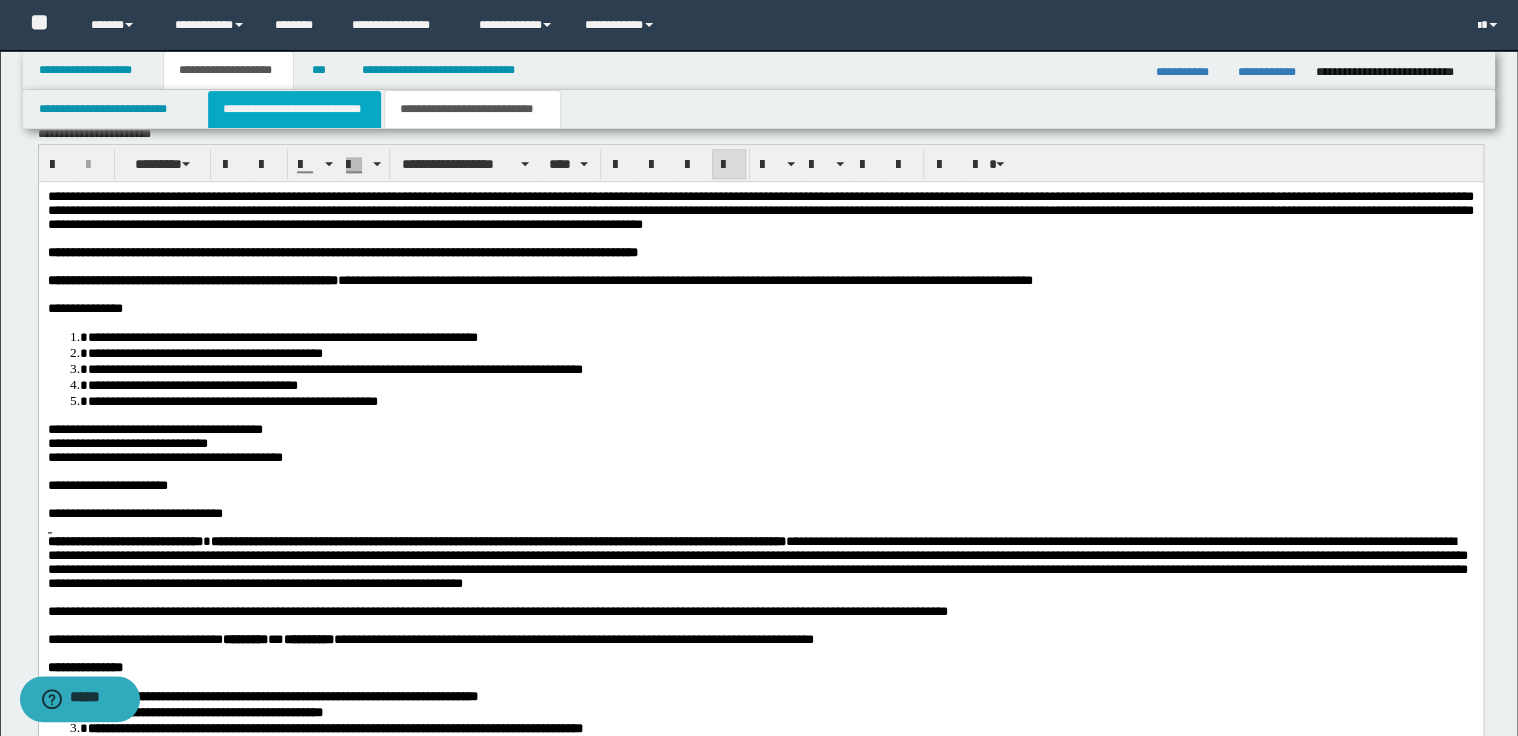 click on "**********" at bounding box center (294, 109) 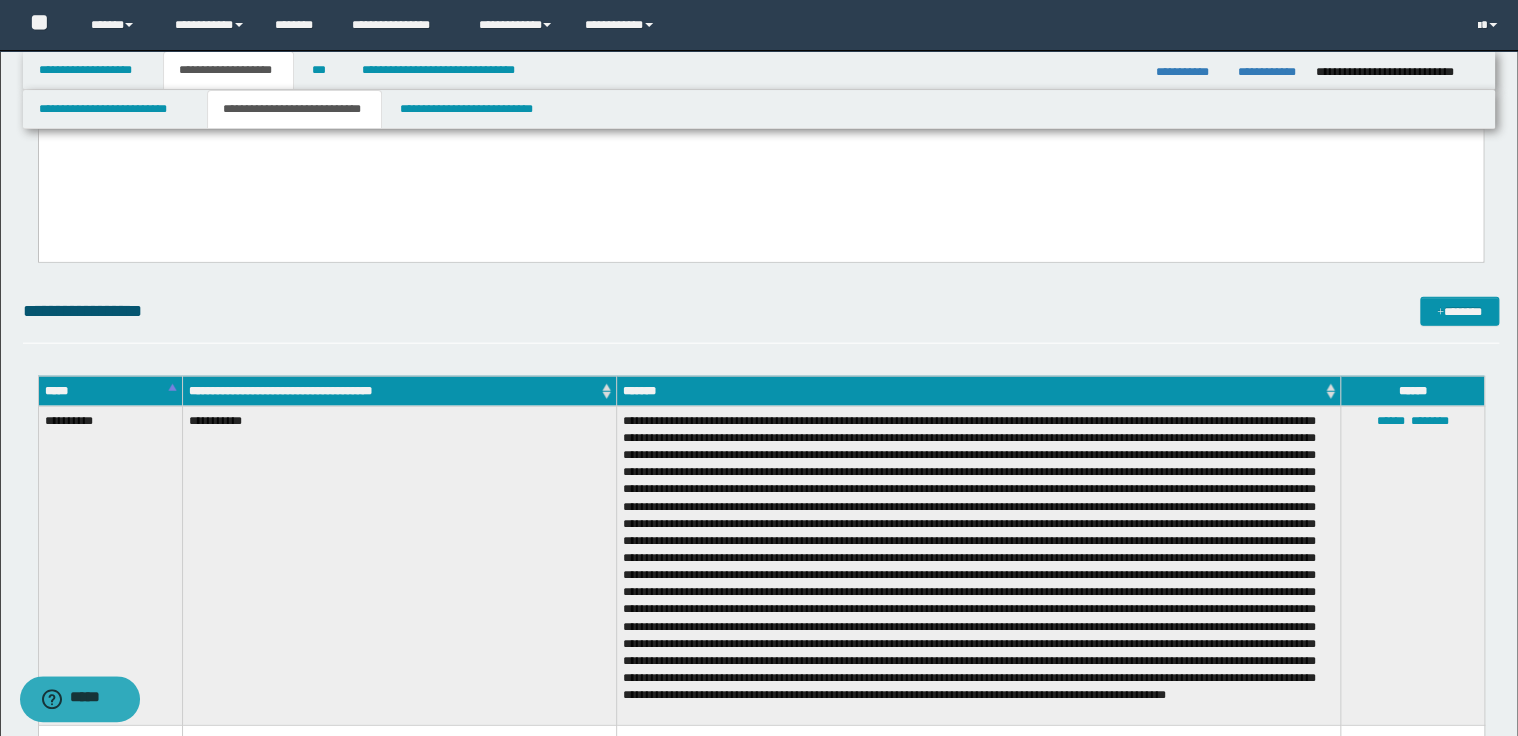 scroll, scrollTop: 2480, scrollLeft: 0, axis: vertical 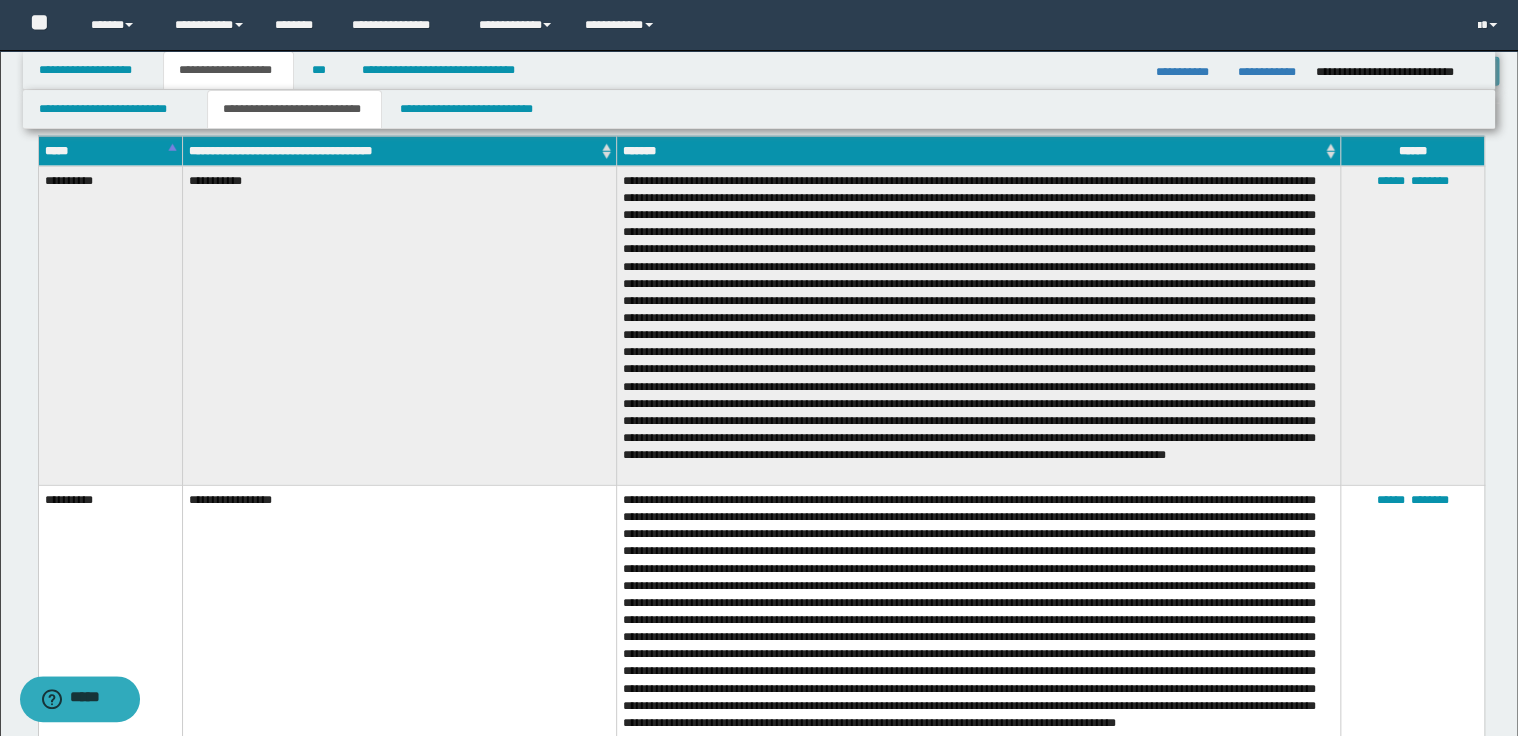 click on "*****" at bounding box center [110, 151] 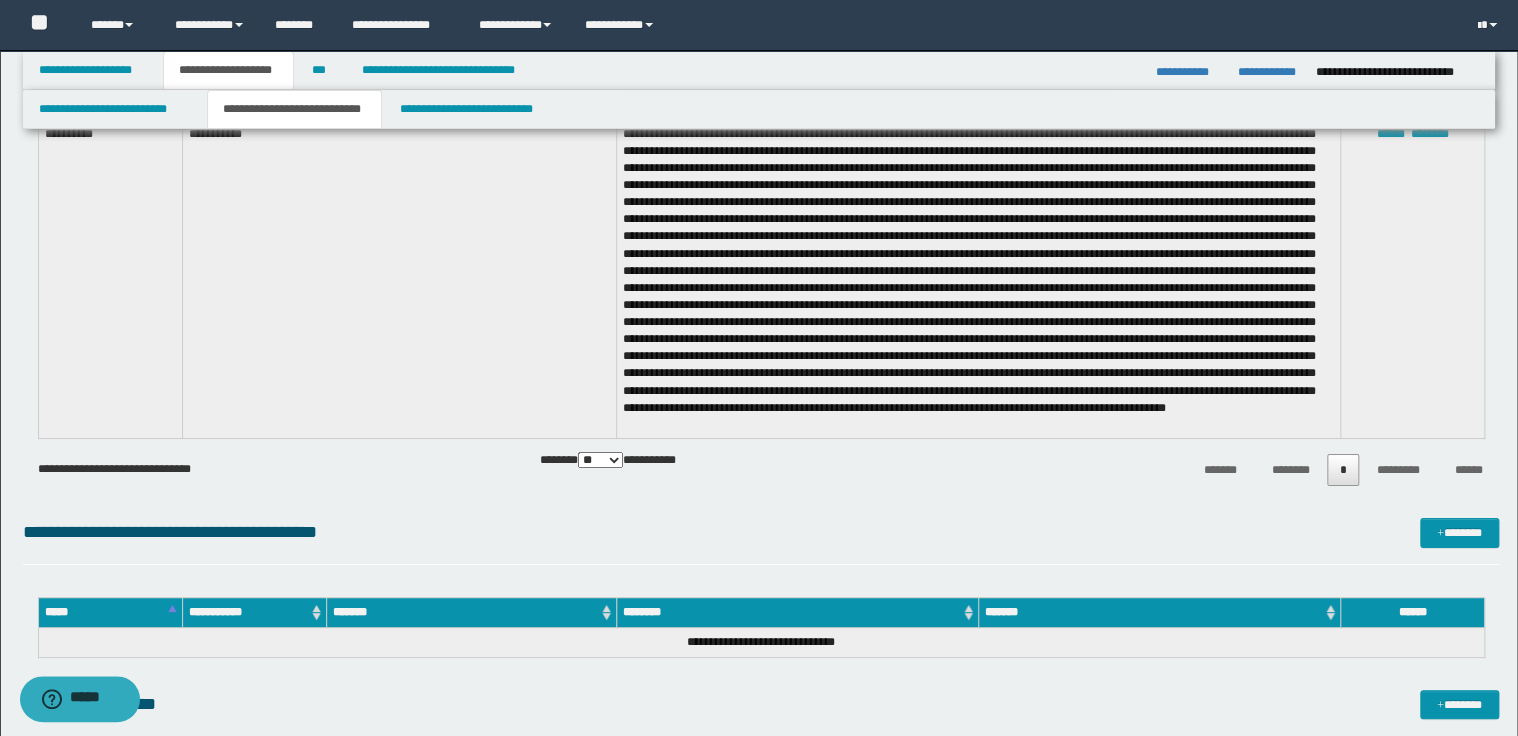 scroll, scrollTop: 3680, scrollLeft: 0, axis: vertical 